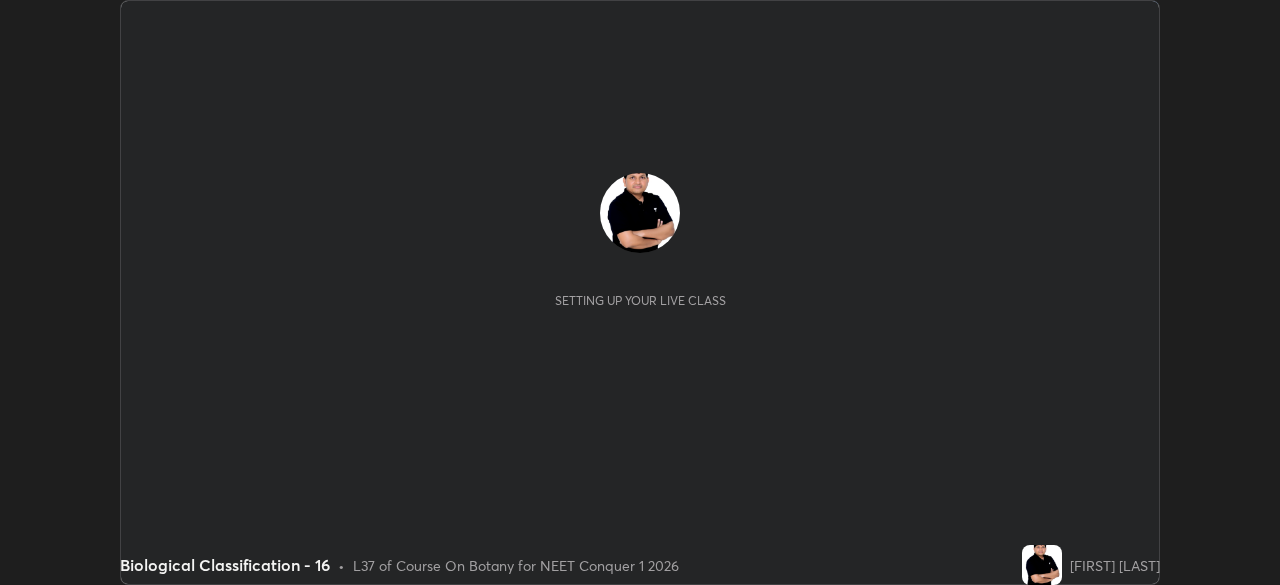scroll, scrollTop: 0, scrollLeft: 0, axis: both 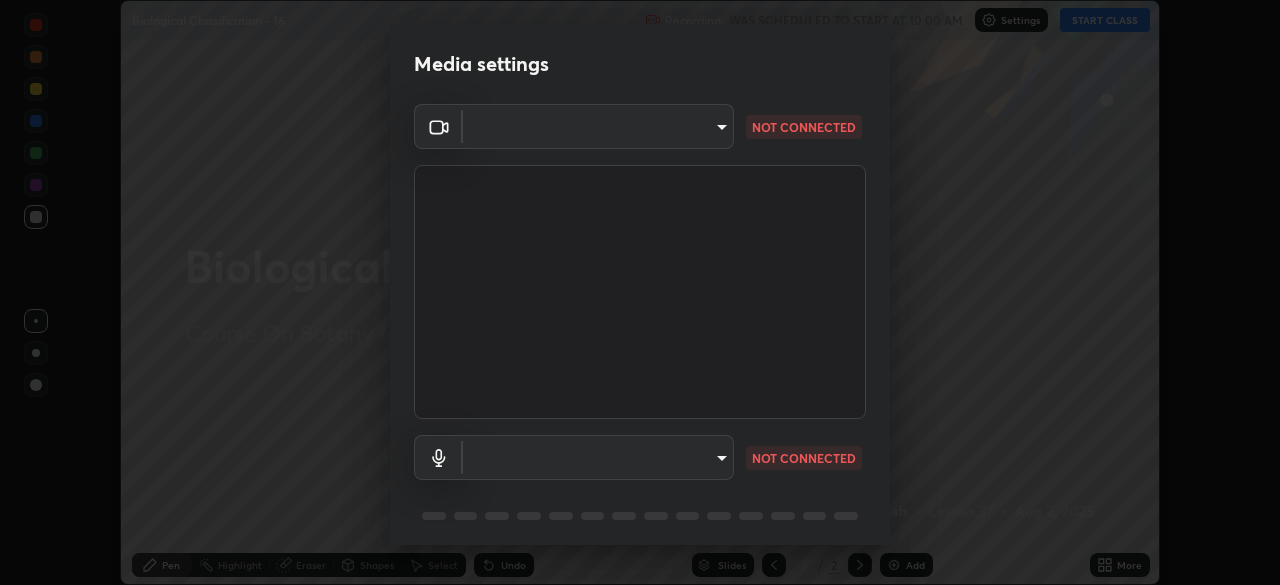 type on "8e51ced37930e971e34d94304a72bdf124377ca82fa83f25b6b4e34e328f1921" 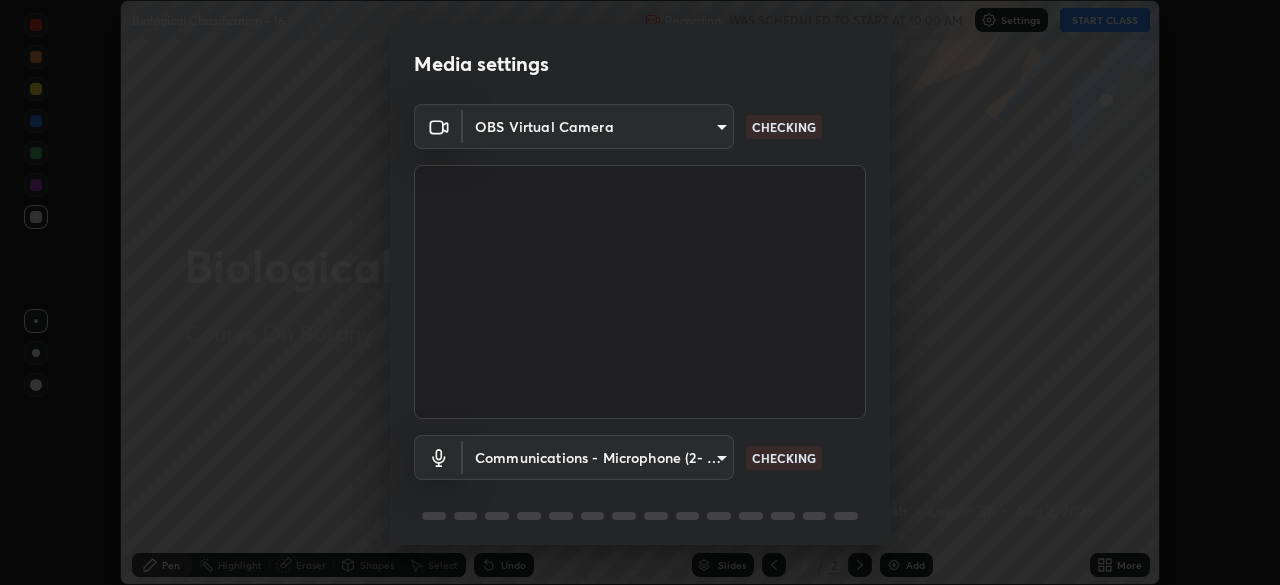 scroll, scrollTop: 71, scrollLeft: 0, axis: vertical 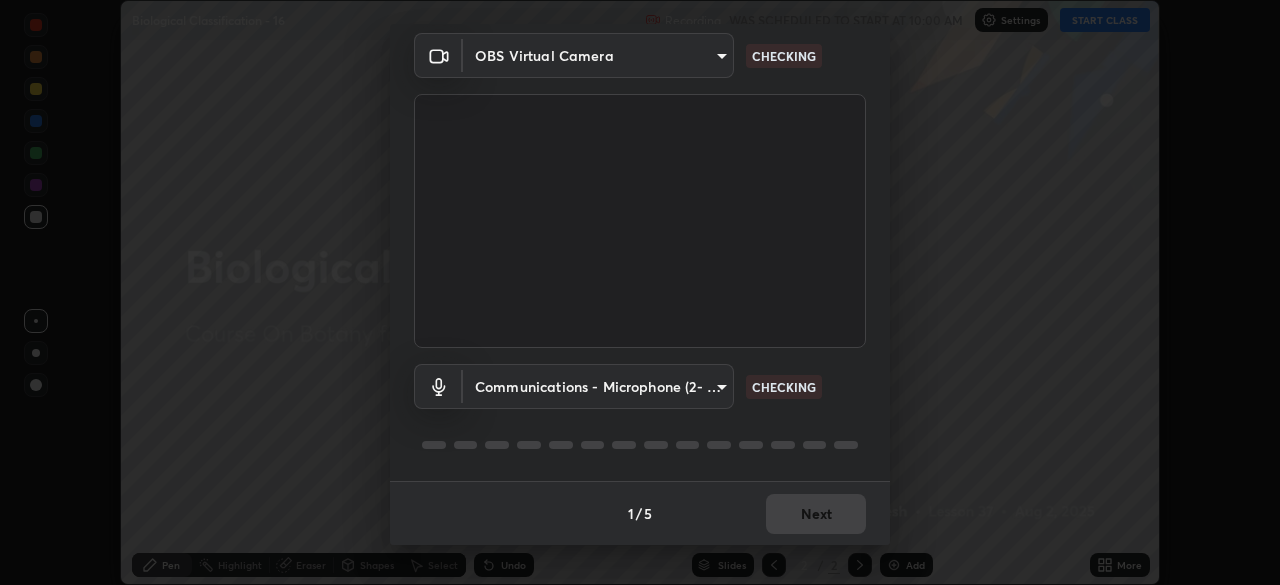 click on "Erase all Biological Classification - 16 Recording WAS SCHEDULED TO START AT  10:00 AM Settings START CLASS Setting up your live class Biological Classification - 16 • L37 of Course On Botany for NEET Conquer 1 2026 [PERSON] Pen Highlight Eraser Shapes Select Undo Slides 2 / 2 Add More No doubts shared Encourage your learners to ask a doubt for better clarity Report an issue Reason for reporting Buffering Chat not working Audio - Video sync issue Educator video quality low ​ Attach an image Report Media settings OBS Virtual Camera [HASH] CHECKING Communications - Microphone (2- USB Audio Device) communications CHECKING 1 / 5 Next" at bounding box center (640, 292) 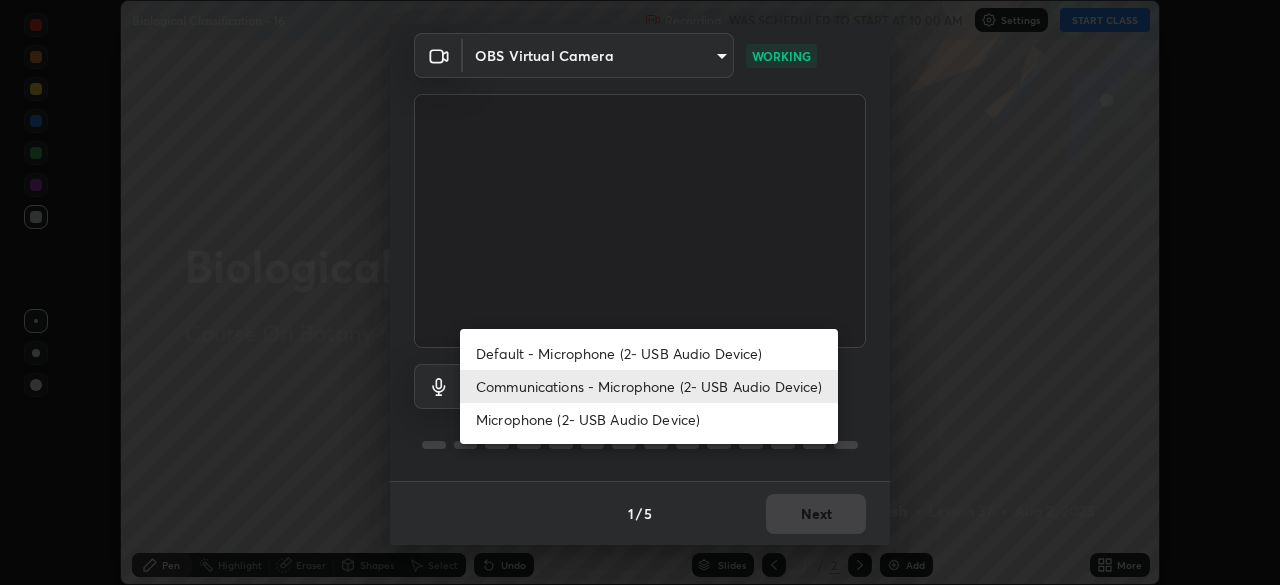 click on "Communications - Microphone (2- USB Audio Device)" at bounding box center (649, 386) 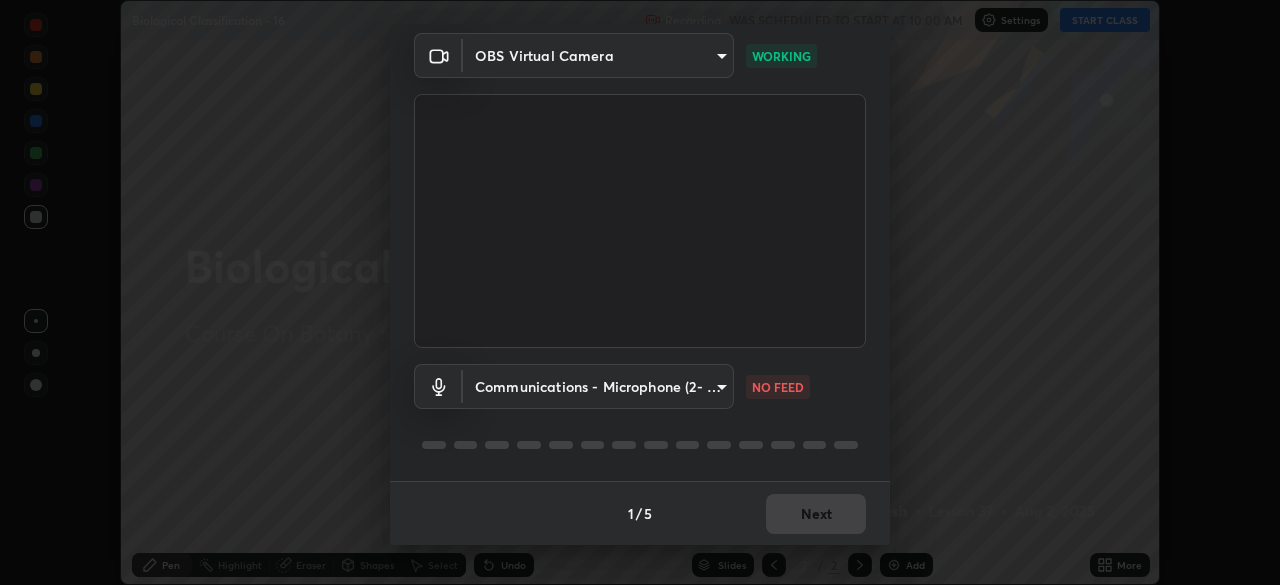 click on "Erase all Biological Classification - 16 Recording WAS SCHEDULED TO START AT  10:00 AM Settings START CLASS Setting up your live class Biological Classification - 16 • L37 of Course On Botany for NEET Conquer 1 2026 [PERSON] Pen Highlight Eraser Shapes Select Undo Slides 2 / 2 Add More No doubts shared Encourage your learners to ask a doubt for better clarity Report an issue Reason for reporting Buffering Chat not working Audio - Video sync issue Educator video quality low ​ Attach an image Report Media settings OBS Virtual Camera [HASH] WORKING Communications - Microphone (2- USB Audio Device) communications NO FEED 1 / 5 Next" at bounding box center [640, 292] 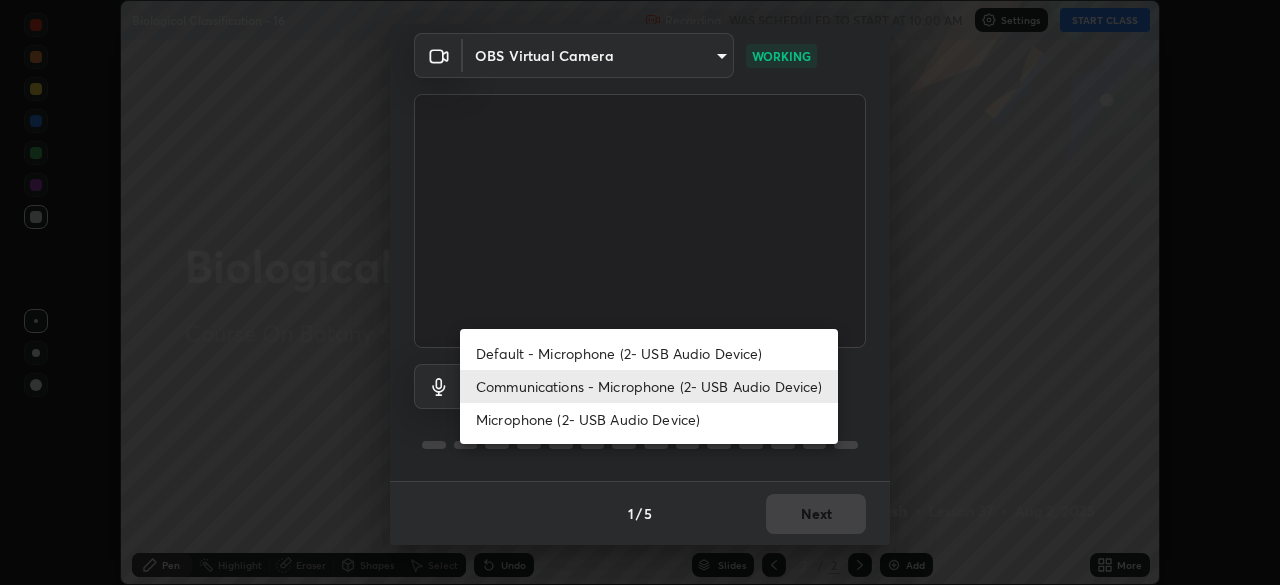 click on "Default - Microphone (2- USB Audio Device)" at bounding box center [649, 353] 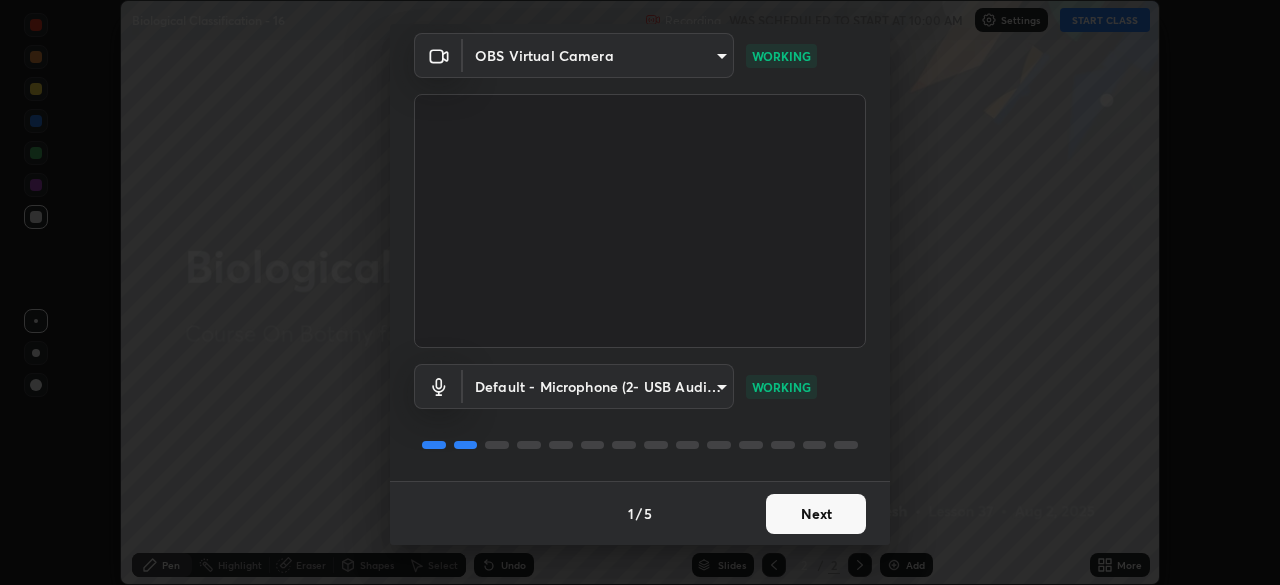 click on "Next" at bounding box center [816, 514] 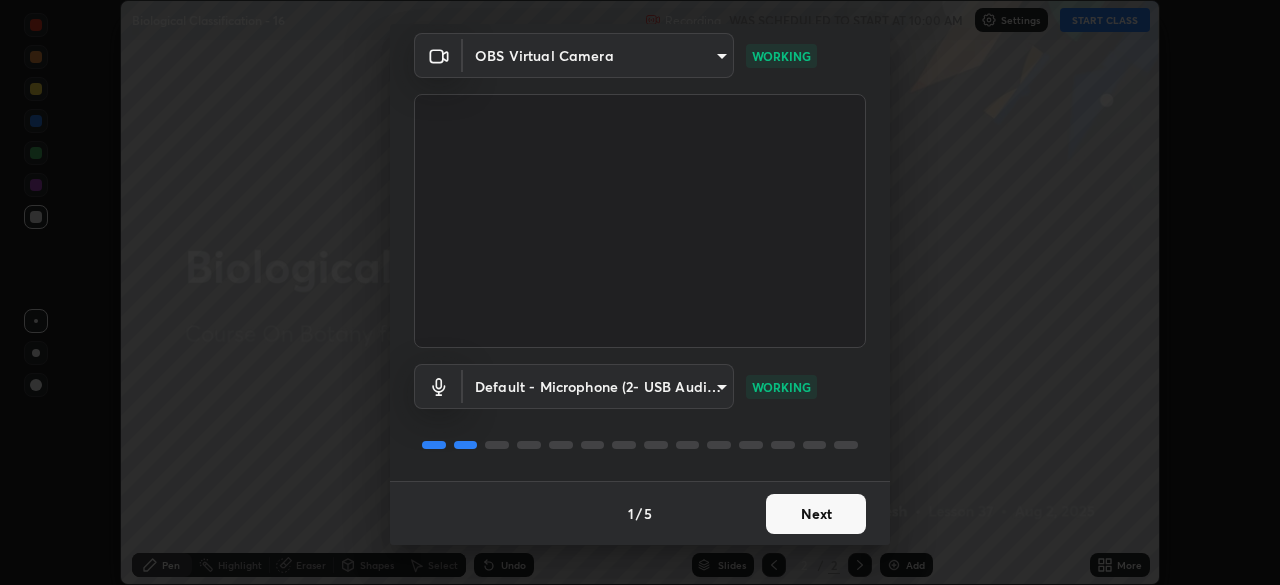 scroll, scrollTop: 0, scrollLeft: 0, axis: both 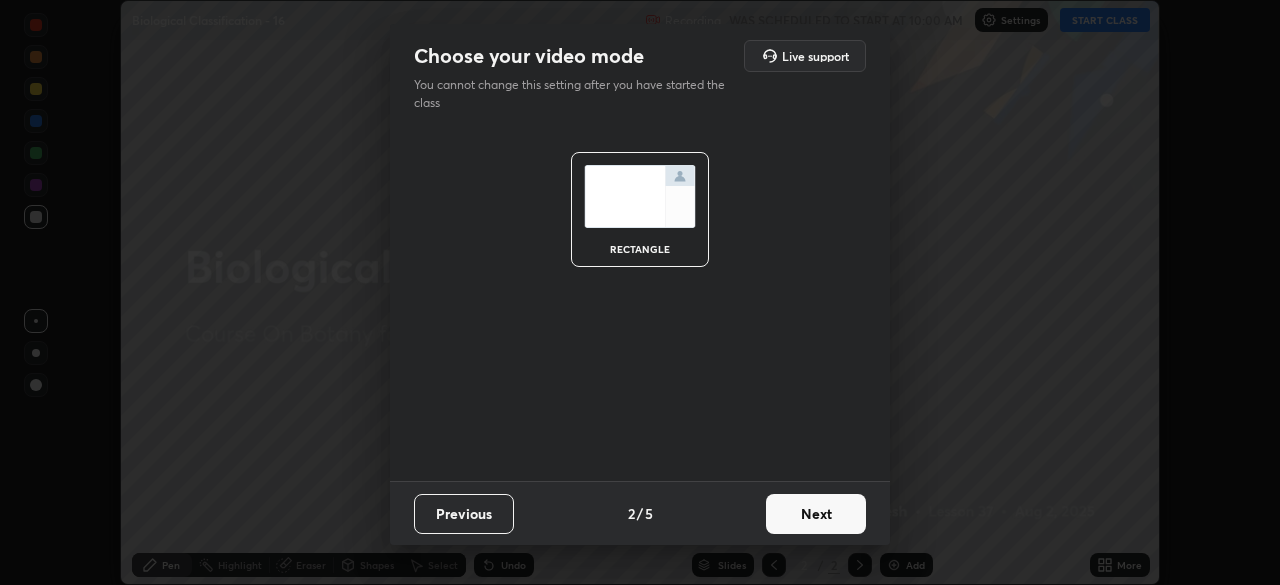 click on "Next" at bounding box center (816, 514) 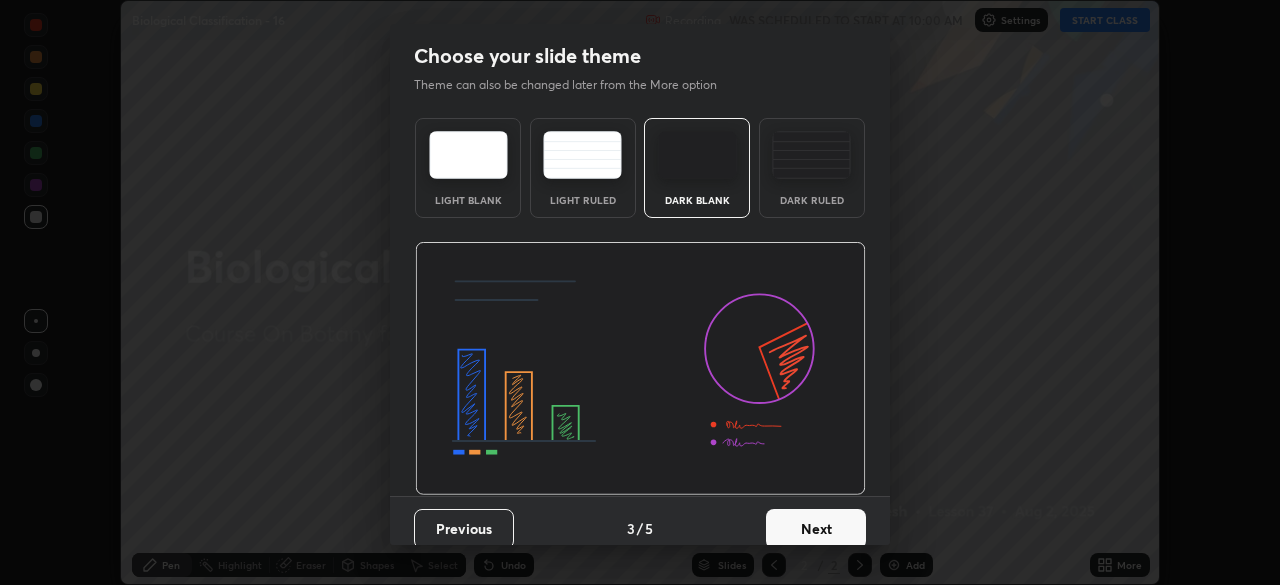 click on "Next" at bounding box center [816, 529] 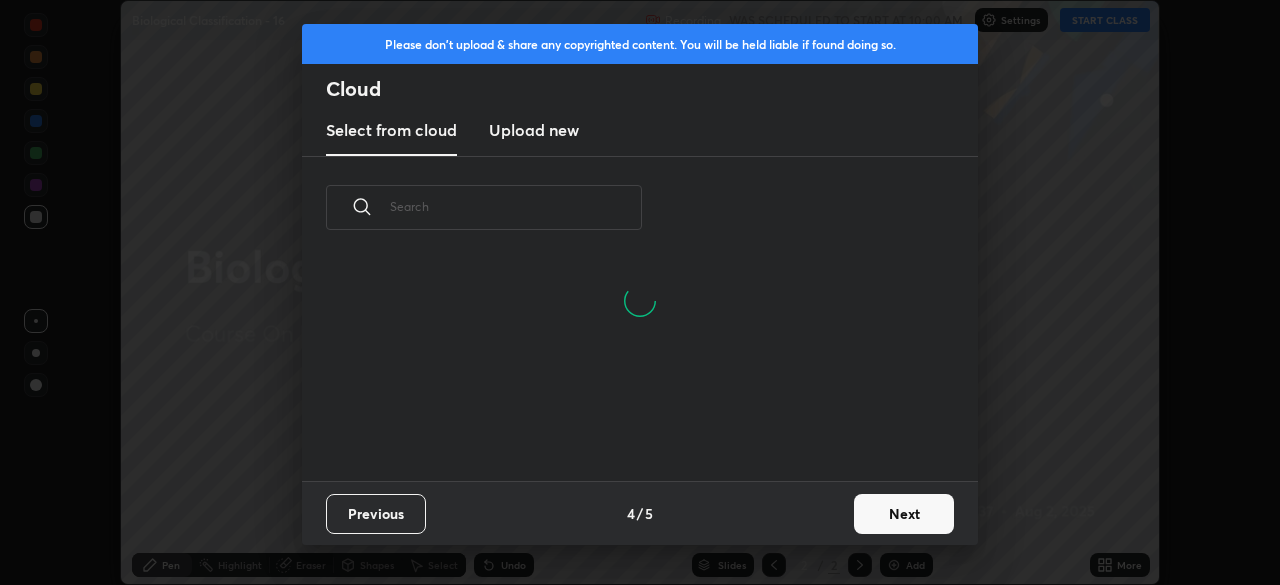 click on "Next" at bounding box center [904, 514] 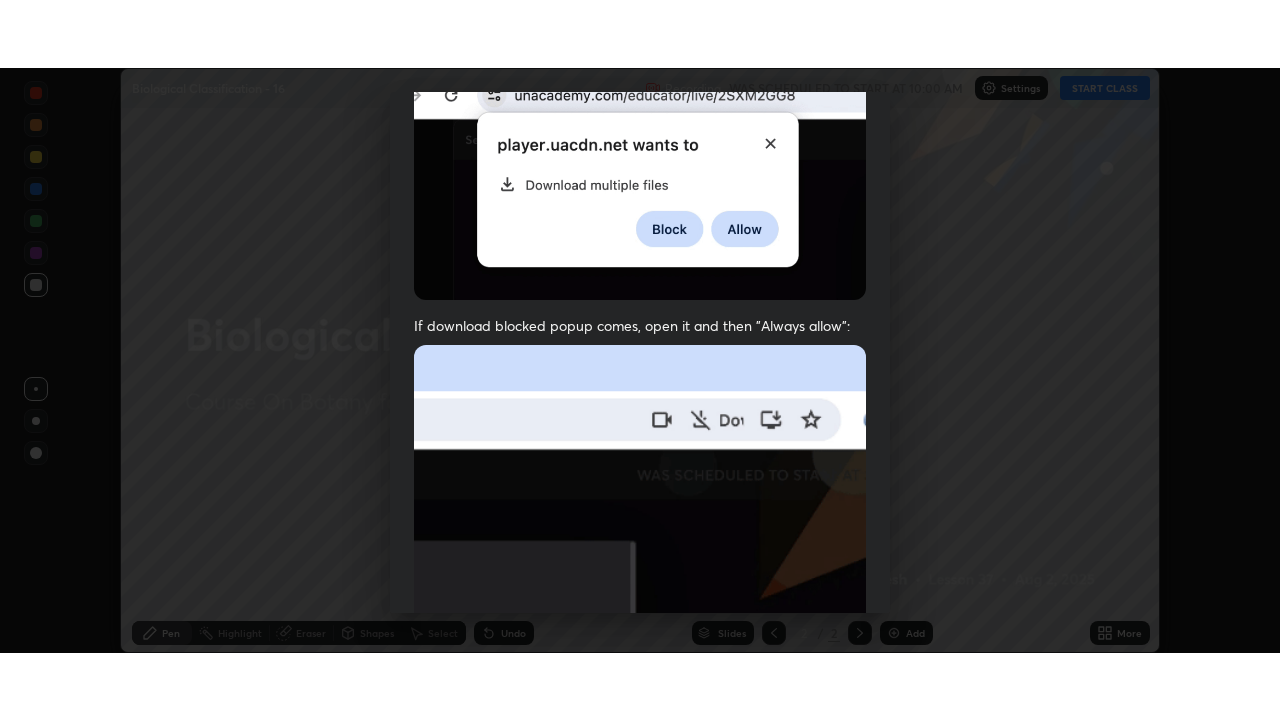 scroll, scrollTop: 479, scrollLeft: 0, axis: vertical 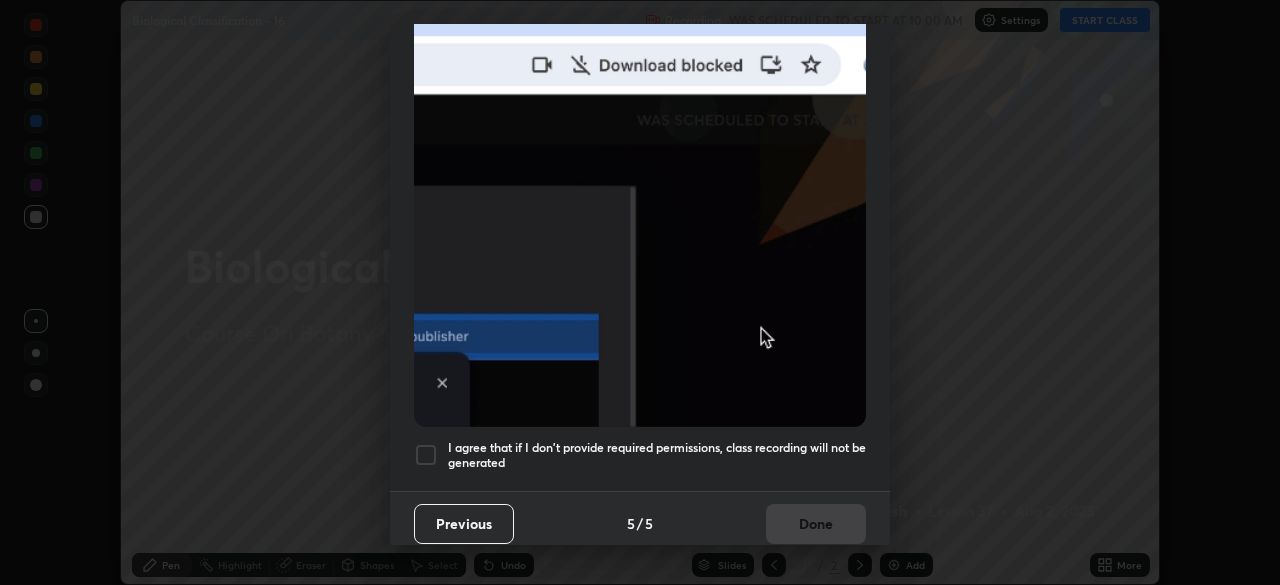 click at bounding box center (426, 455) 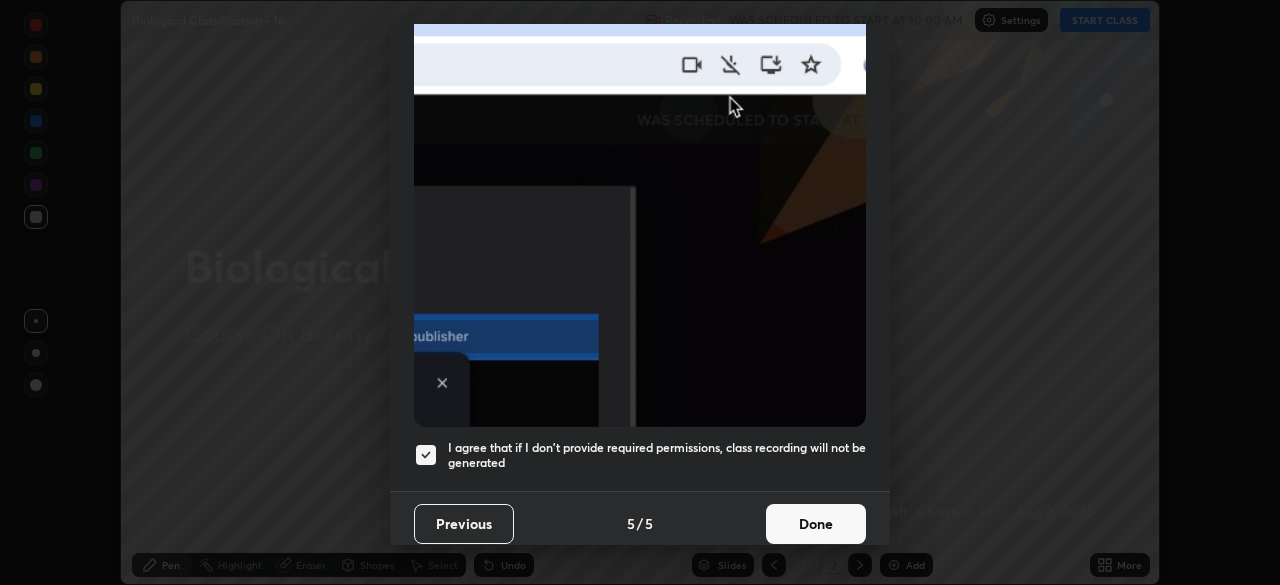 click on "Done" at bounding box center (816, 524) 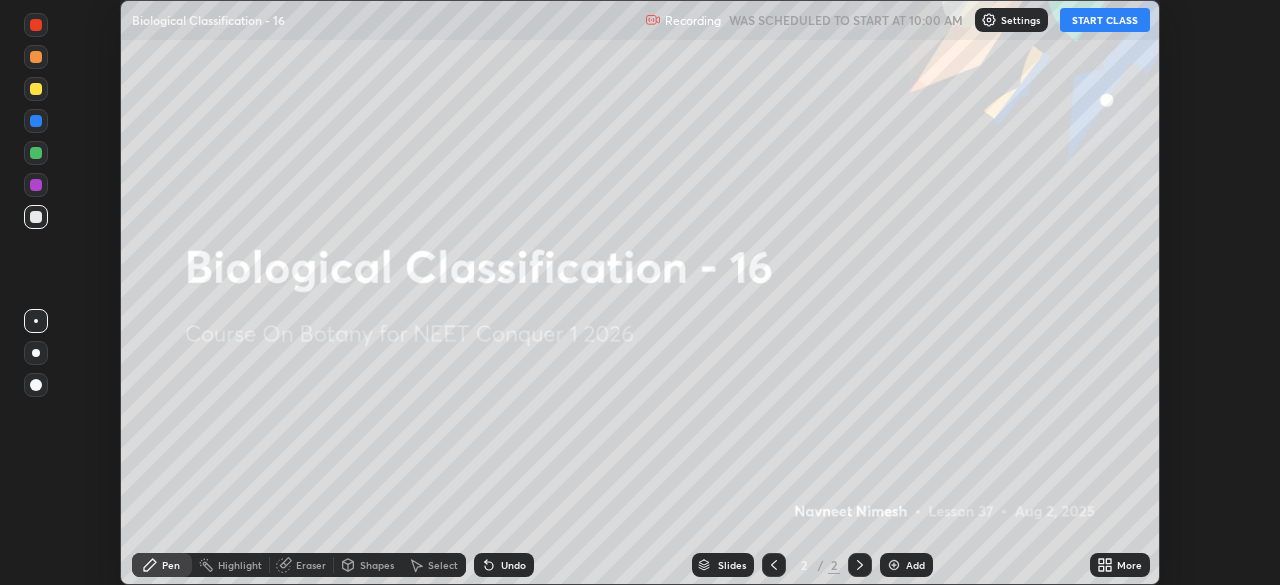 click 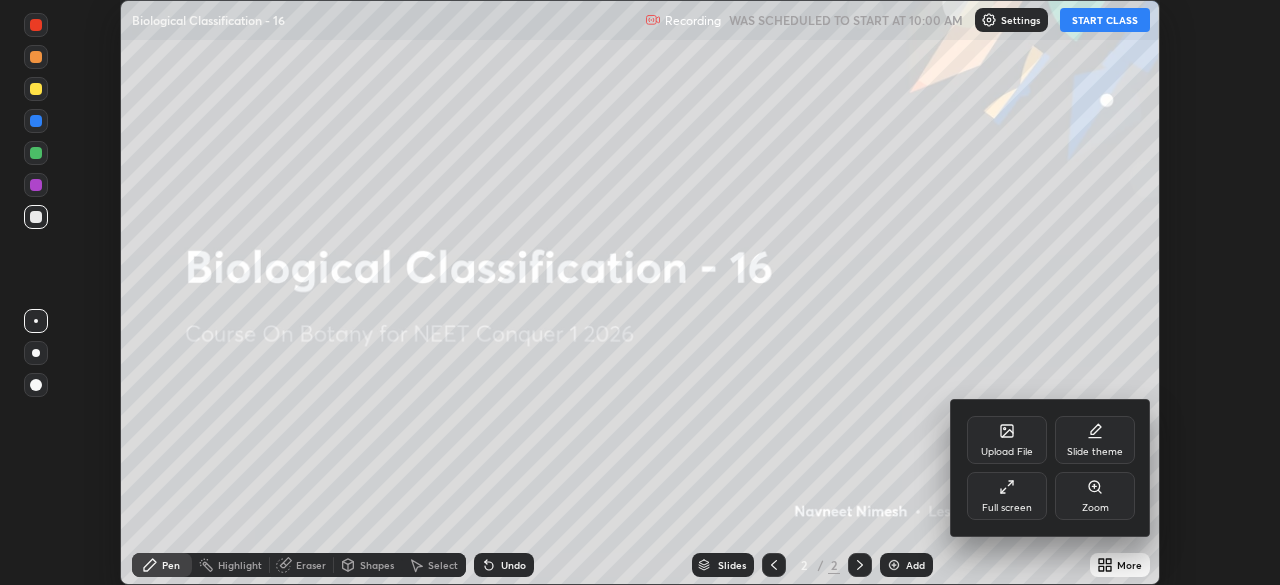 click 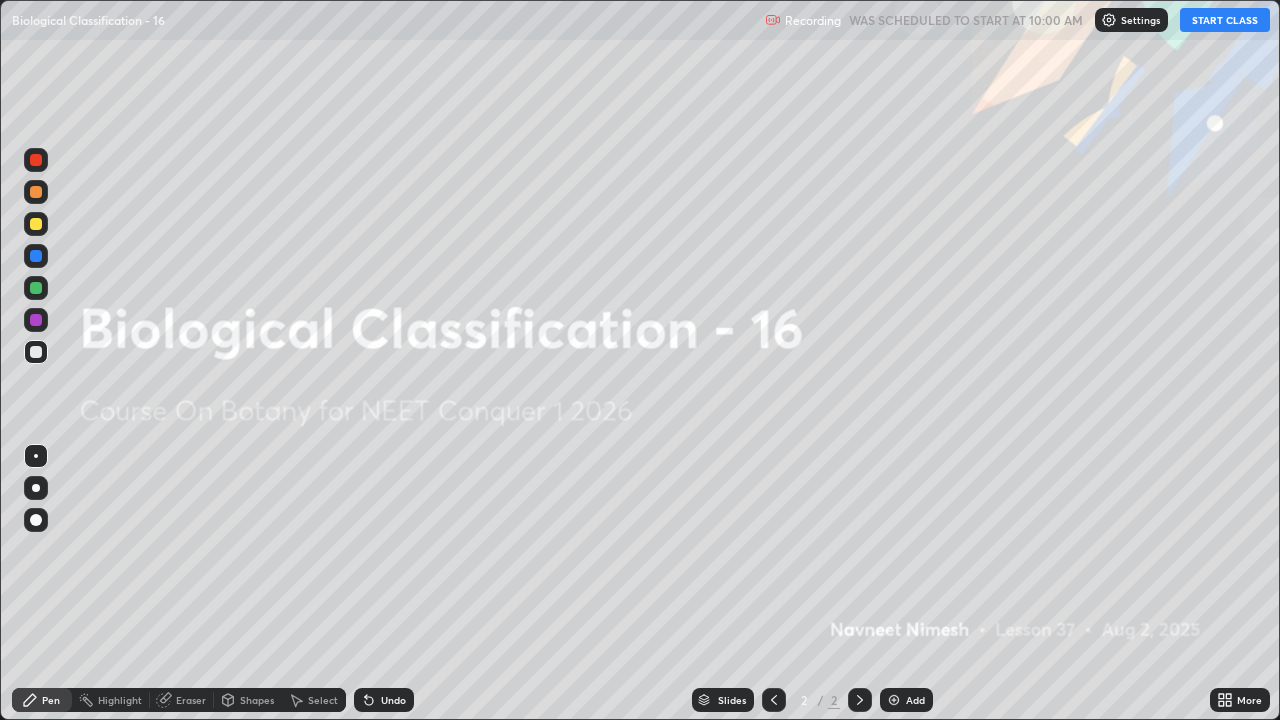 scroll, scrollTop: 99280, scrollLeft: 98720, axis: both 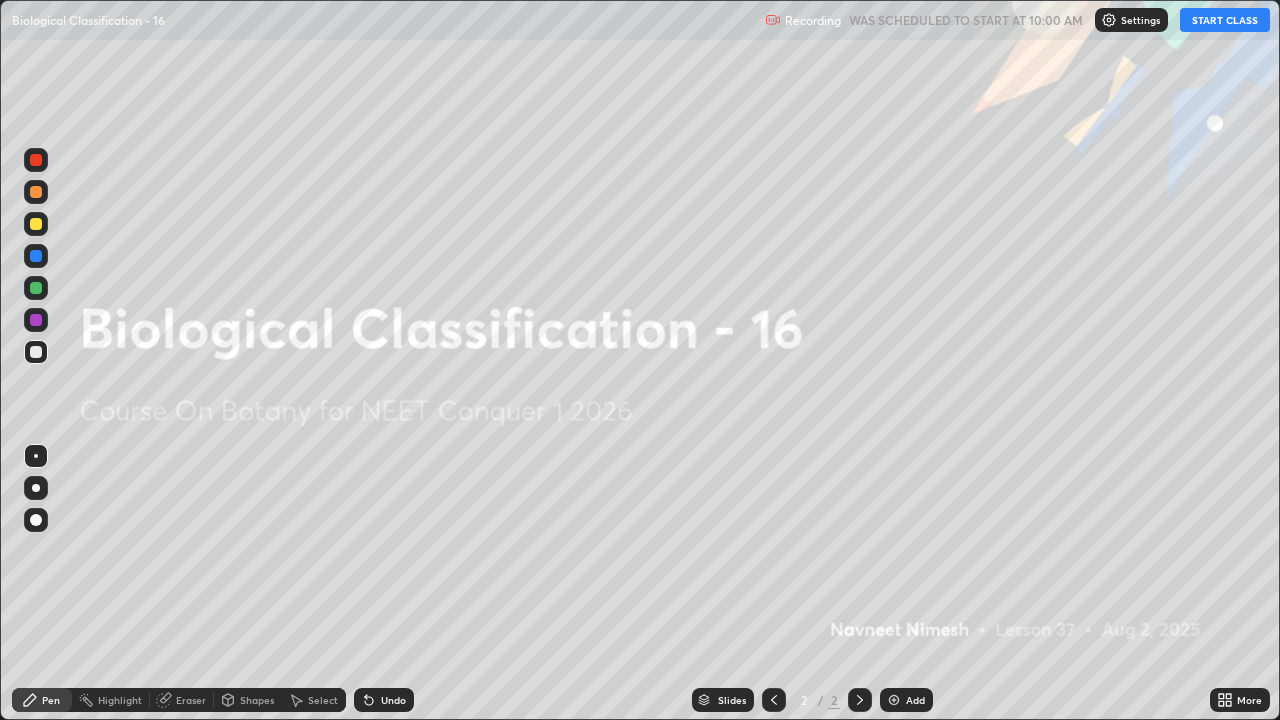 click on "START CLASS" at bounding box center (1225, 20) 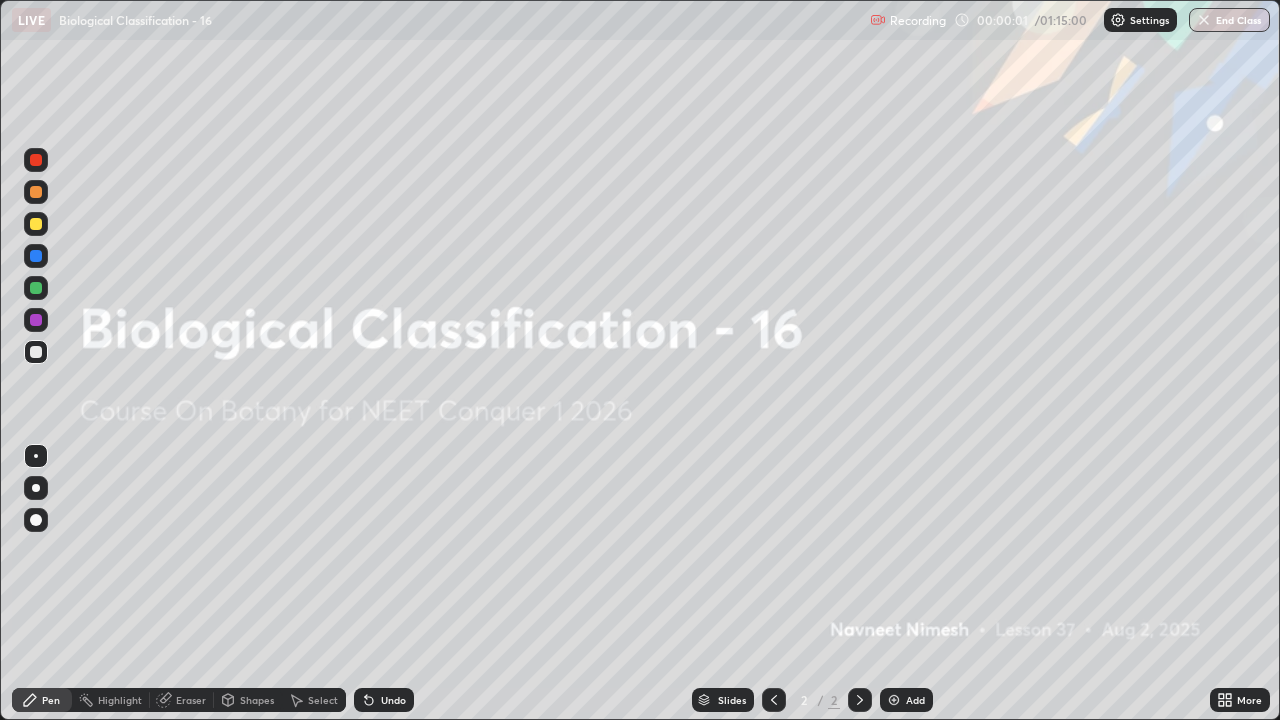 click on "Add" at bounding box center (906, 700) 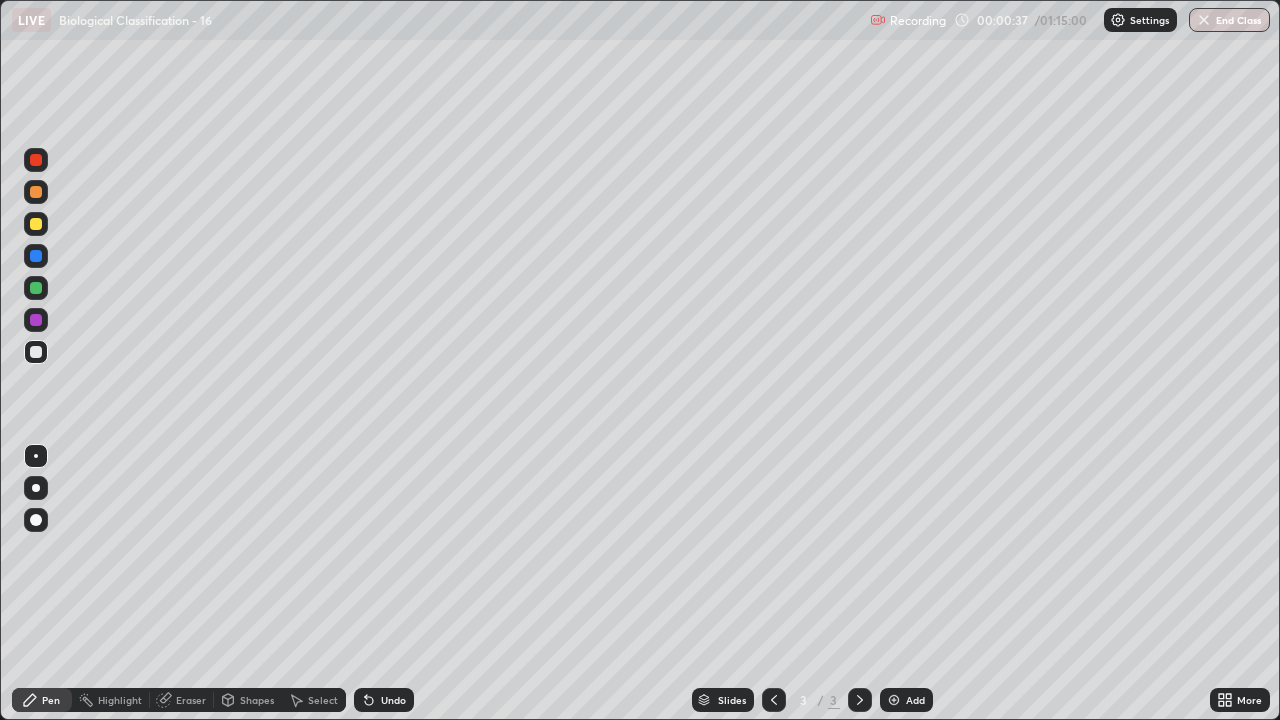 click at bounding box center [36, 520] 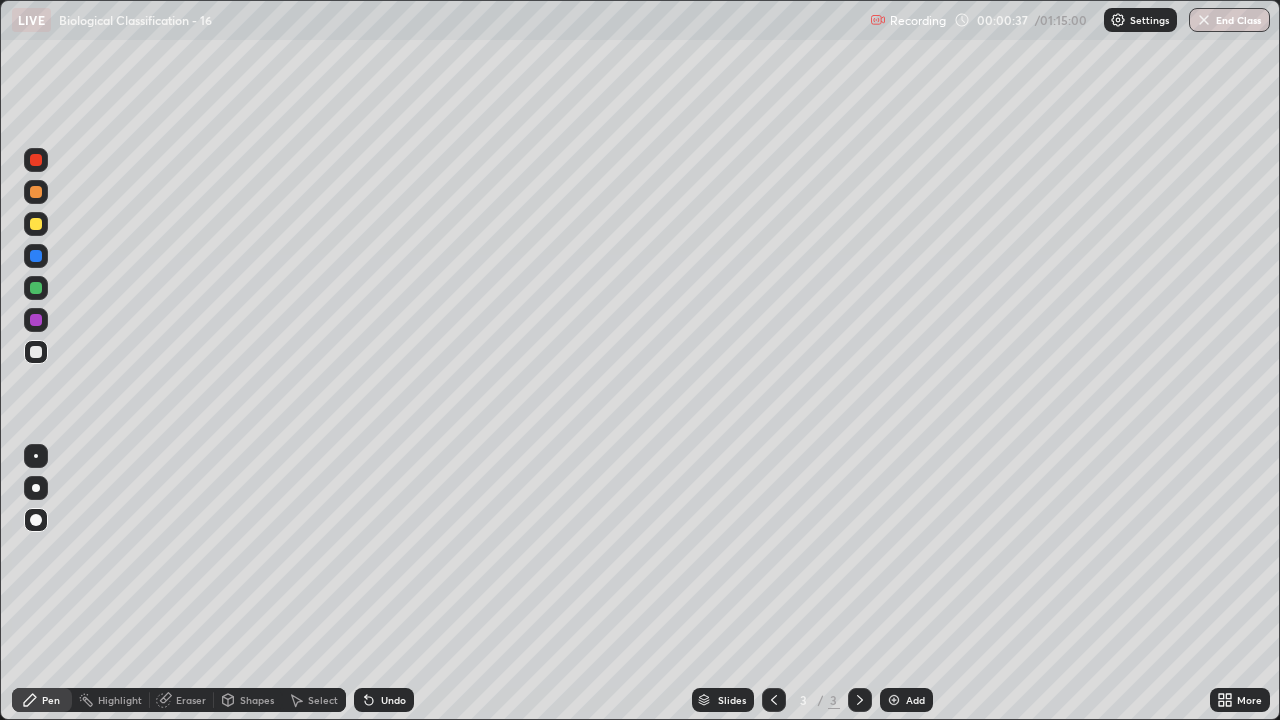 click at bounding box center [36, 192] 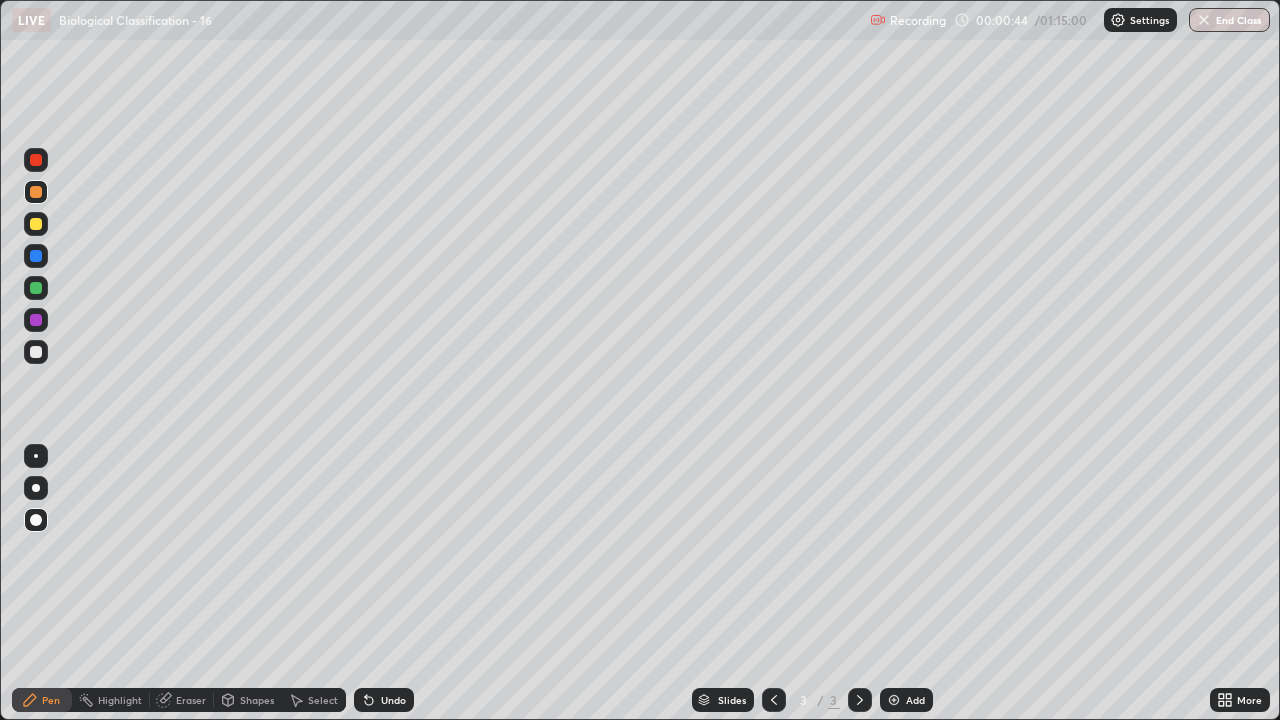click at bounding box center (36, 352) 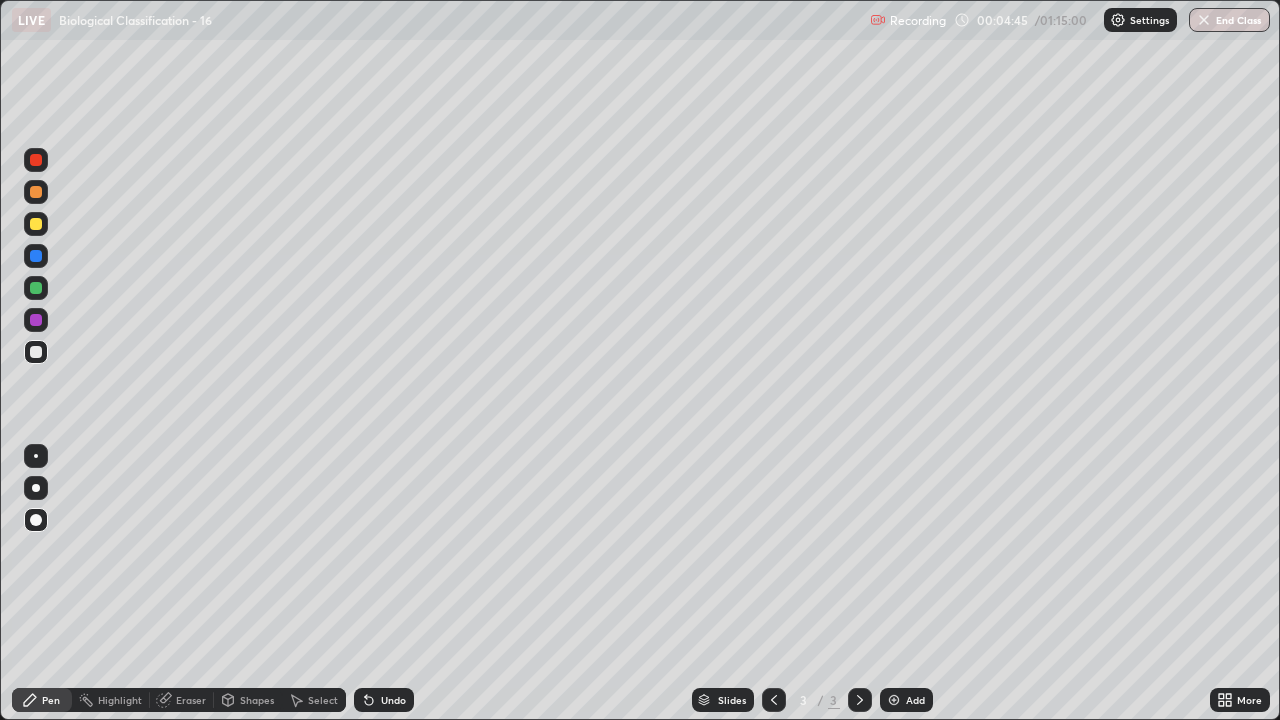 click at bounding box center (36, 224) 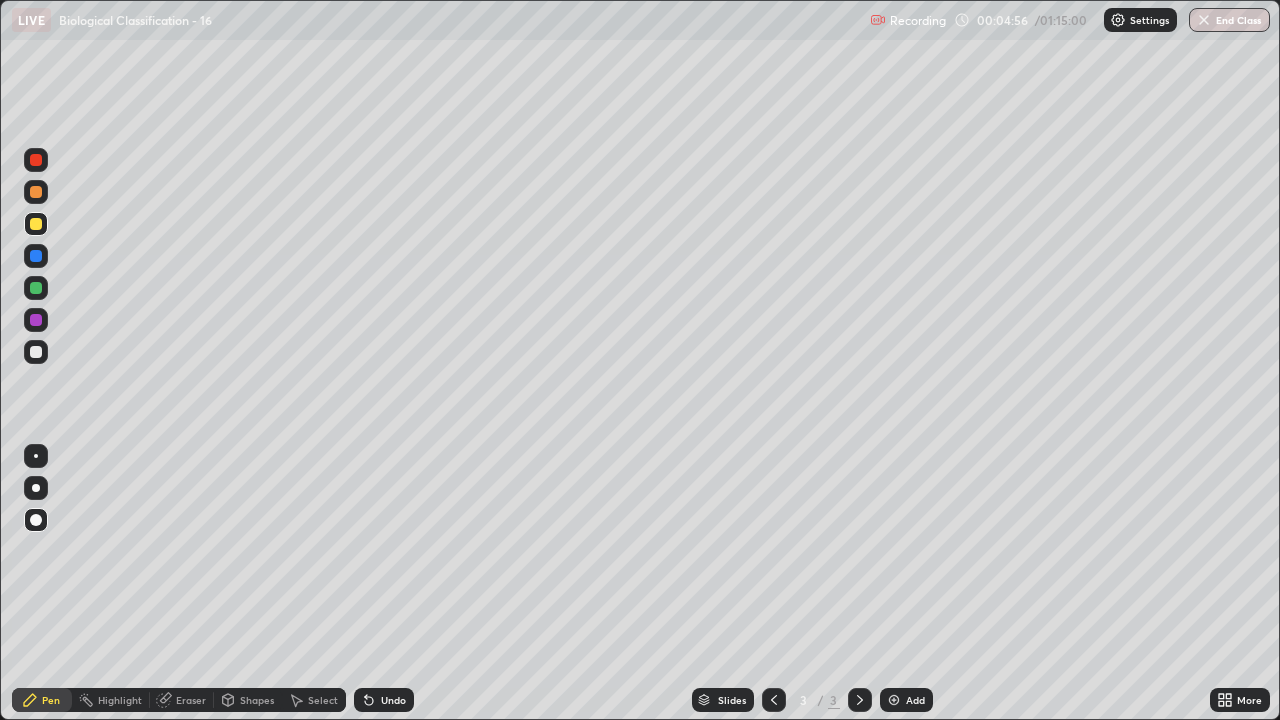 click at bounding box center (36, 352) 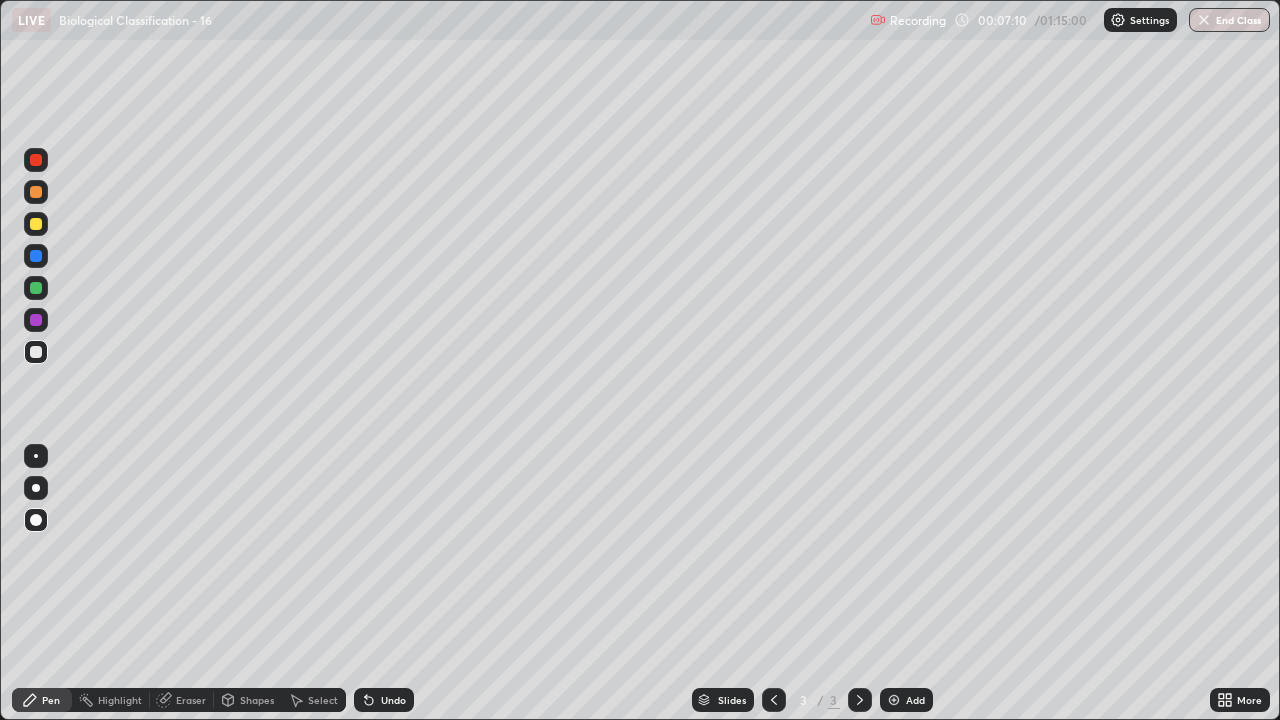 click at bounding box center (36, 352) 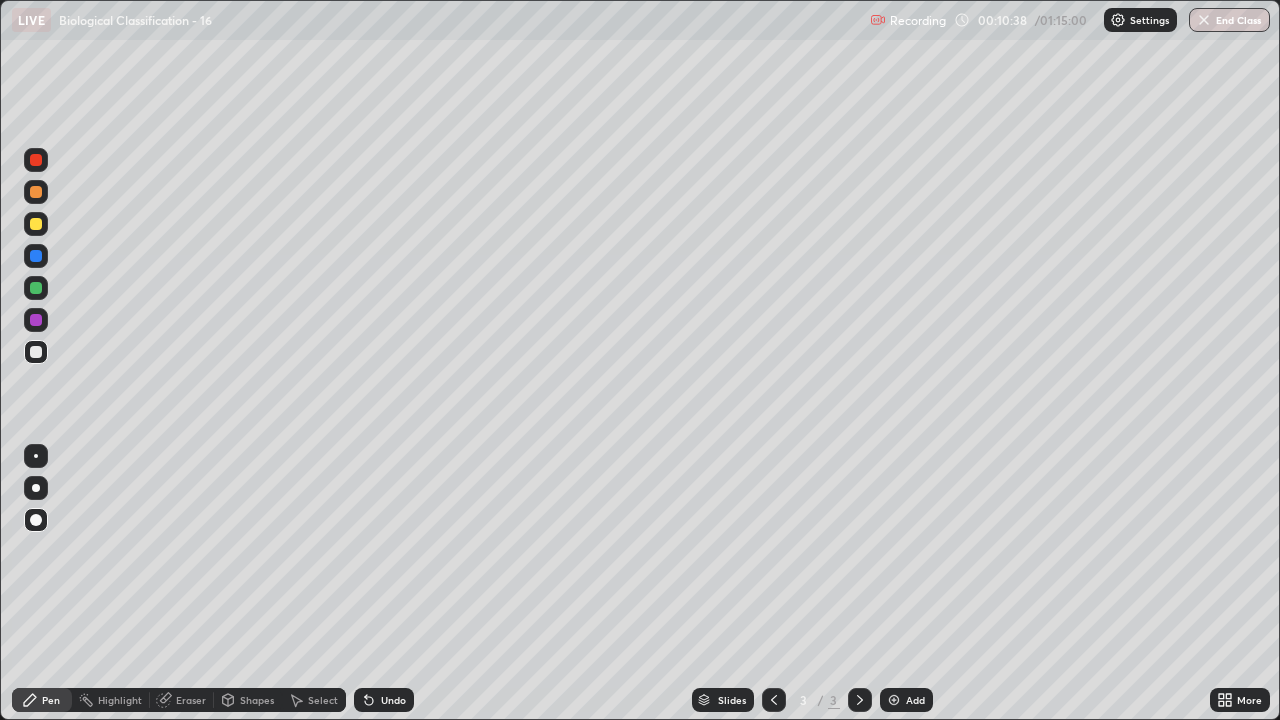 click on "Add" at bounding box center [906, 700] 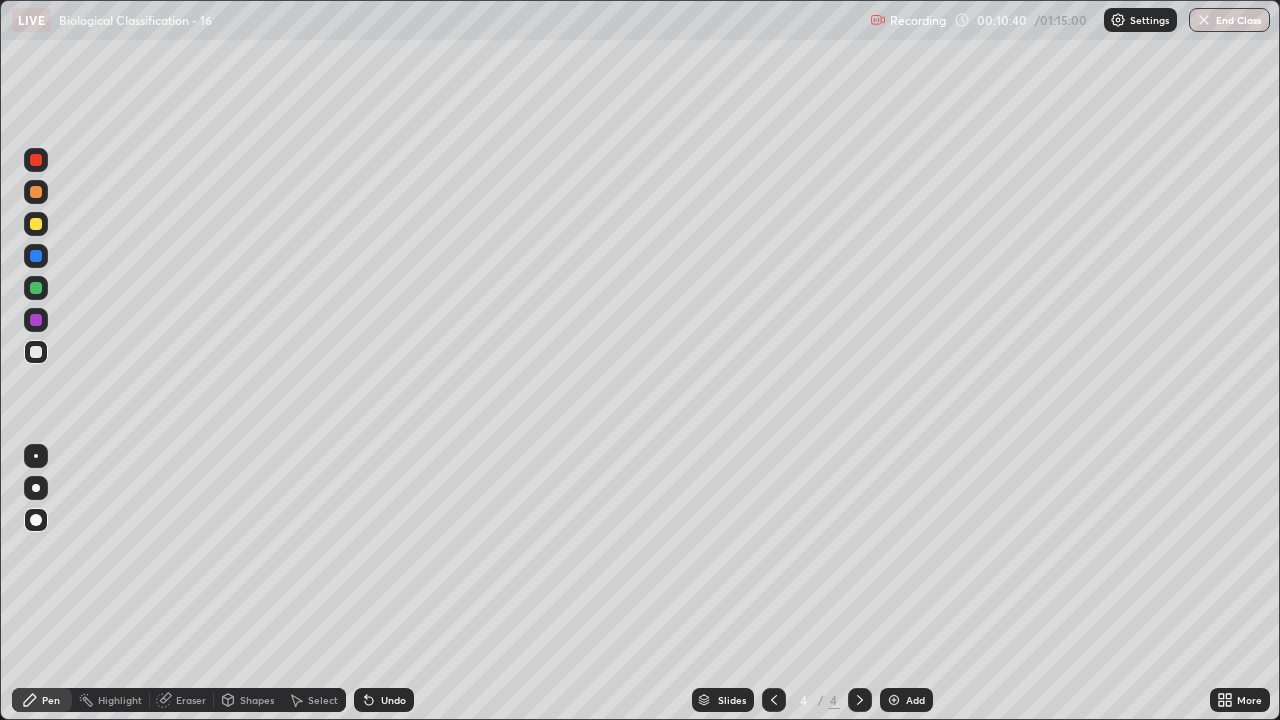 click at bounding box center (36, 256) 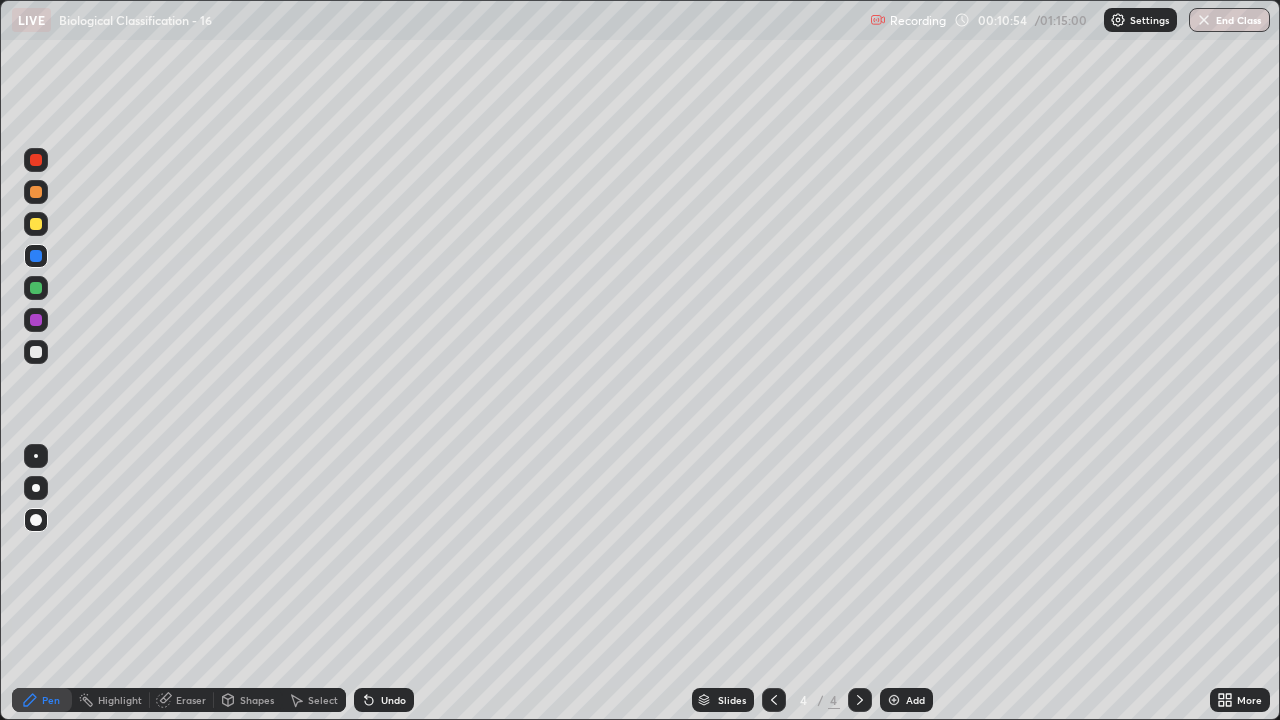 click at bounding box center (36, 352) 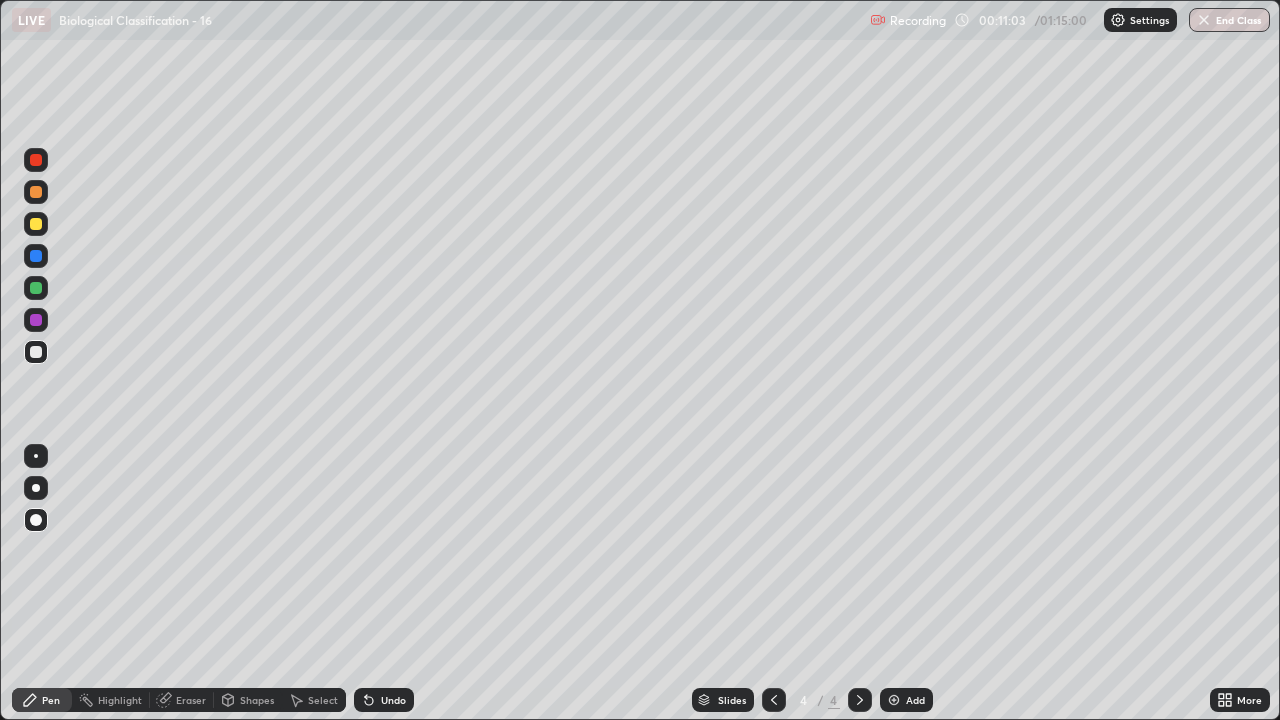 click at bounding box center (36, 352) 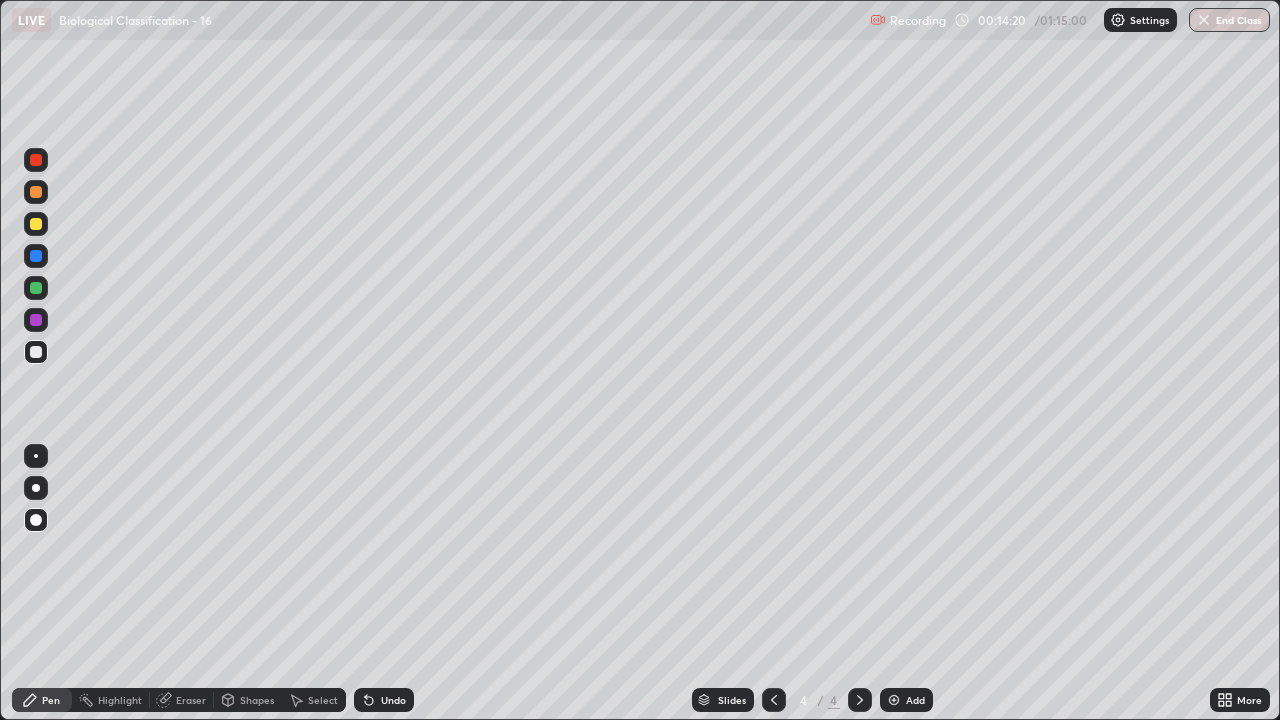 click at bounding box center [36, 288] 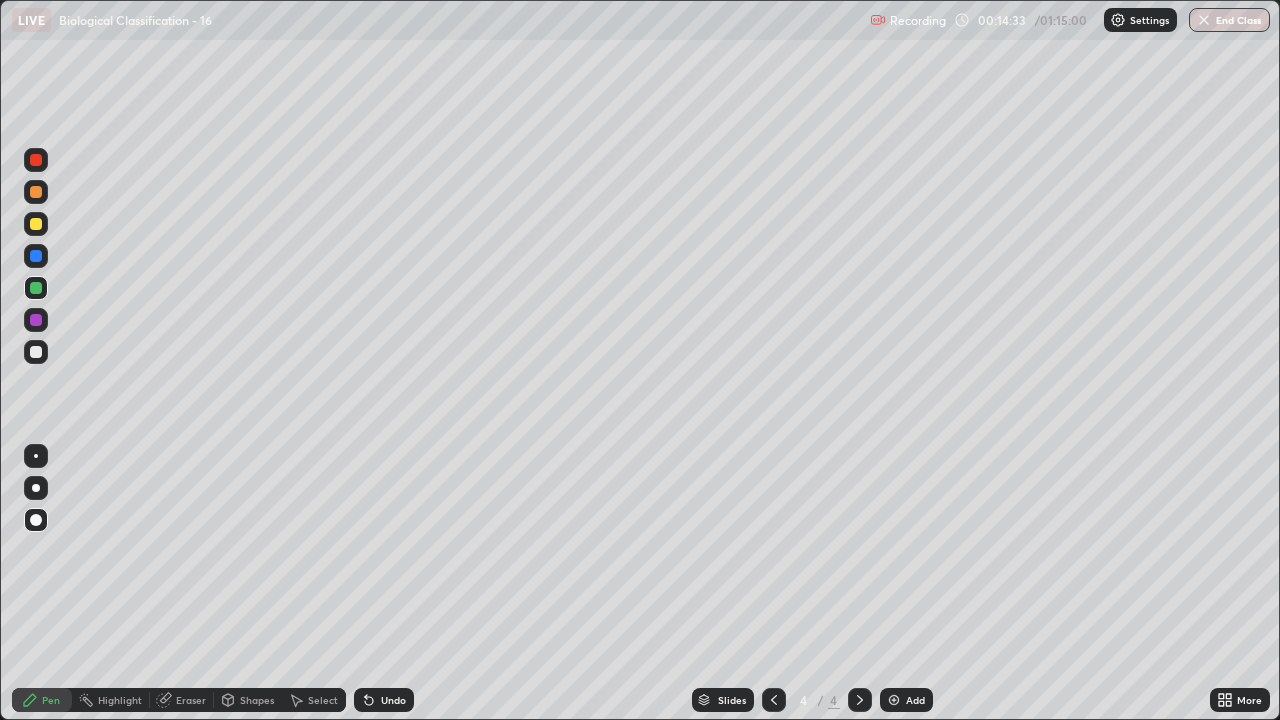 click at bounding box center [36, 224] 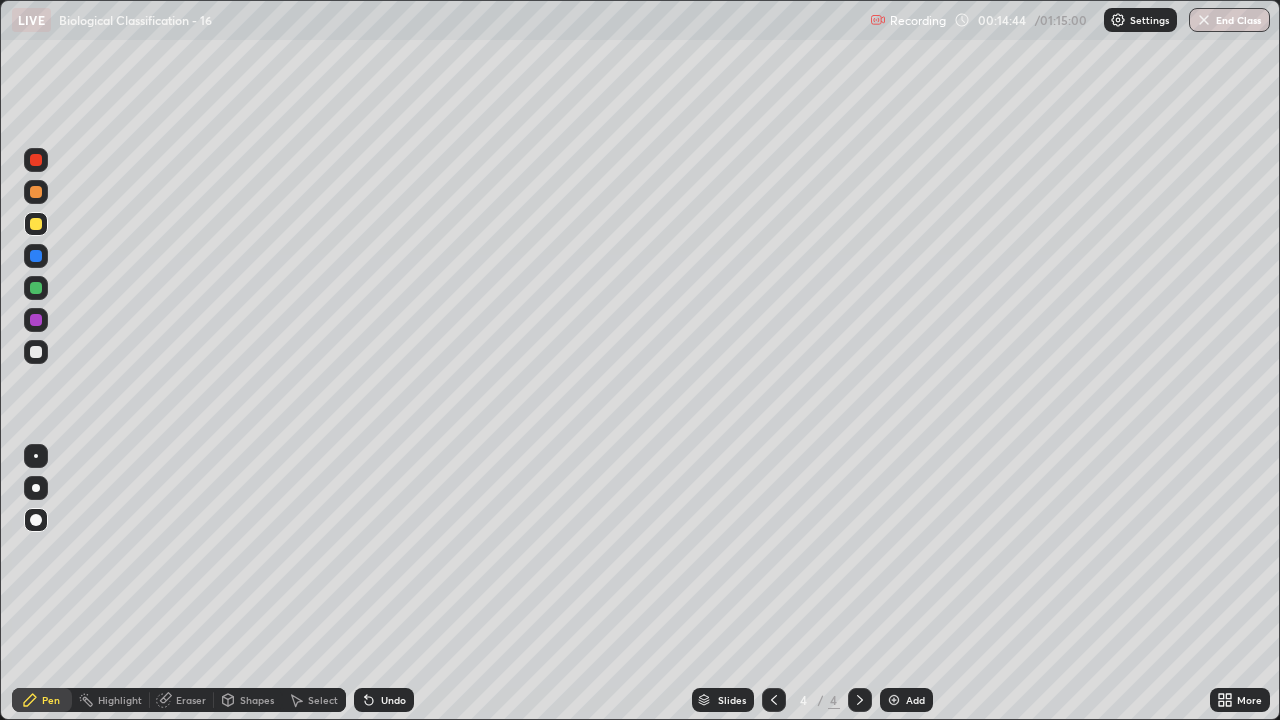 click 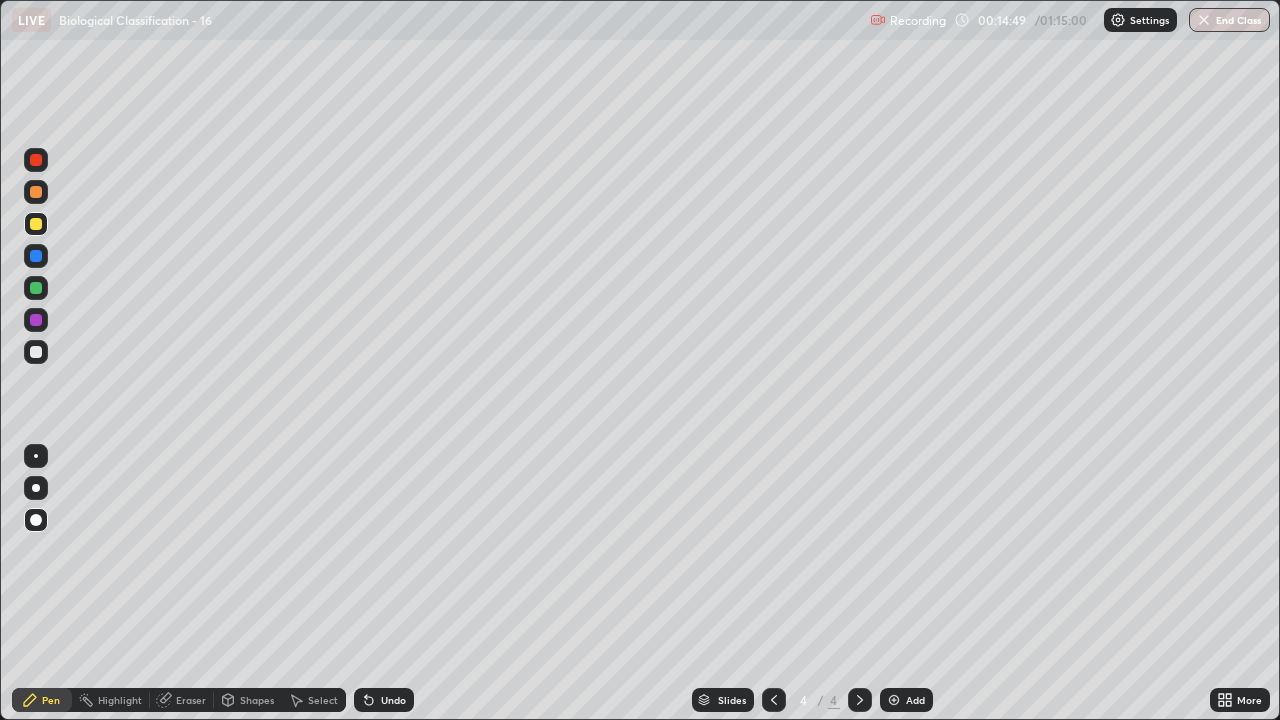 click at bounding box center [36, 192] 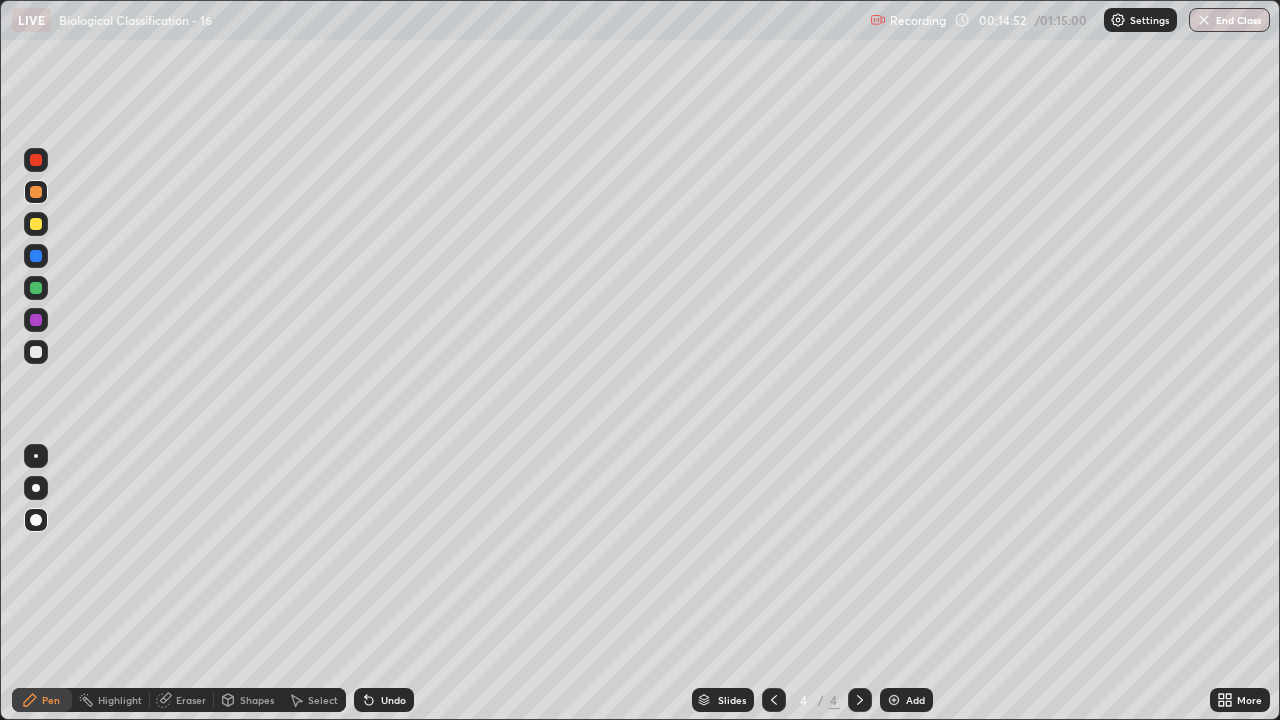 click at bounding box center (36, 256) 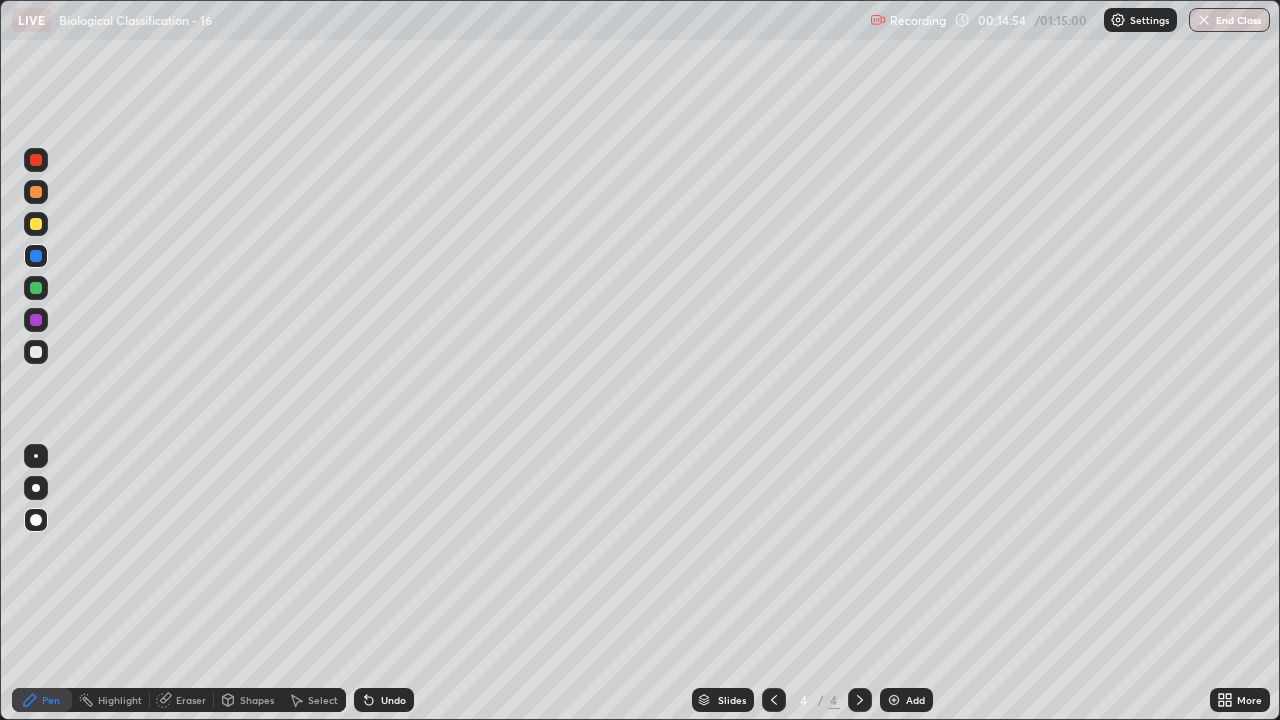 click at bounding box center [36, 288] 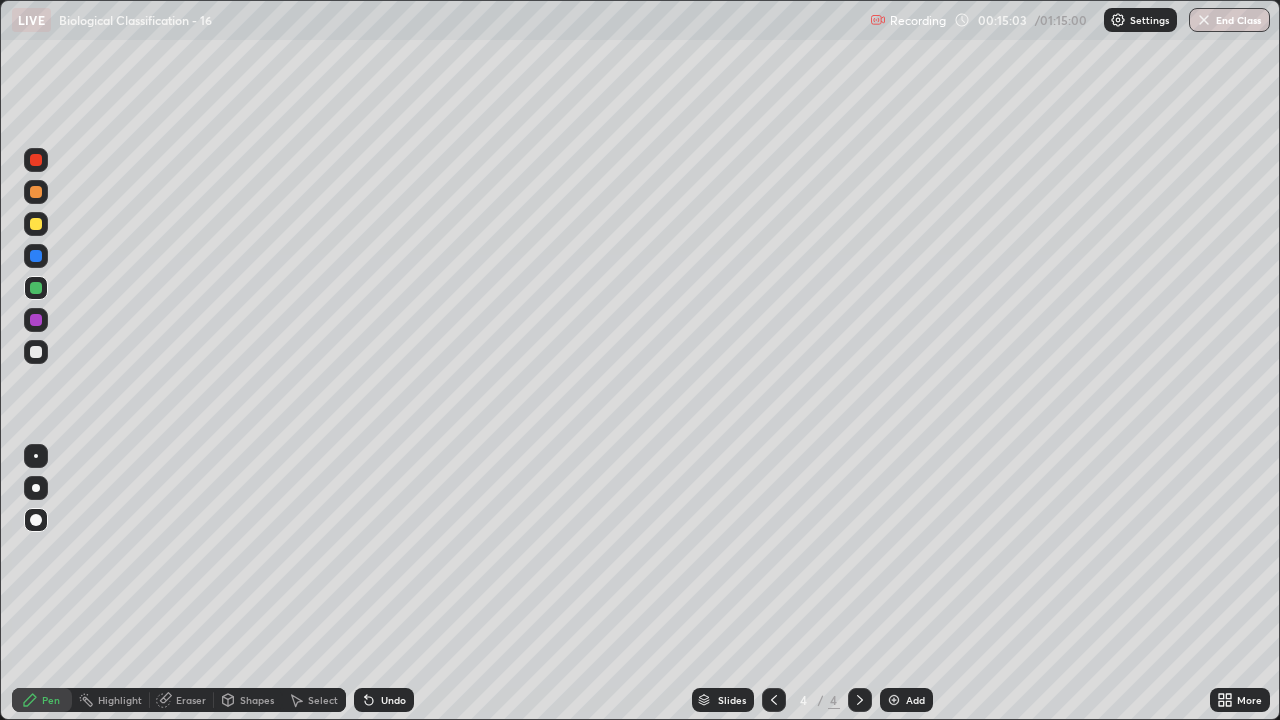 click 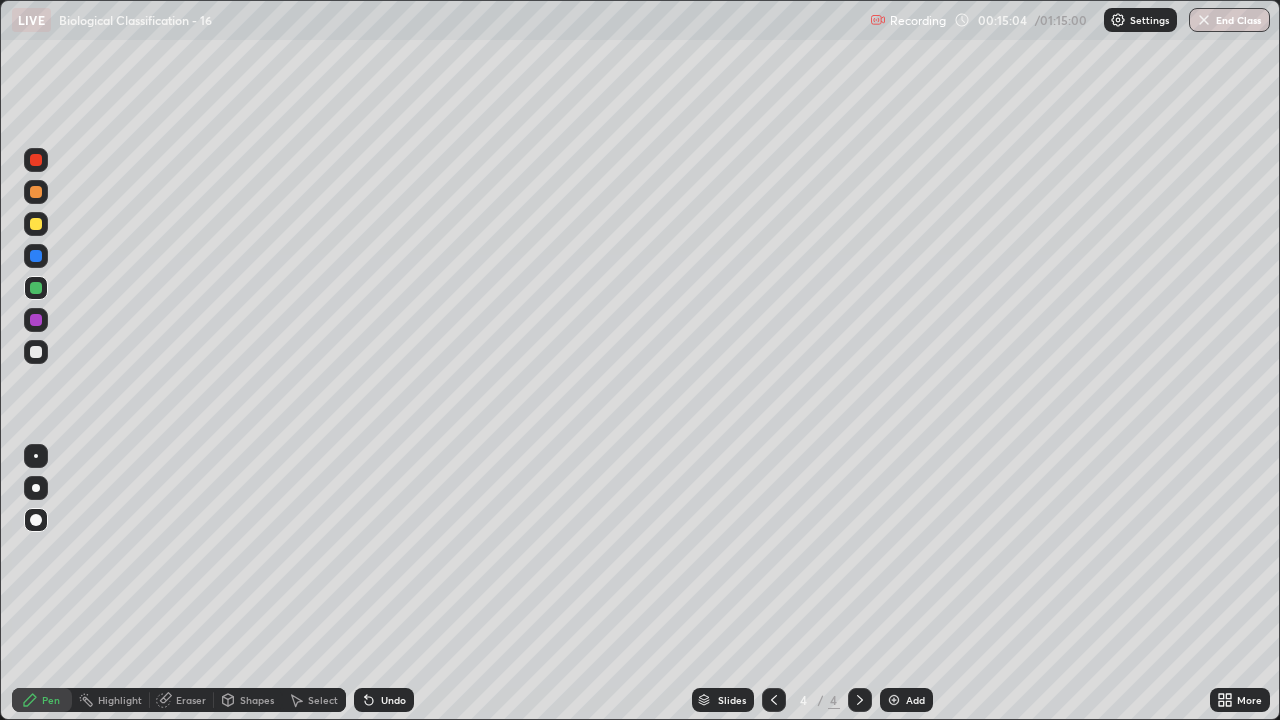click at bounding box center [36, 352] 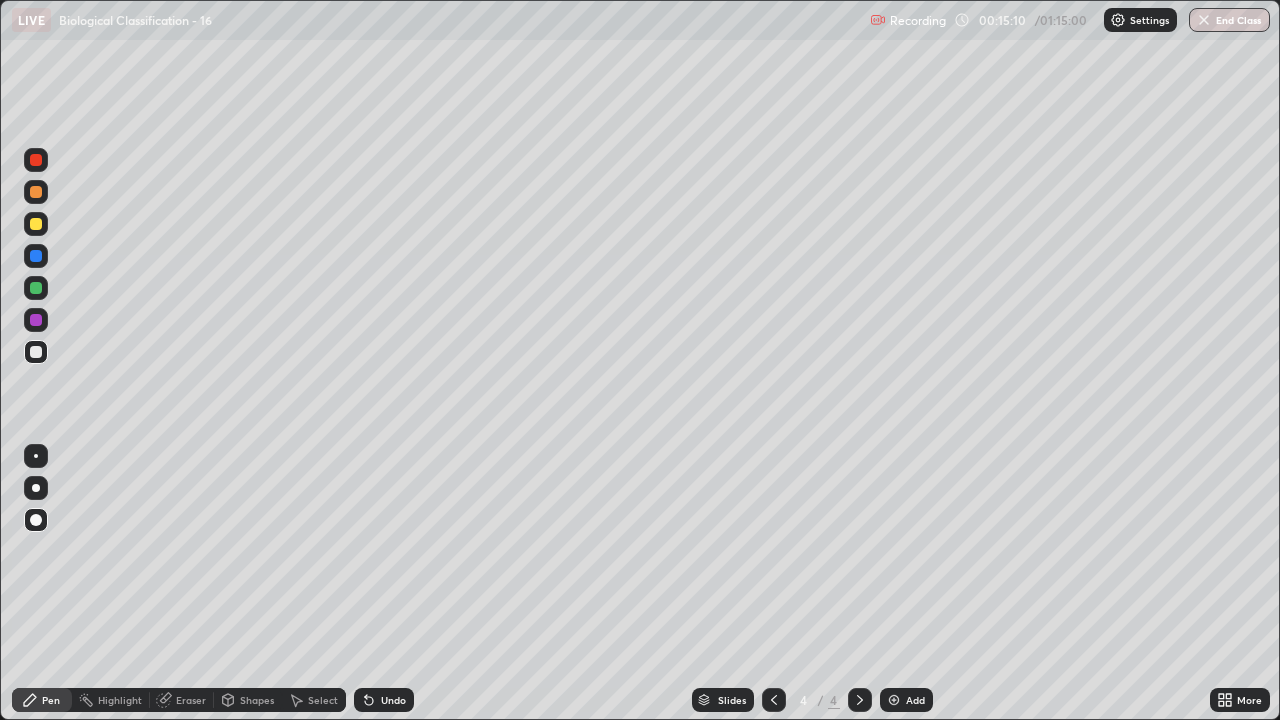 click at bounding box center [36, 224] 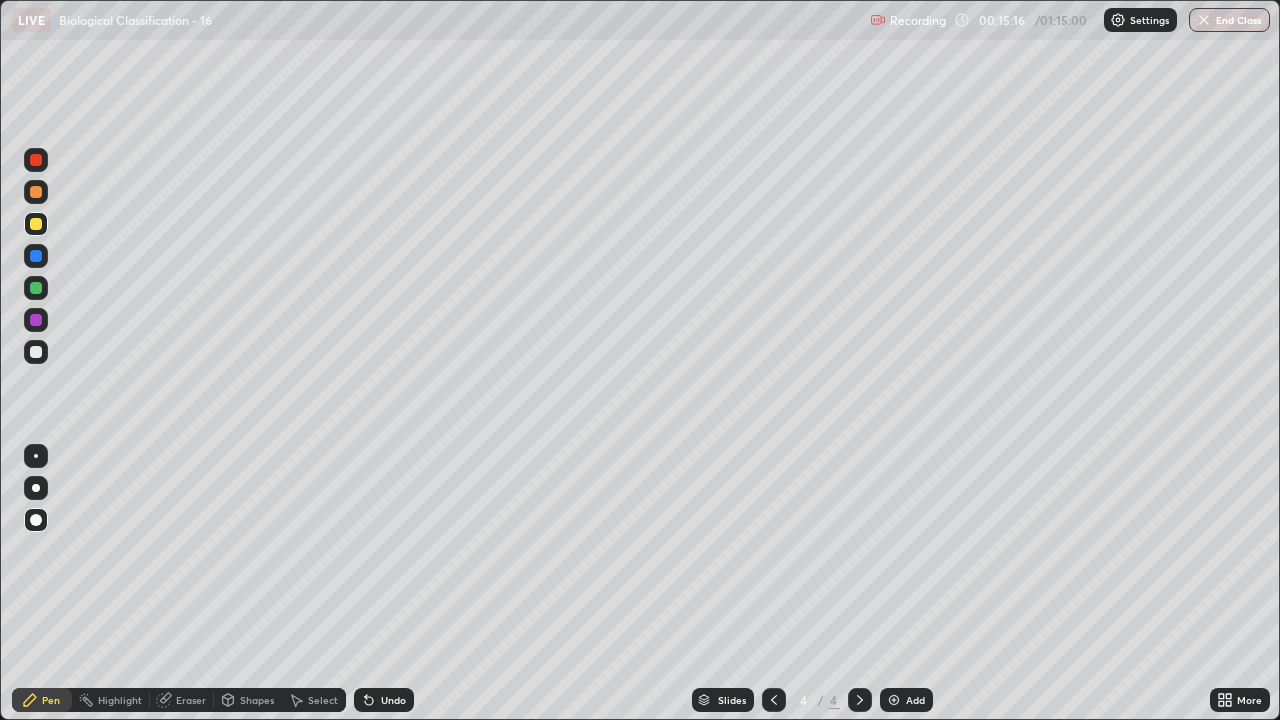 click 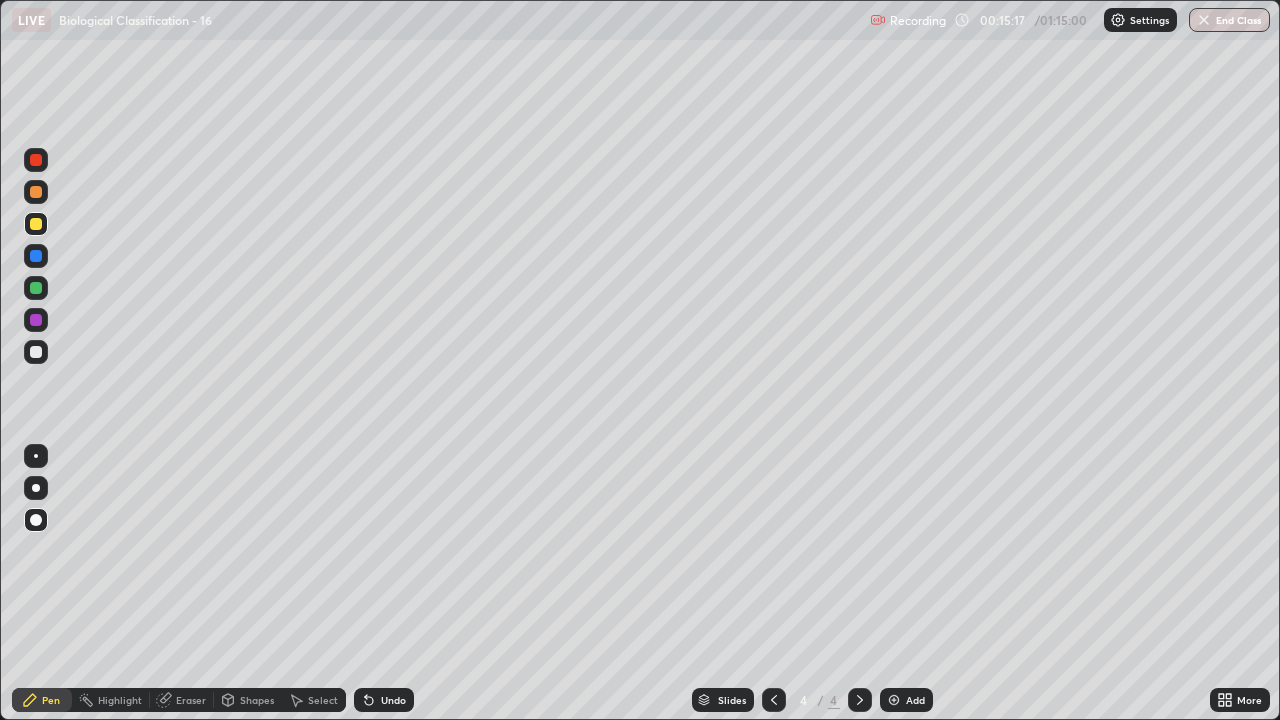 click at bounding box center [36, 288] 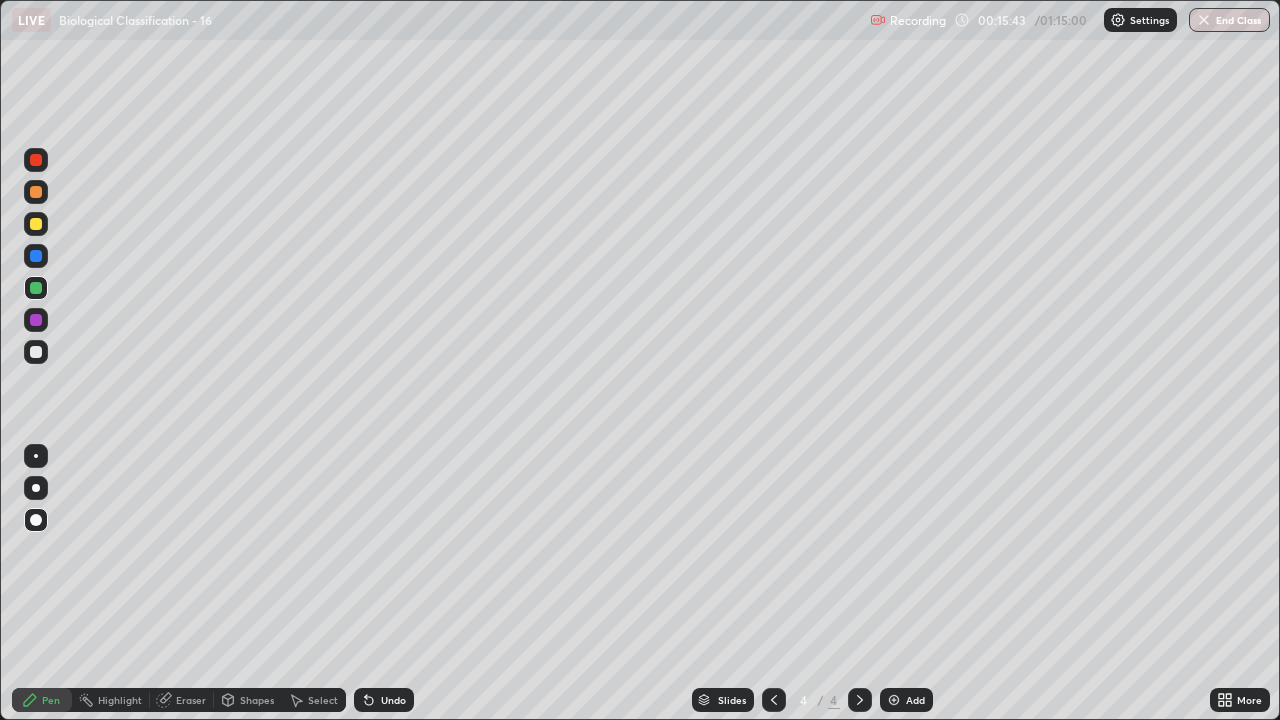 click at bounding box center (36, 352) 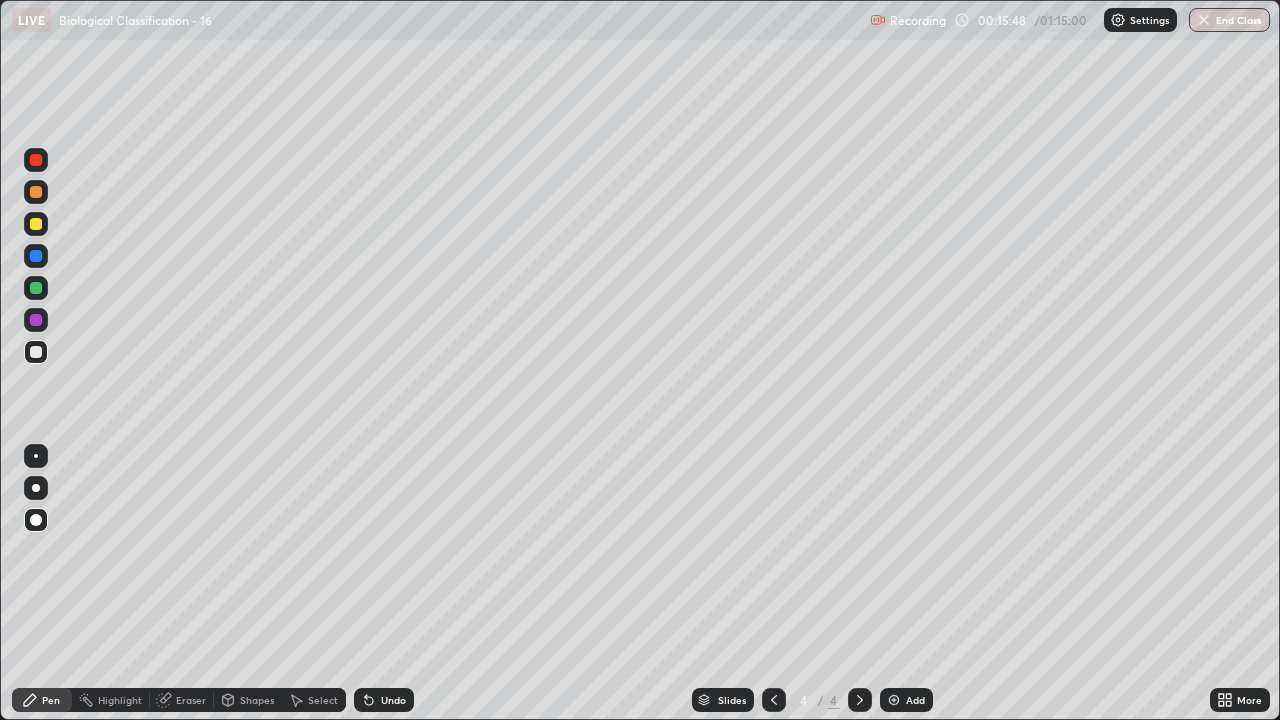 click at bounding box center [36, 192] 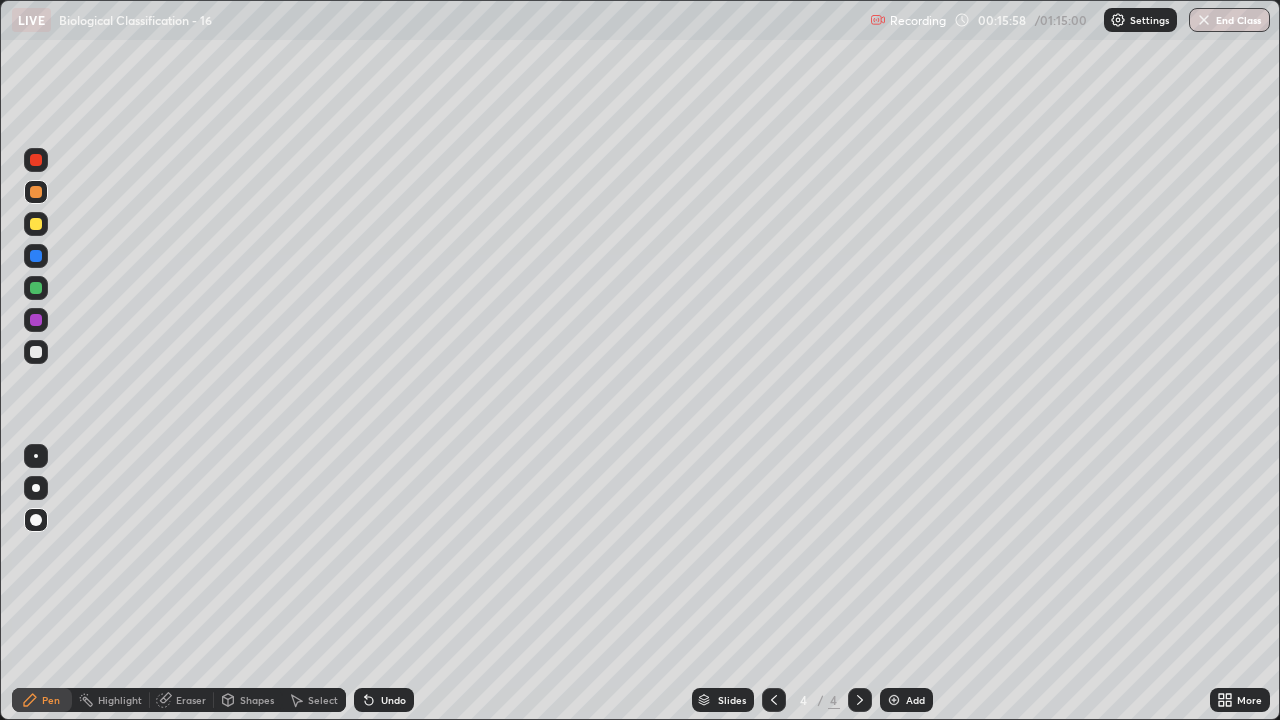 click at bounding box center (36, 352) 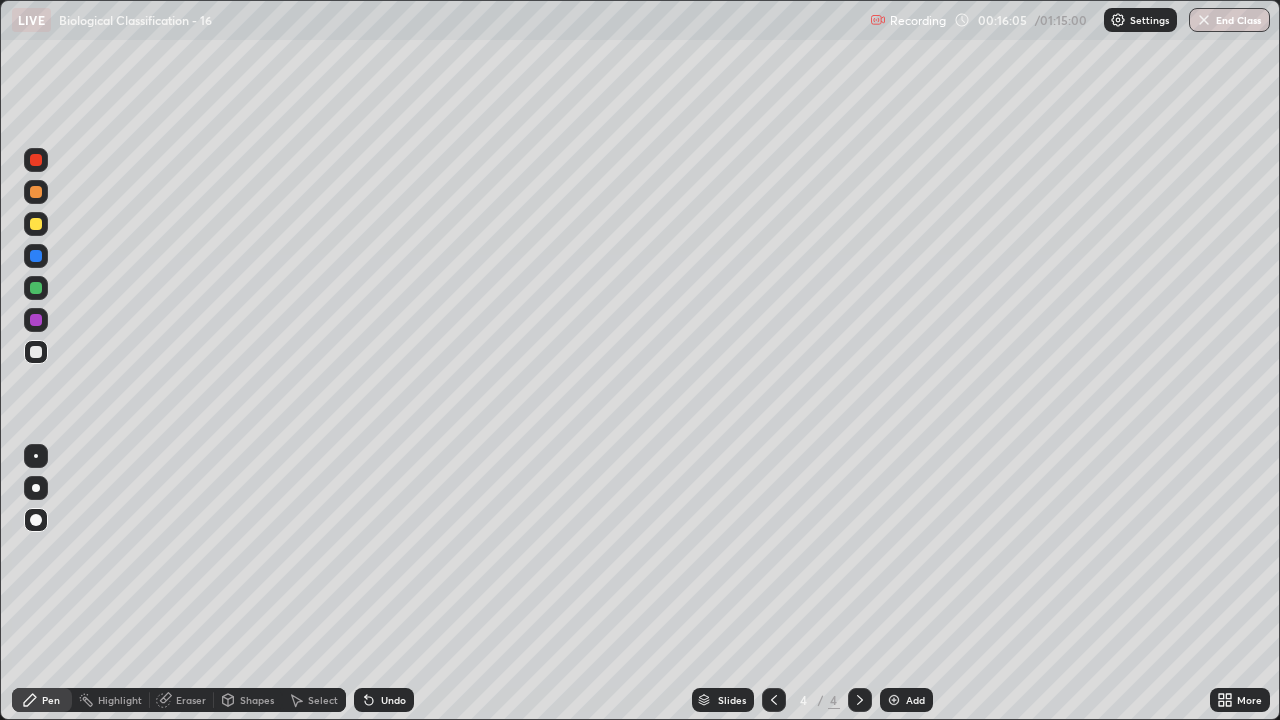 click at bounding box center [36, 288] 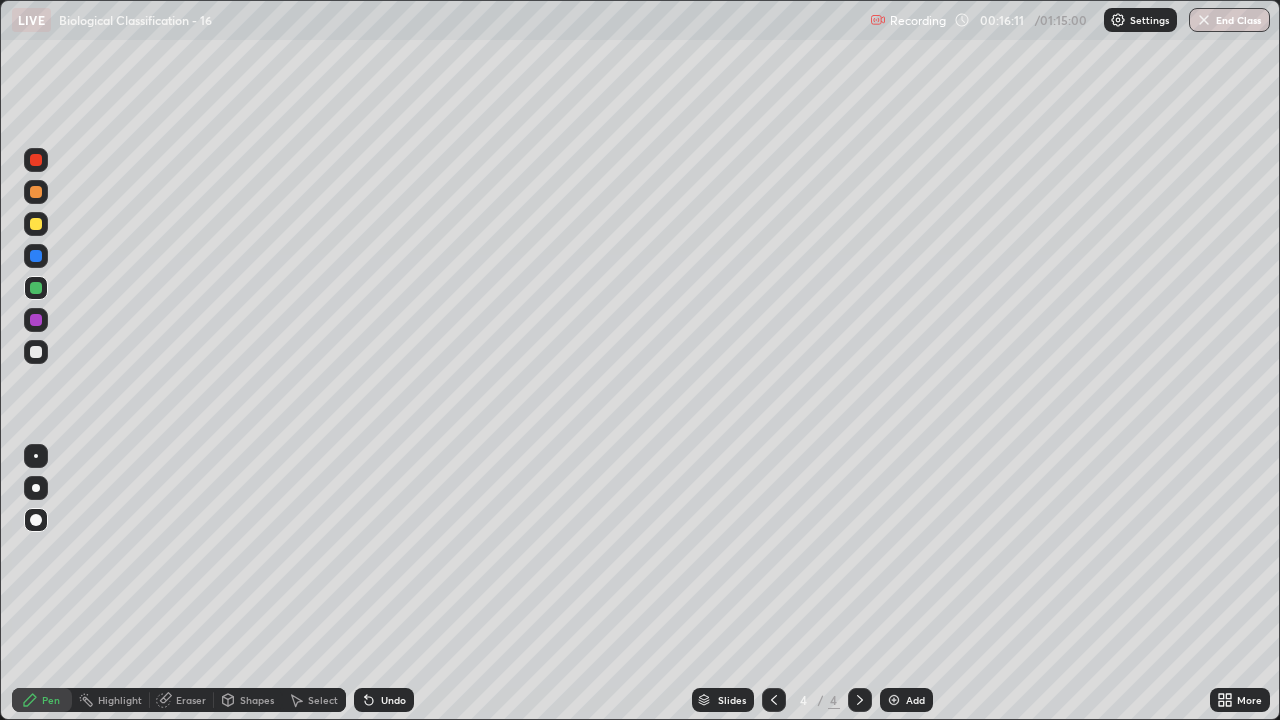 click at bounding box center (36, 224) 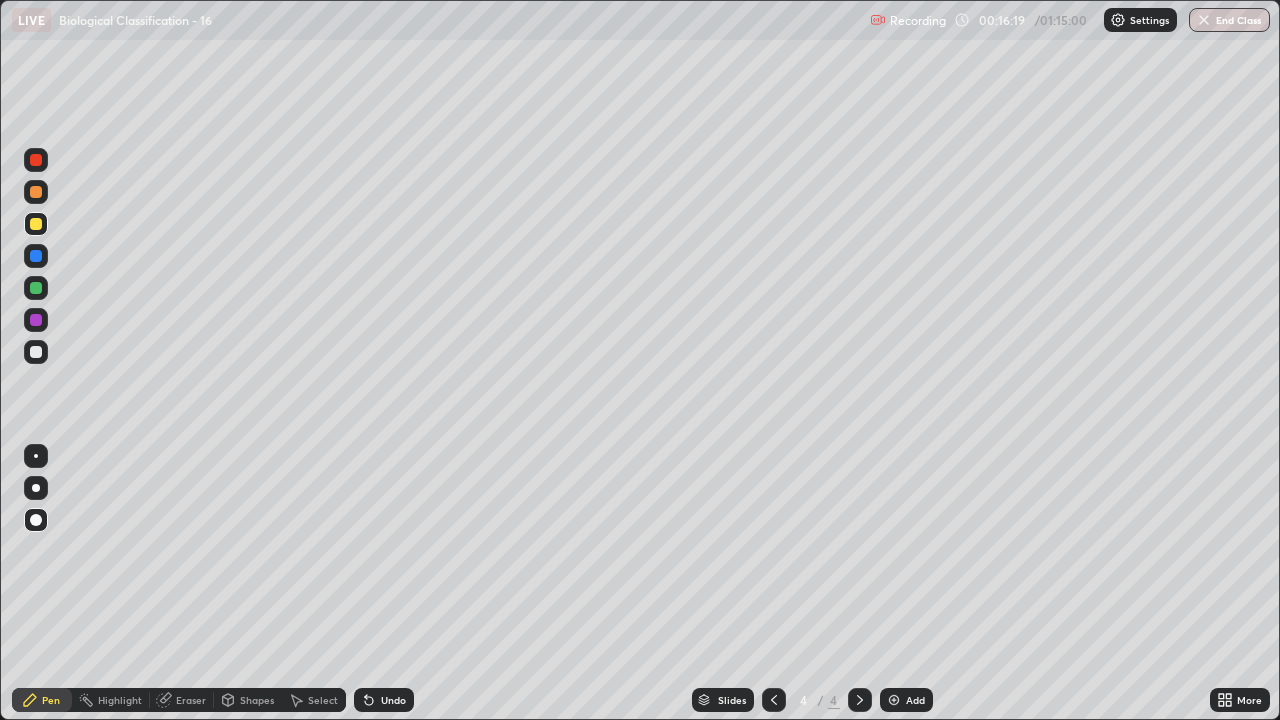 click at bounding box center (36, 288) 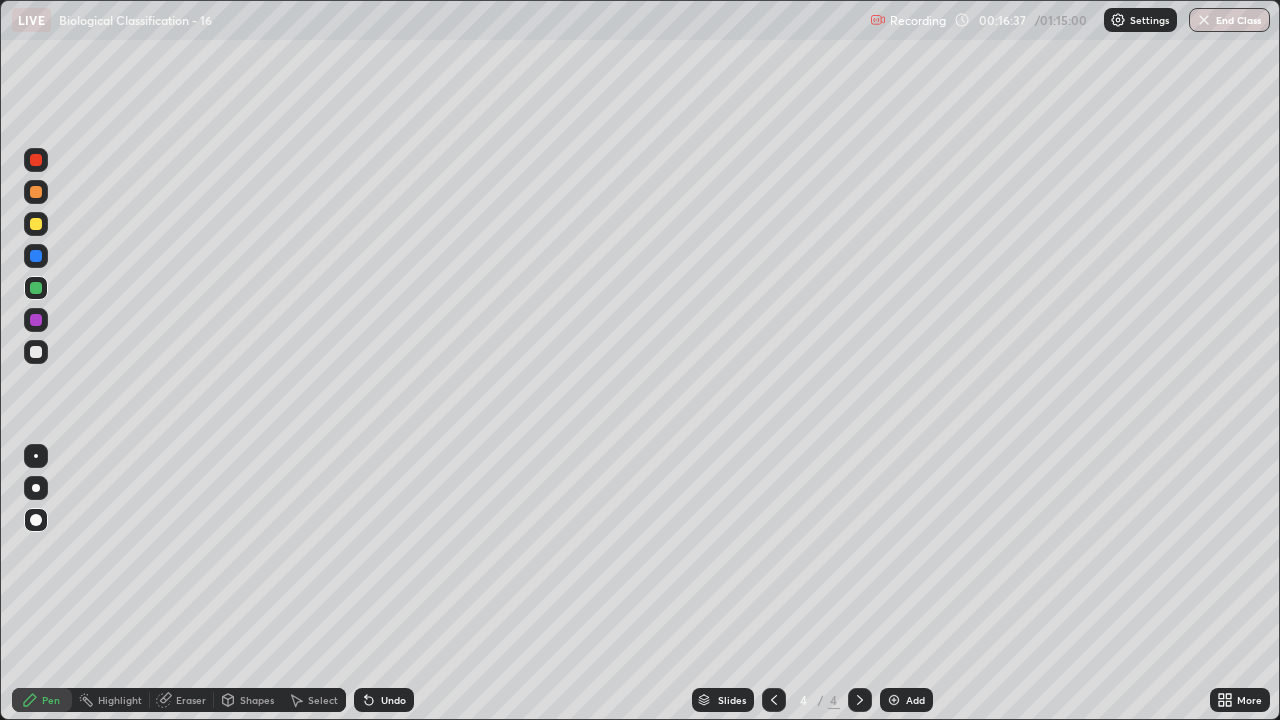 click at bounding box center (36, 352) 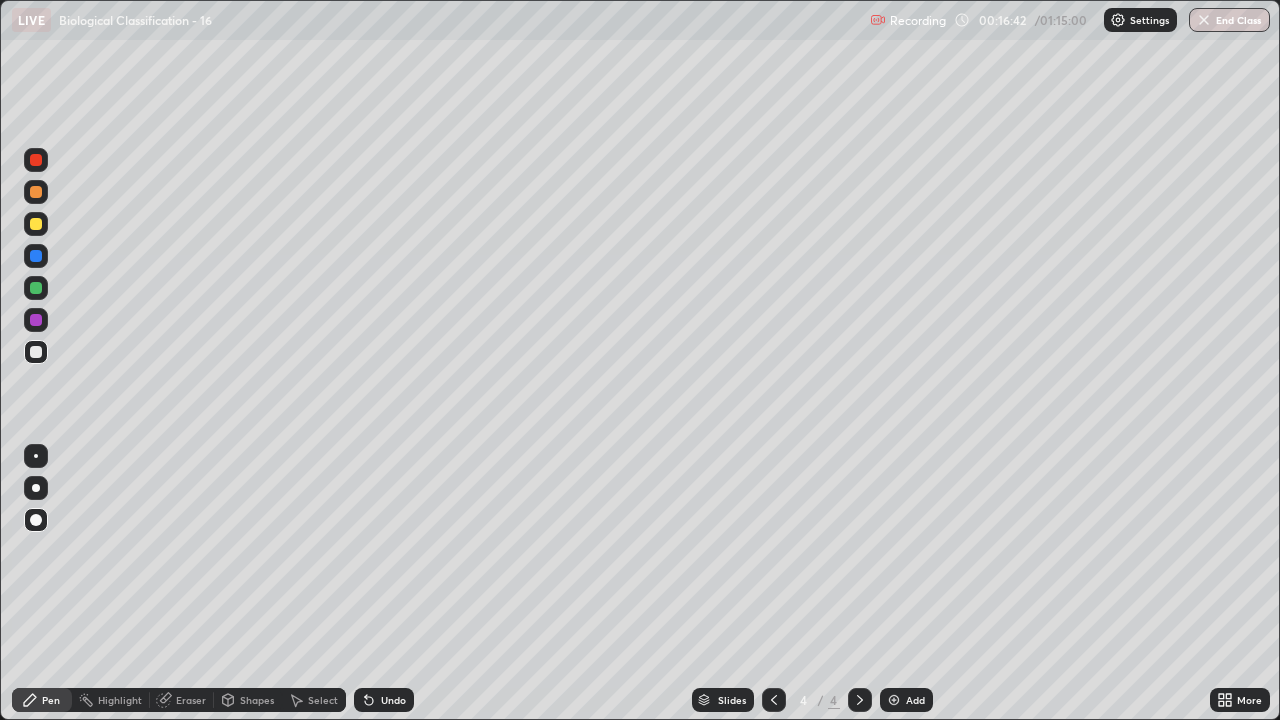 click on "Eraser" at bounding box center [182, 700] 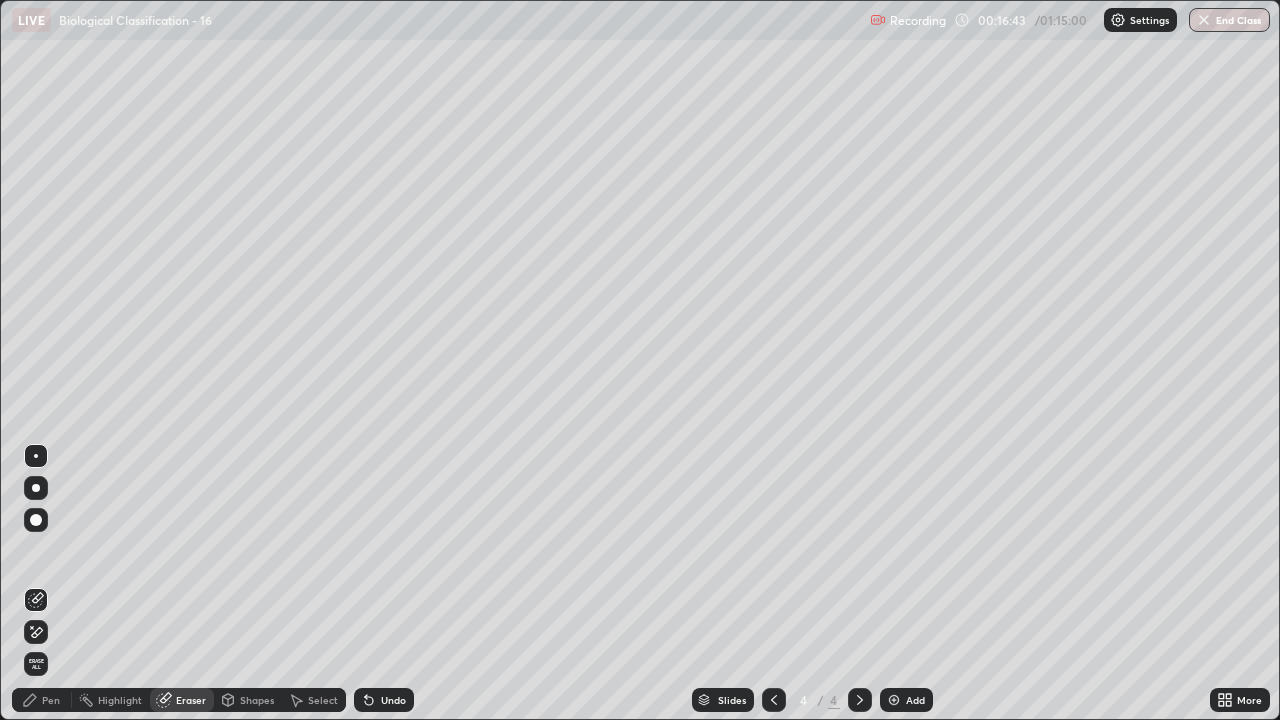 click 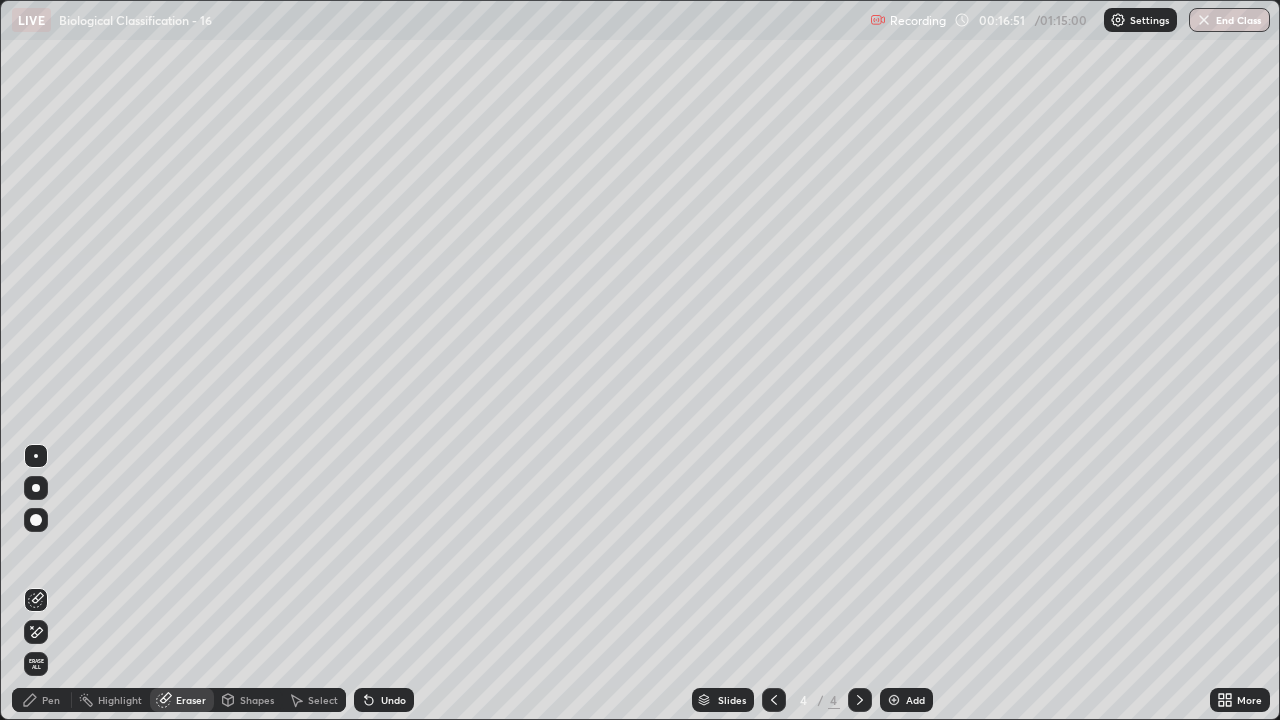 click on "Pen" at bounding box center (51, 700) 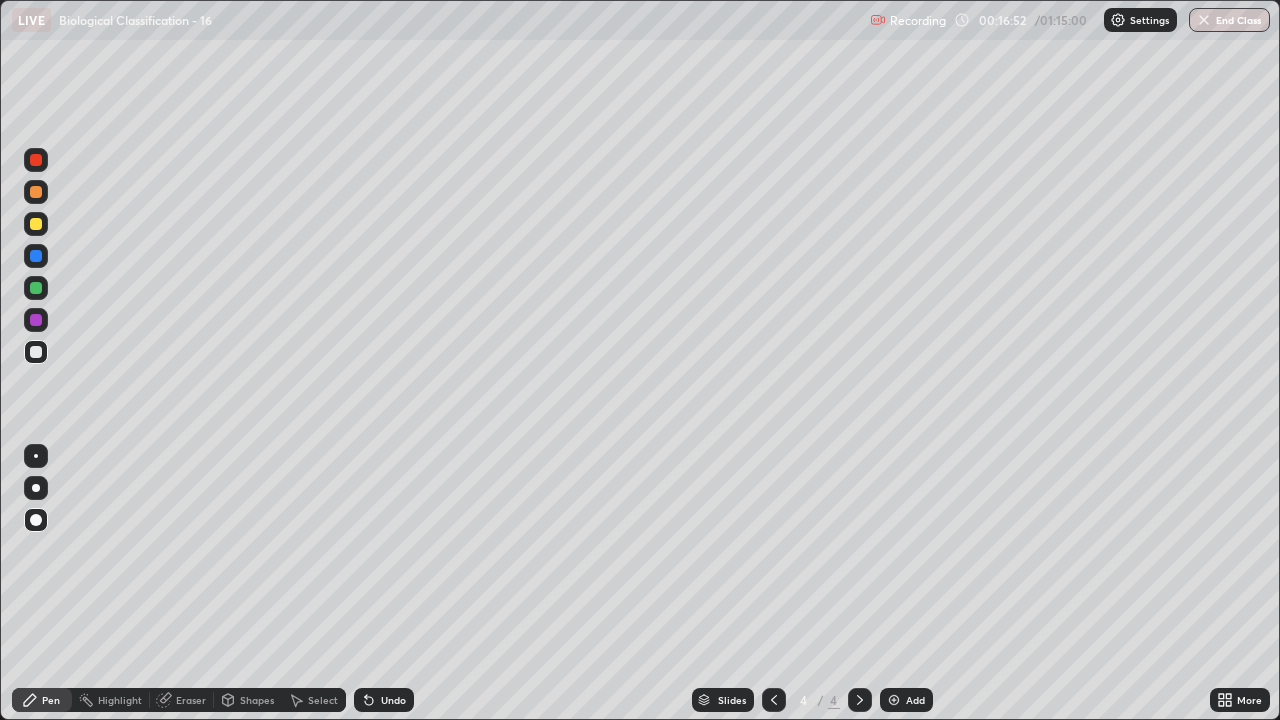 click at bounding box center [36, 192] 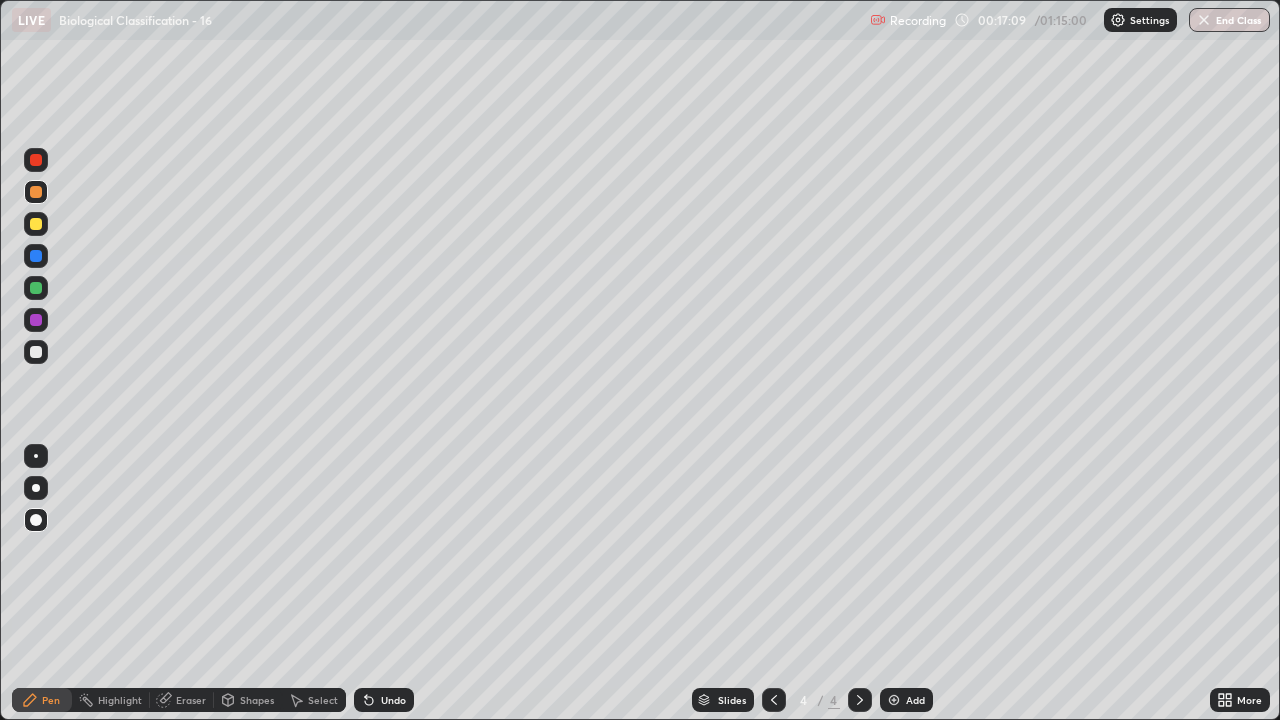 click at bounding box center (36, 352) 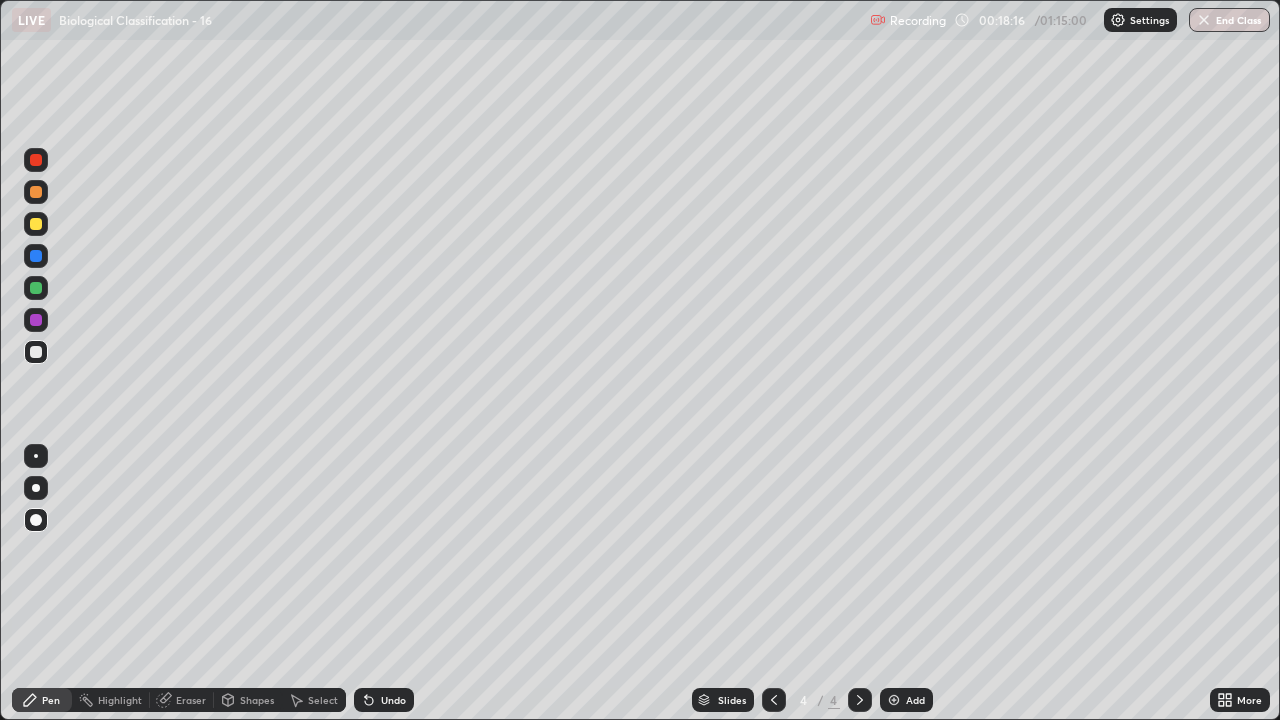 click at bounding box center [36, 192] 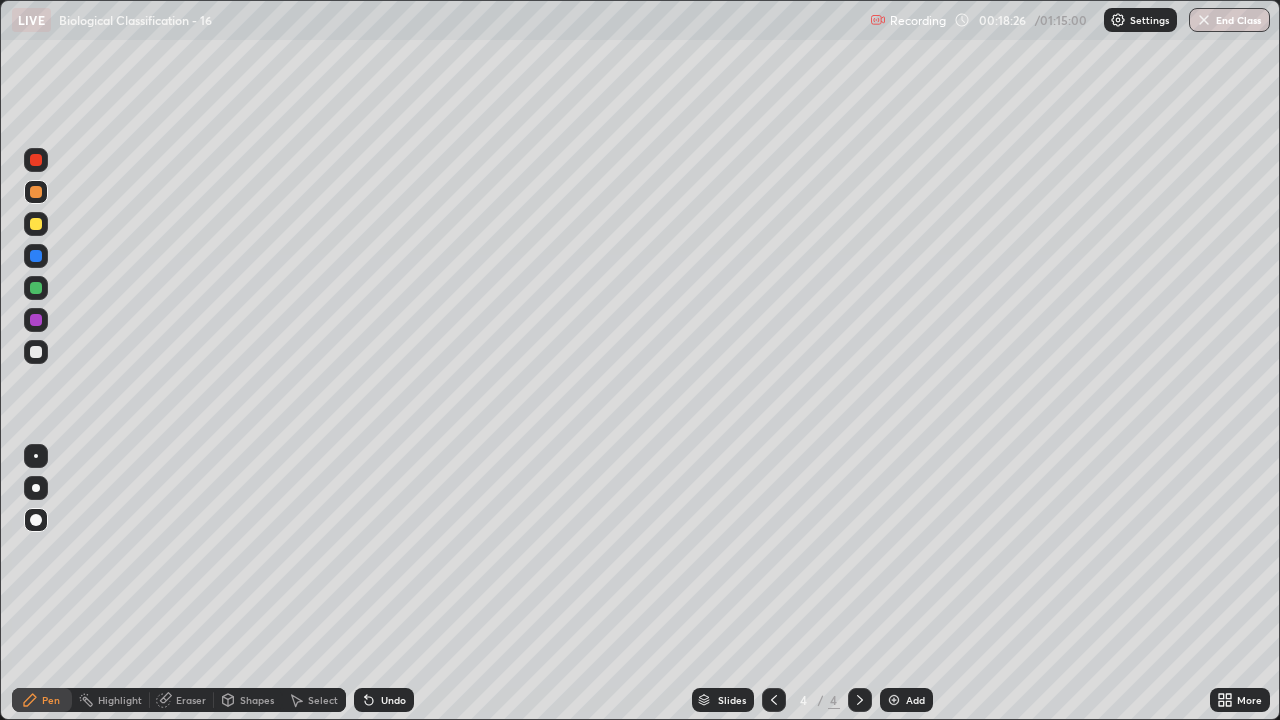 click at bounding box center [36, 352] 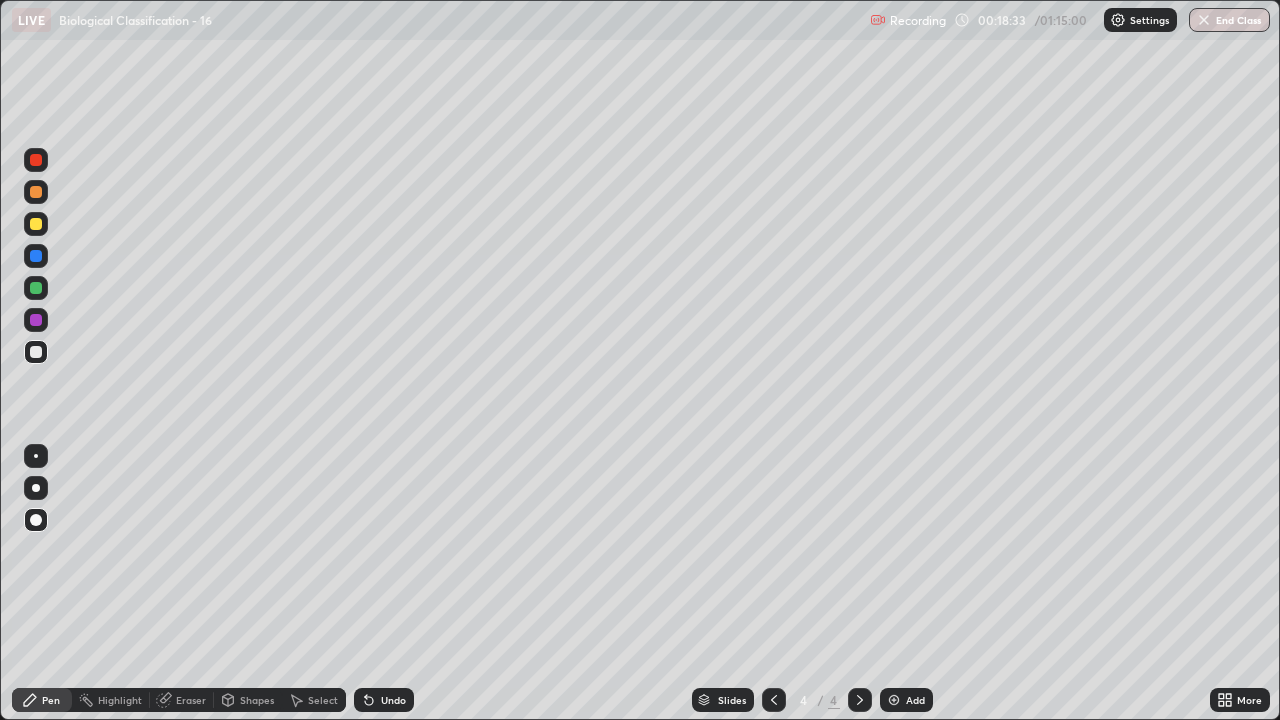 click at bounding box center (36, 224) 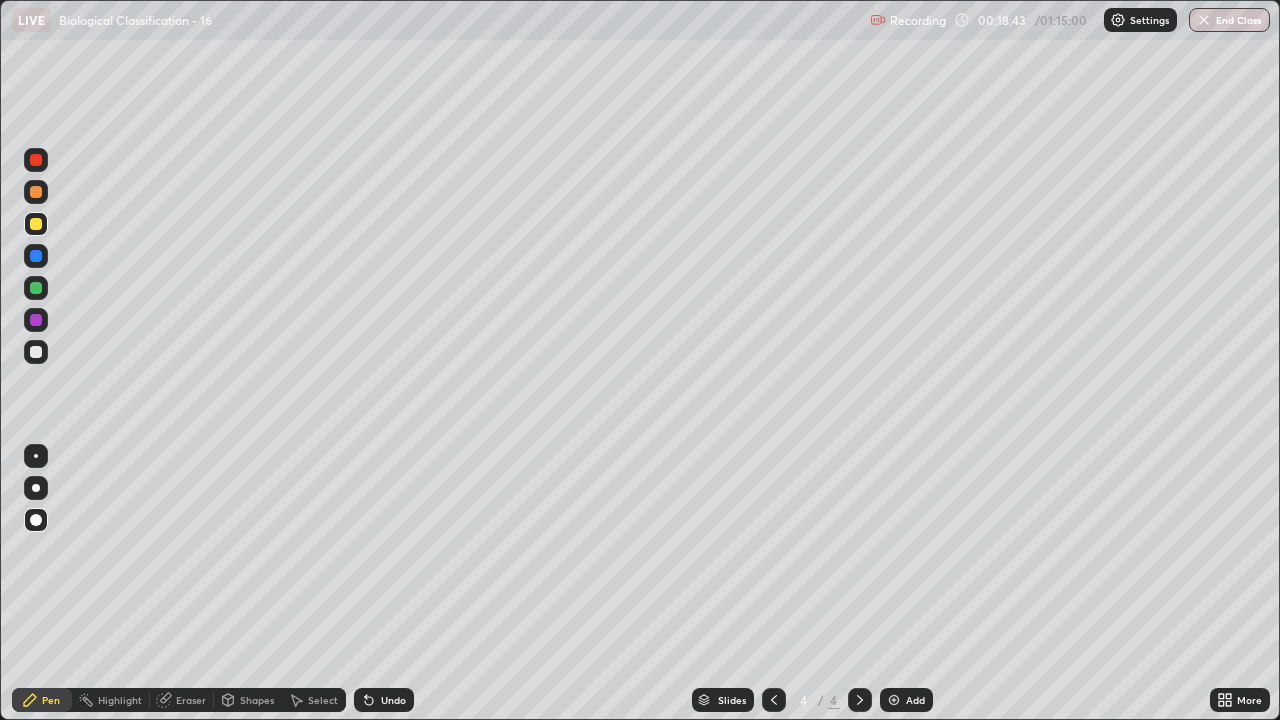 click at bounding box center [36, 288] 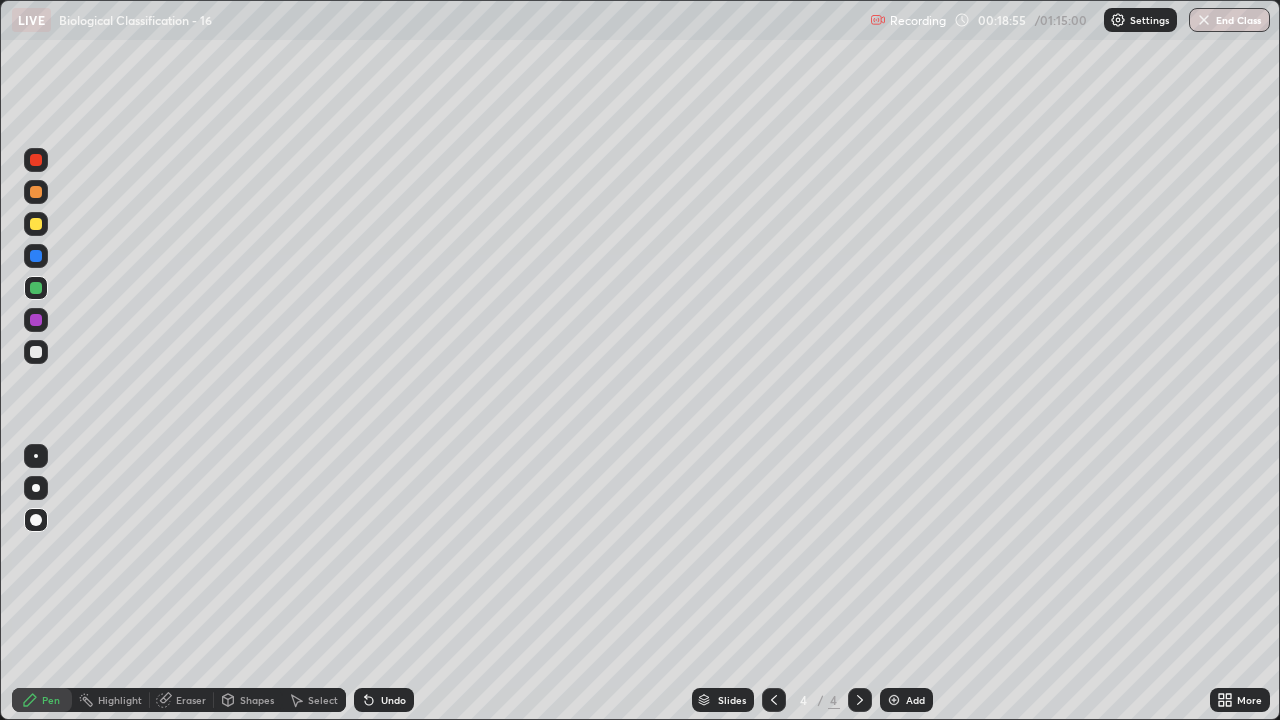 click at bounding box center [36, 352] 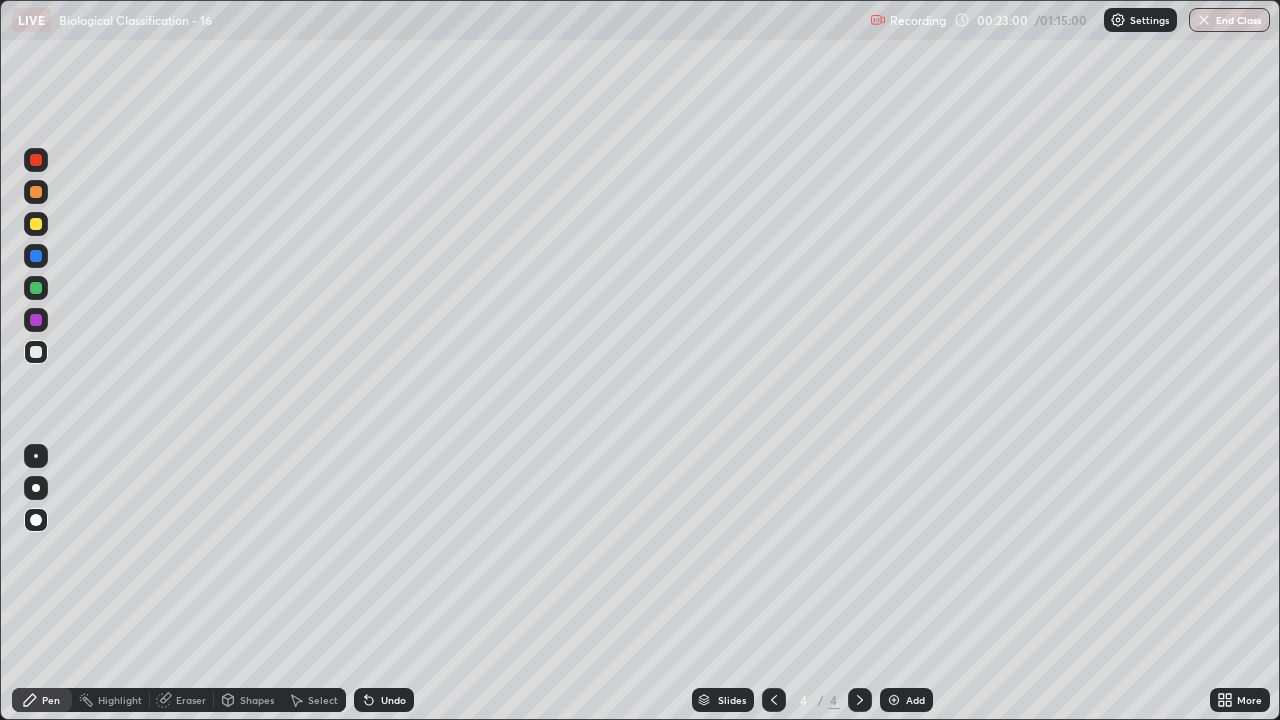 click at bounding box center (894, 700) 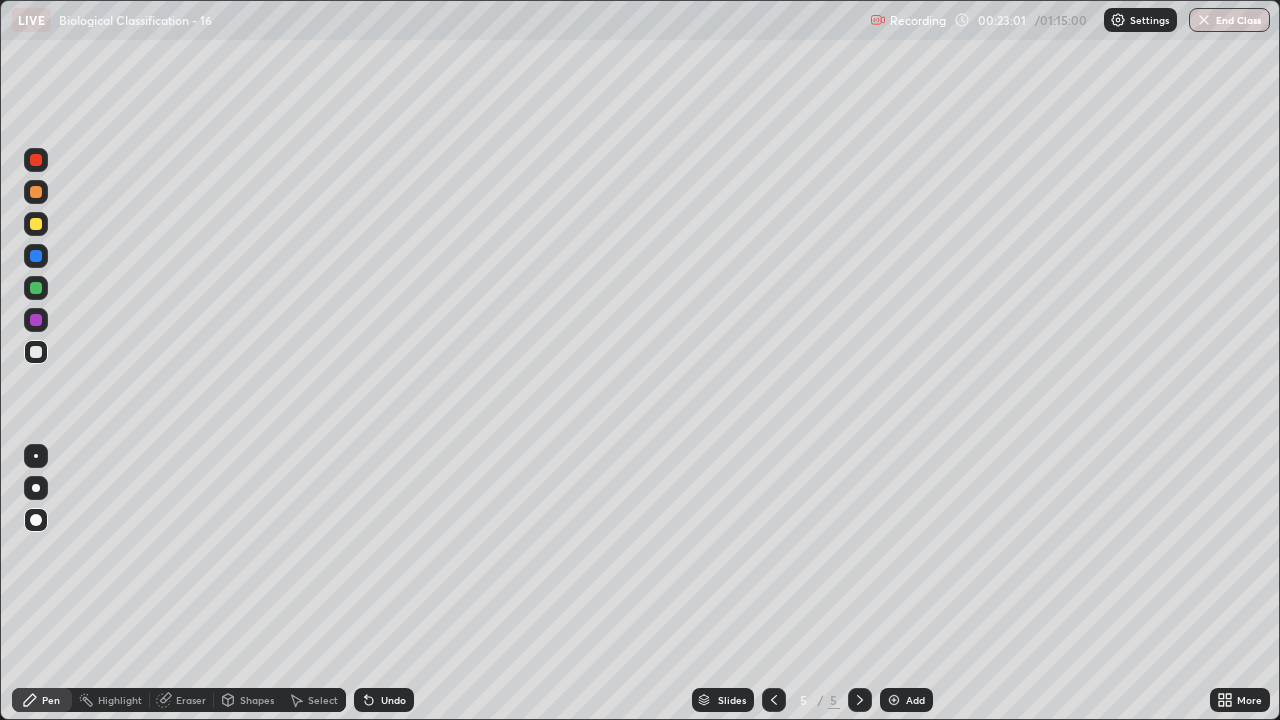 click at bounding box center [36, 320] 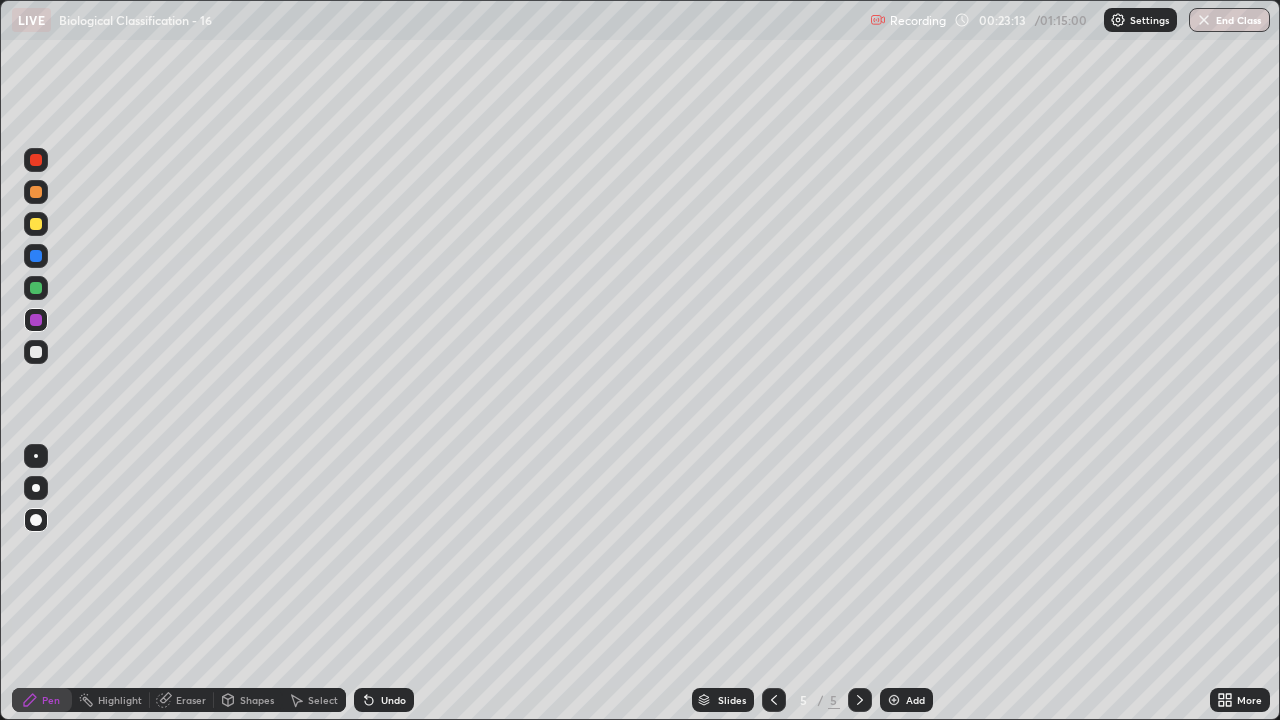 click at bounding box center [36, 192] 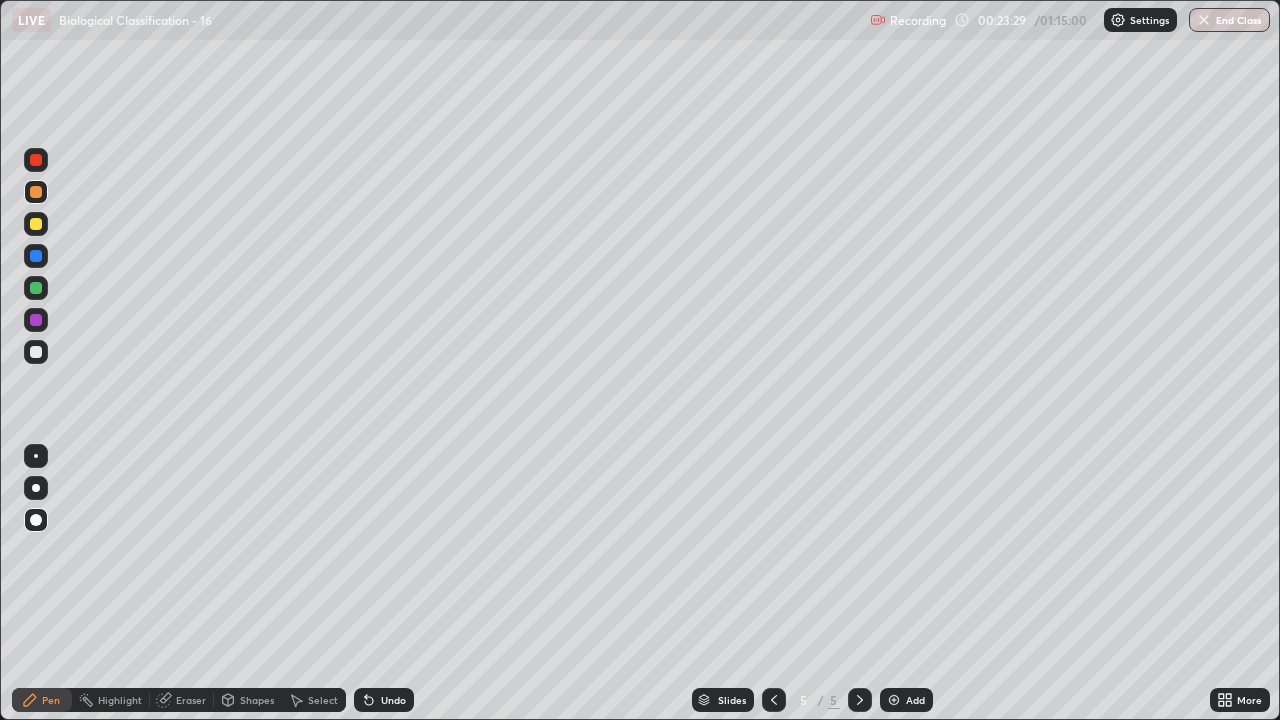 click at bounding box center (36, 224) 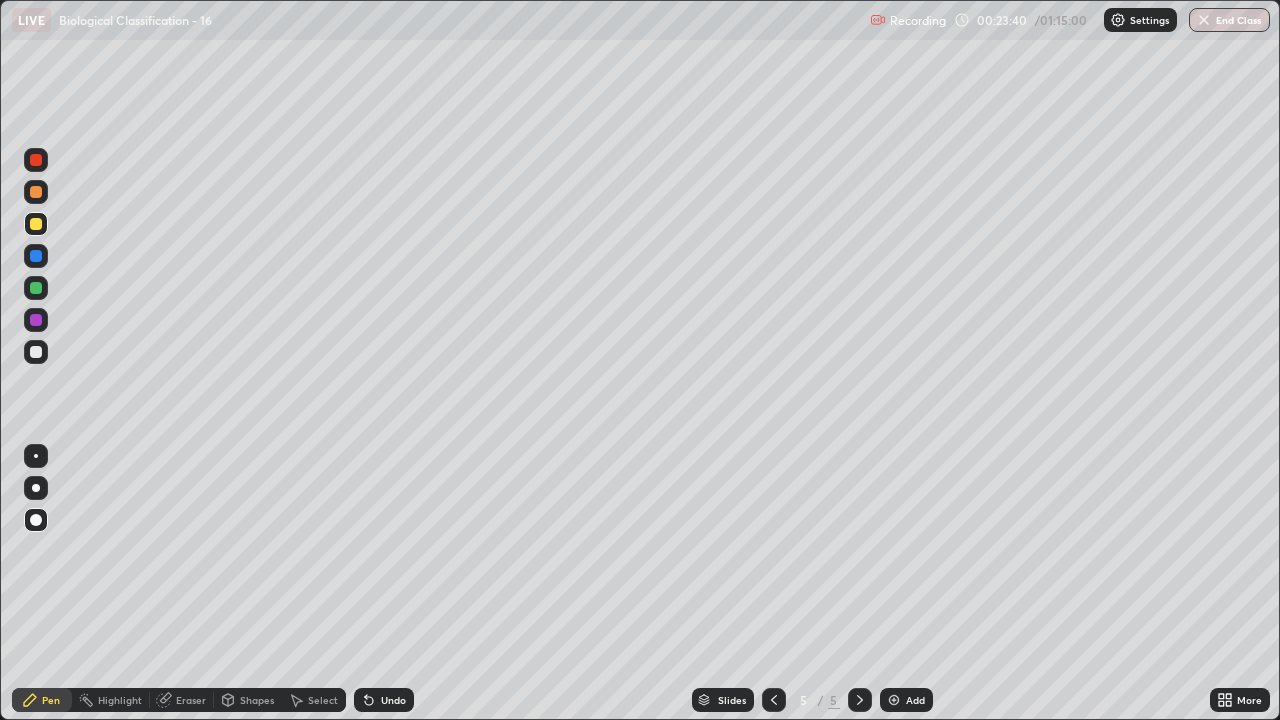 click at bounding box center (36, 352) 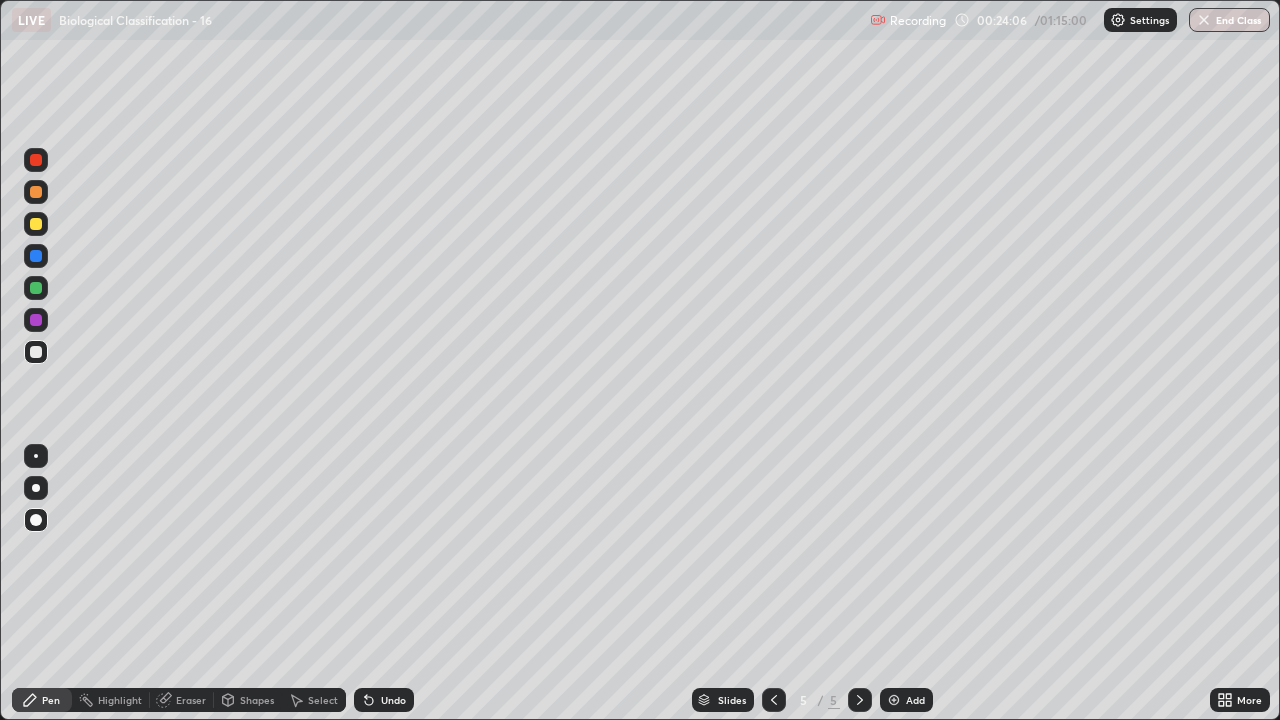click at bounding box center [36, 192] 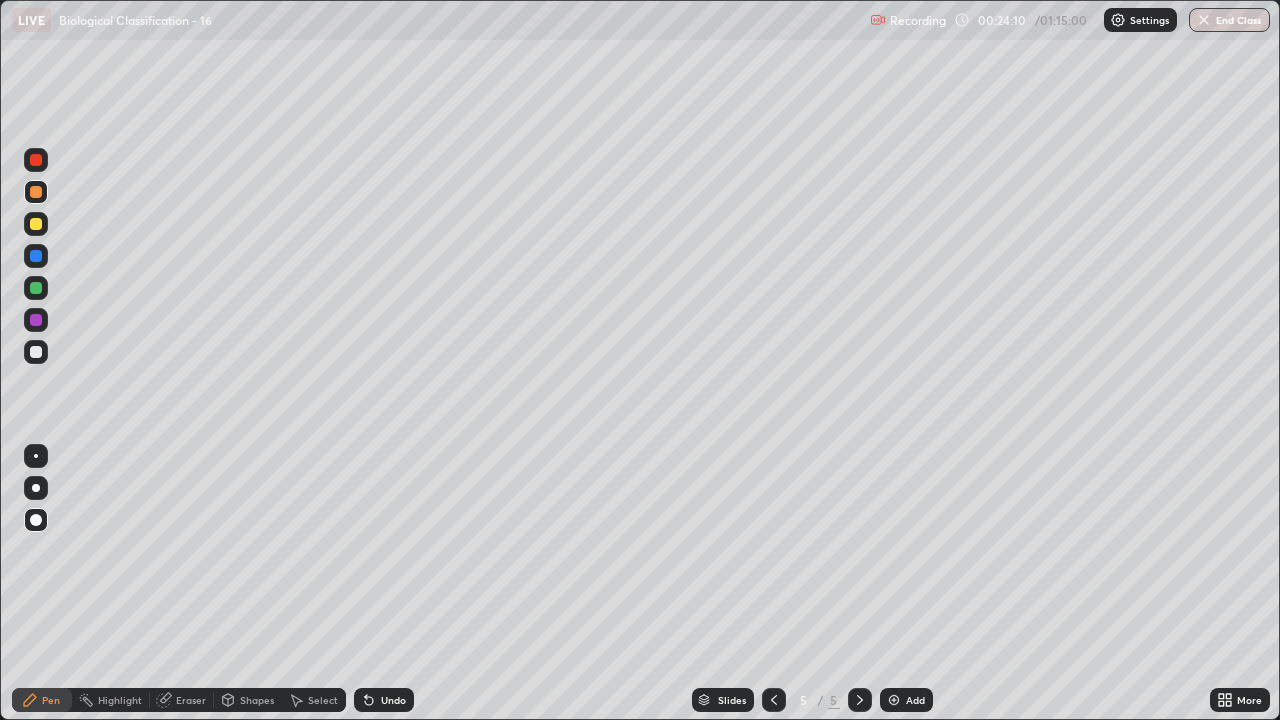 click at bounding box center (36, 224) 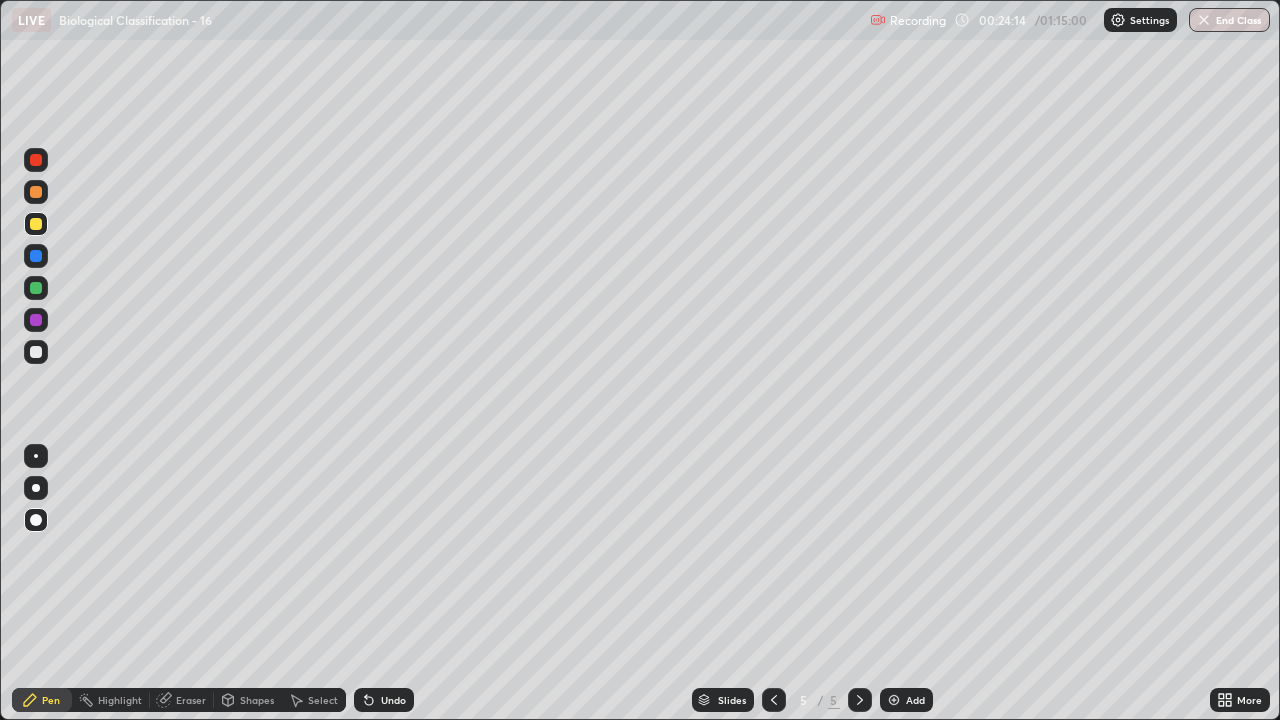 click 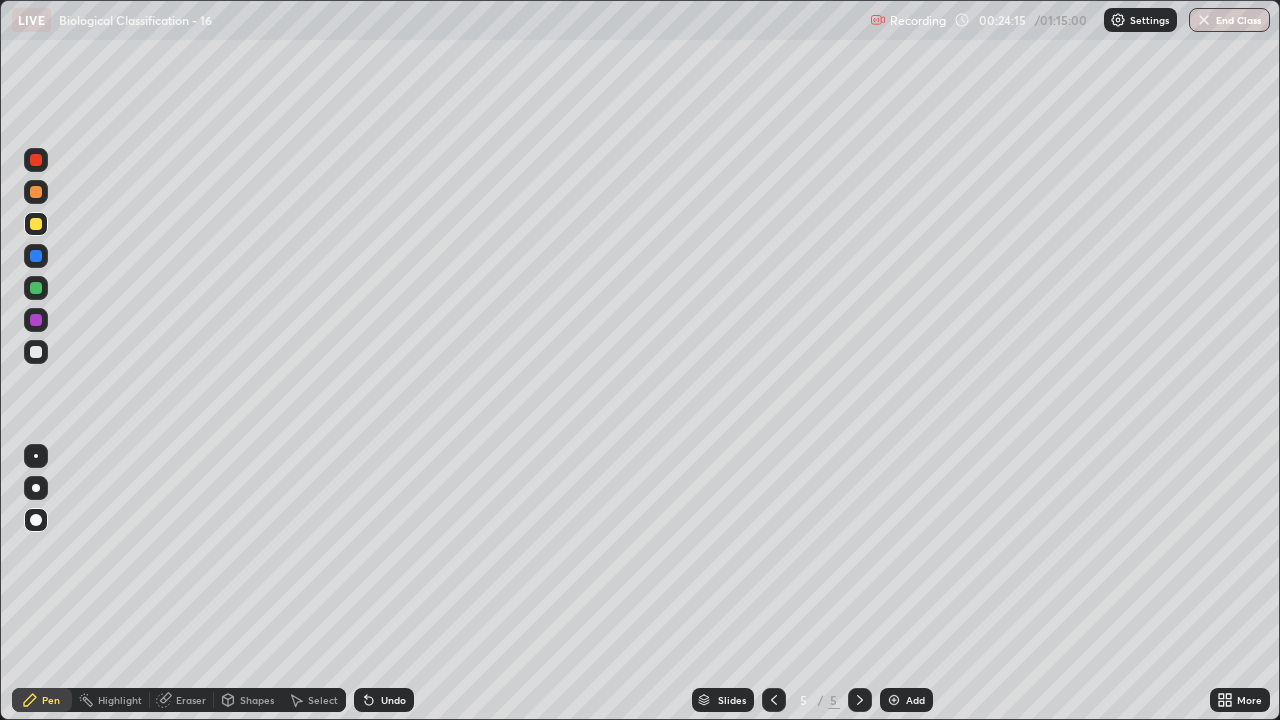 click 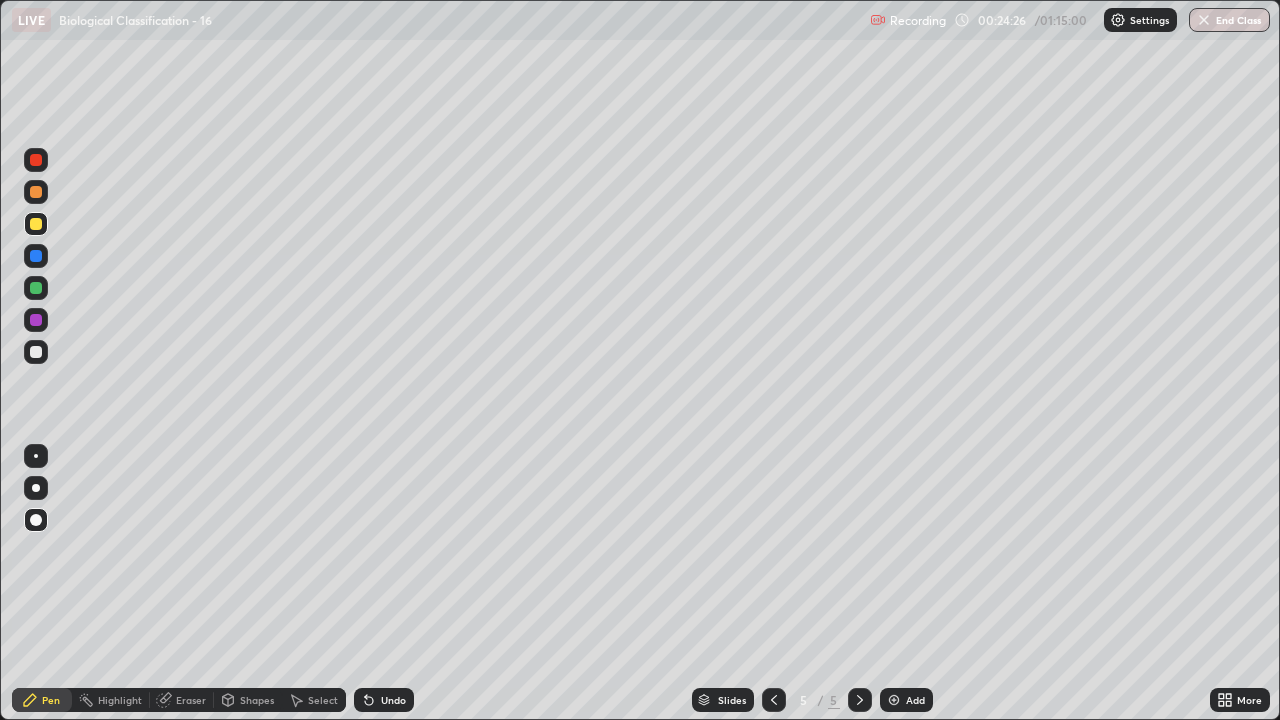 click at bounding box center (36, 192) 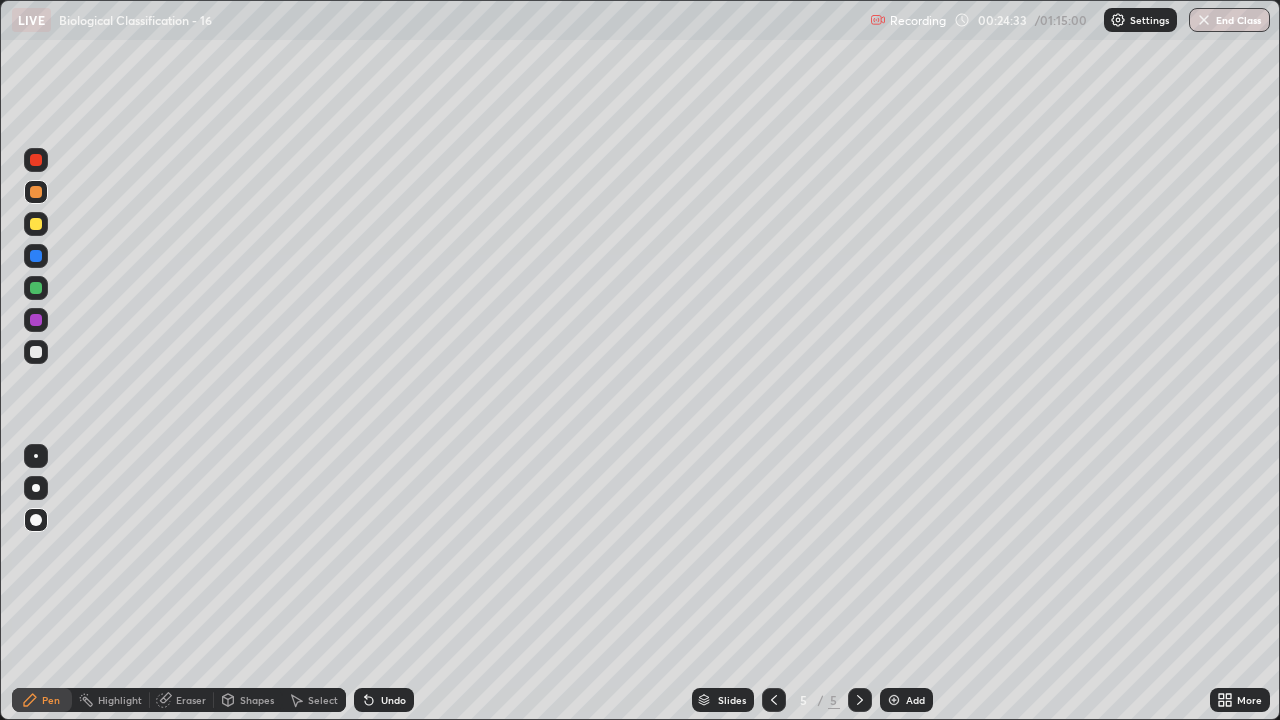 click at bounding box center (36, 224) 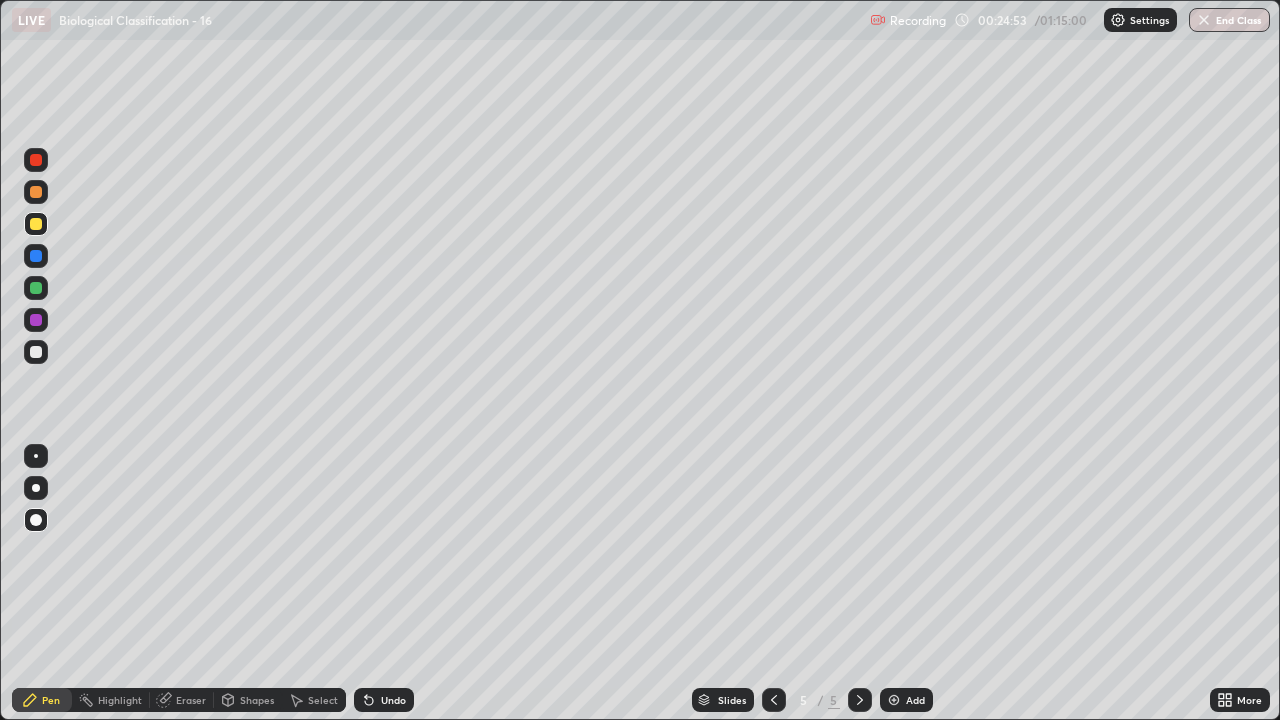 click on "Eraser" at bounding box center [191, 700] 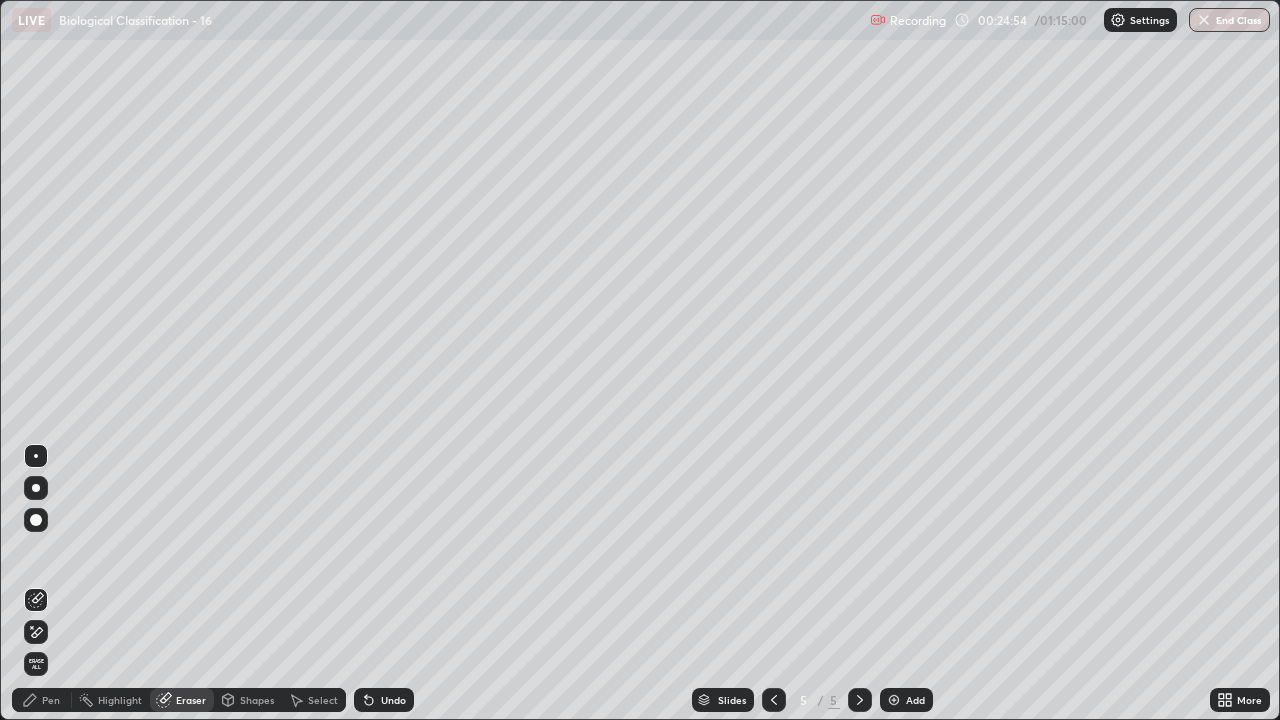 click 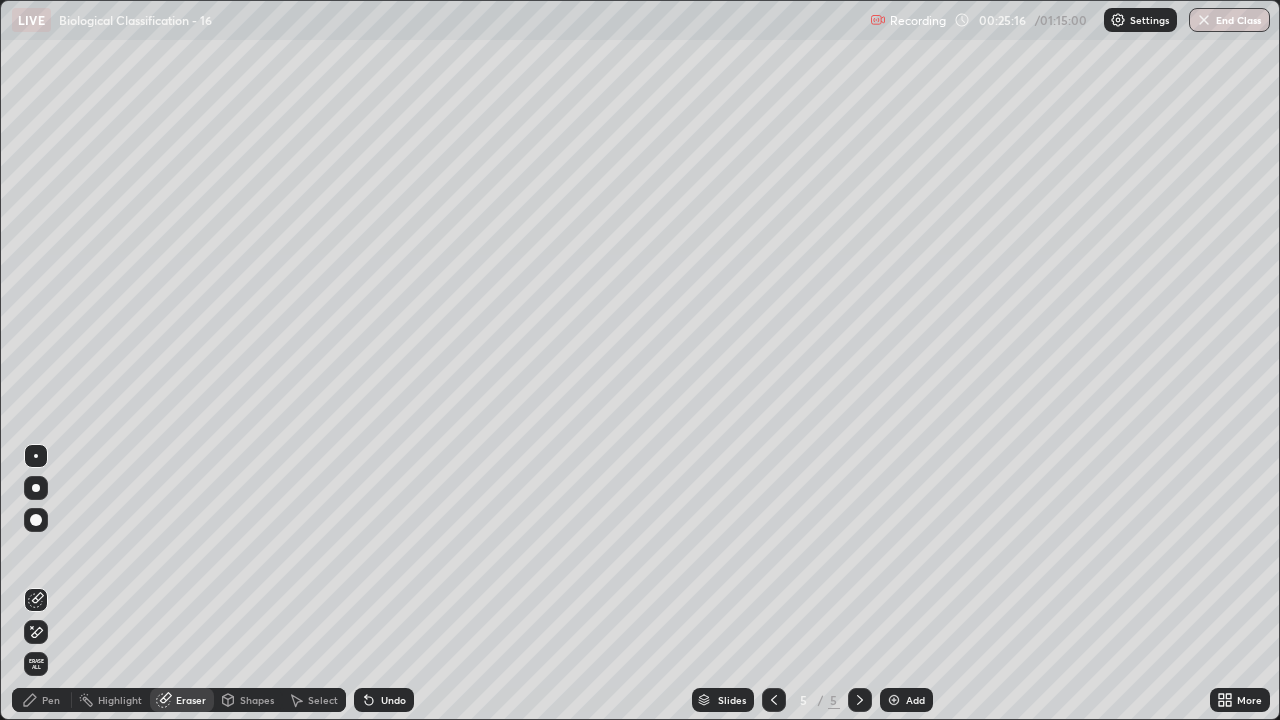 click on "Pen" at bounding box center (42, 700) 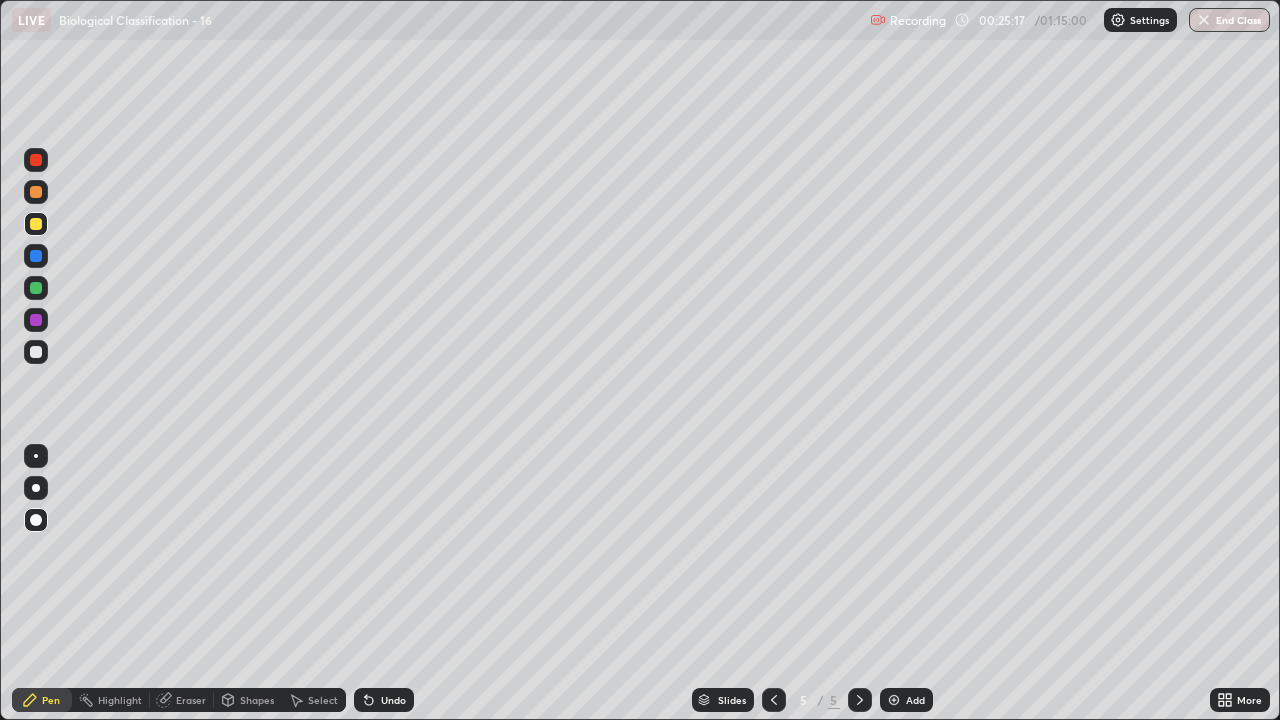 click at bounding box center (36, 192) 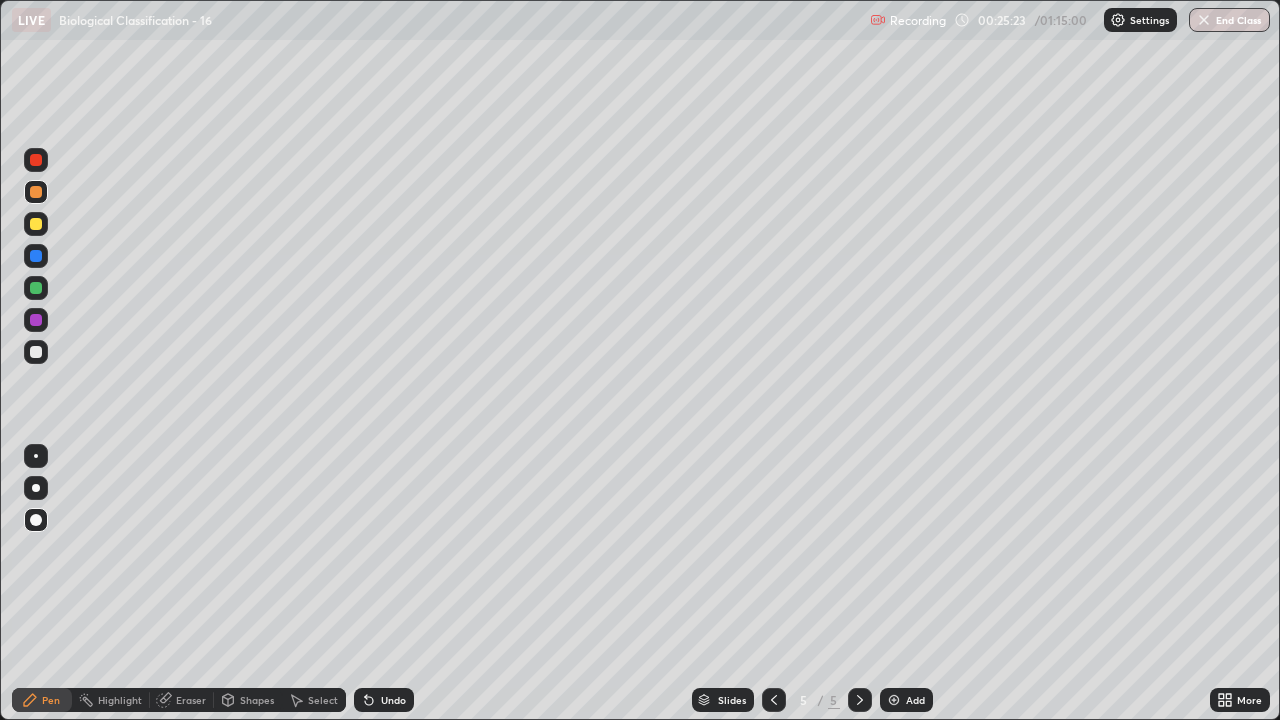 click at bounding box center (36, 352) 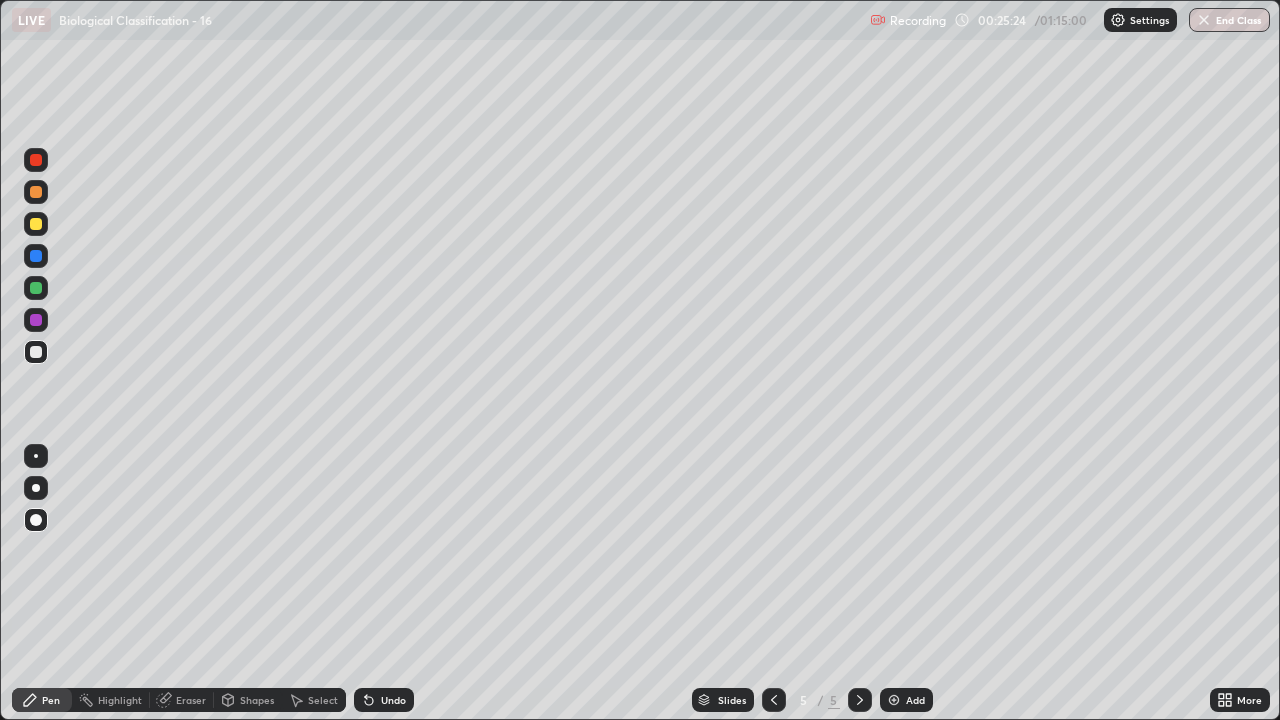 click at bounding box center (36, 256) 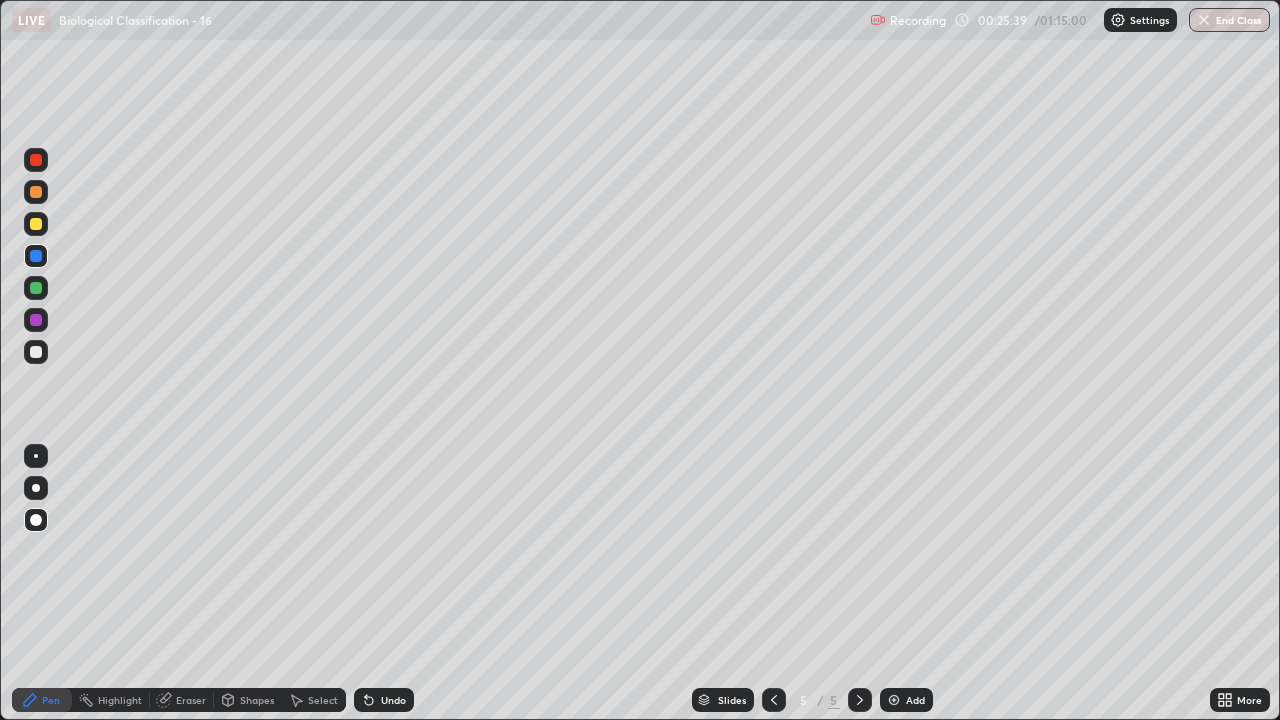 click at bounding box center [36, 192] 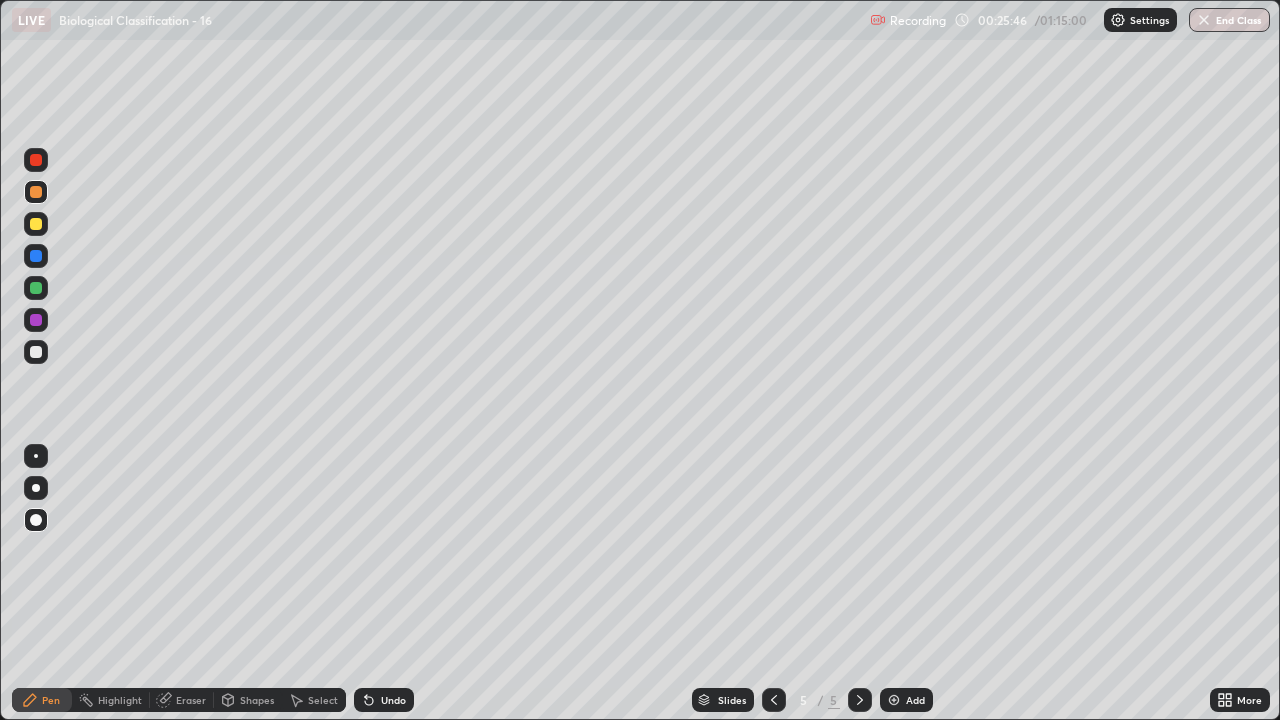 click at bounding box center (36, 192) 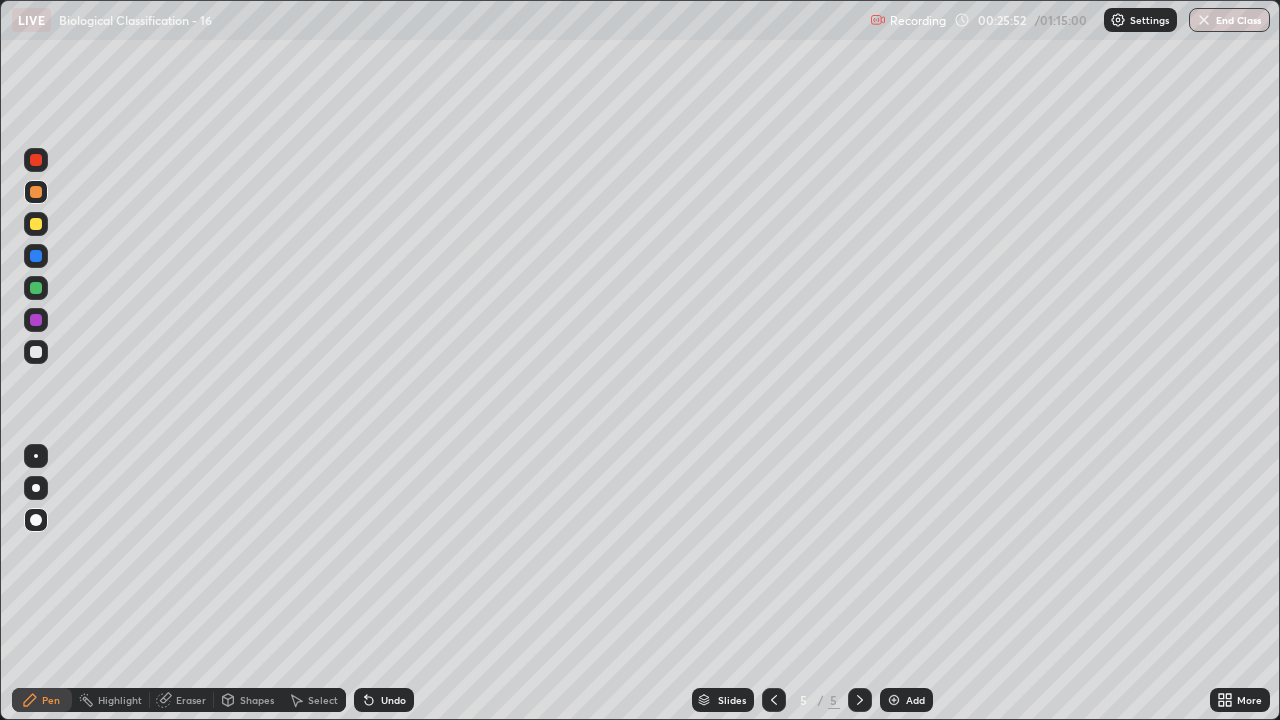 click at bounding box center [36, 320] 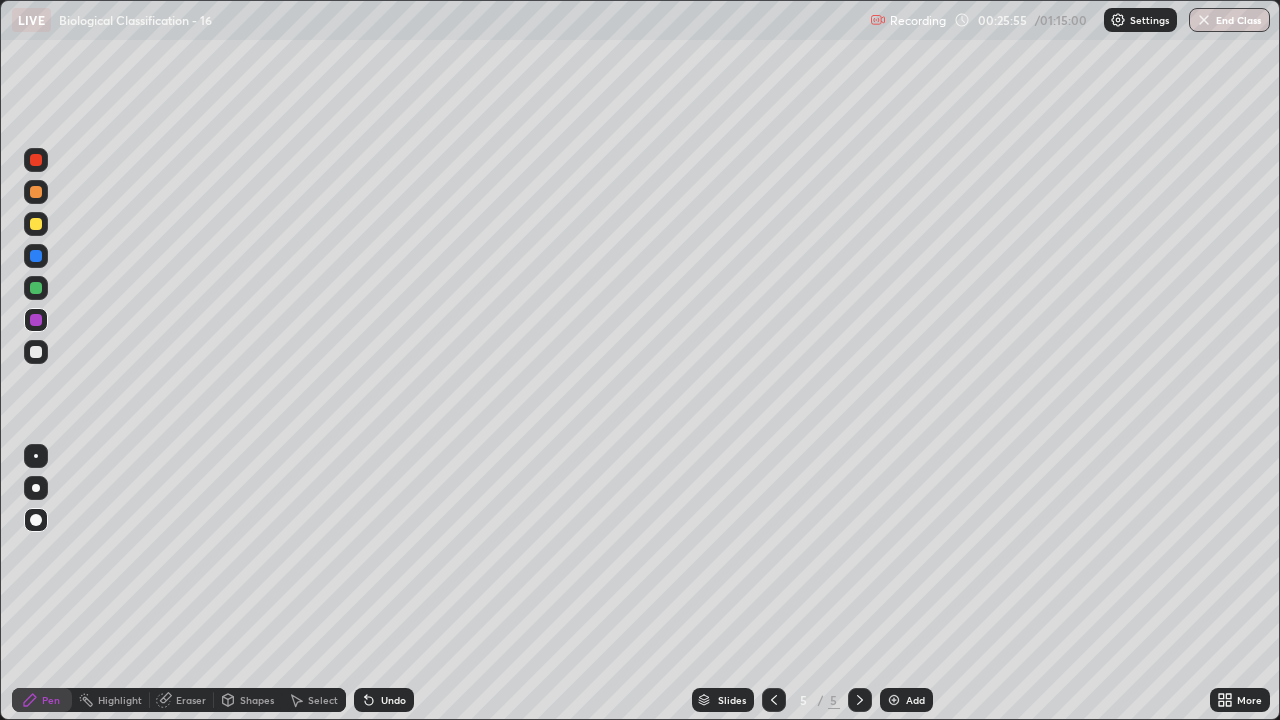 click at bounding box center [36, 192] 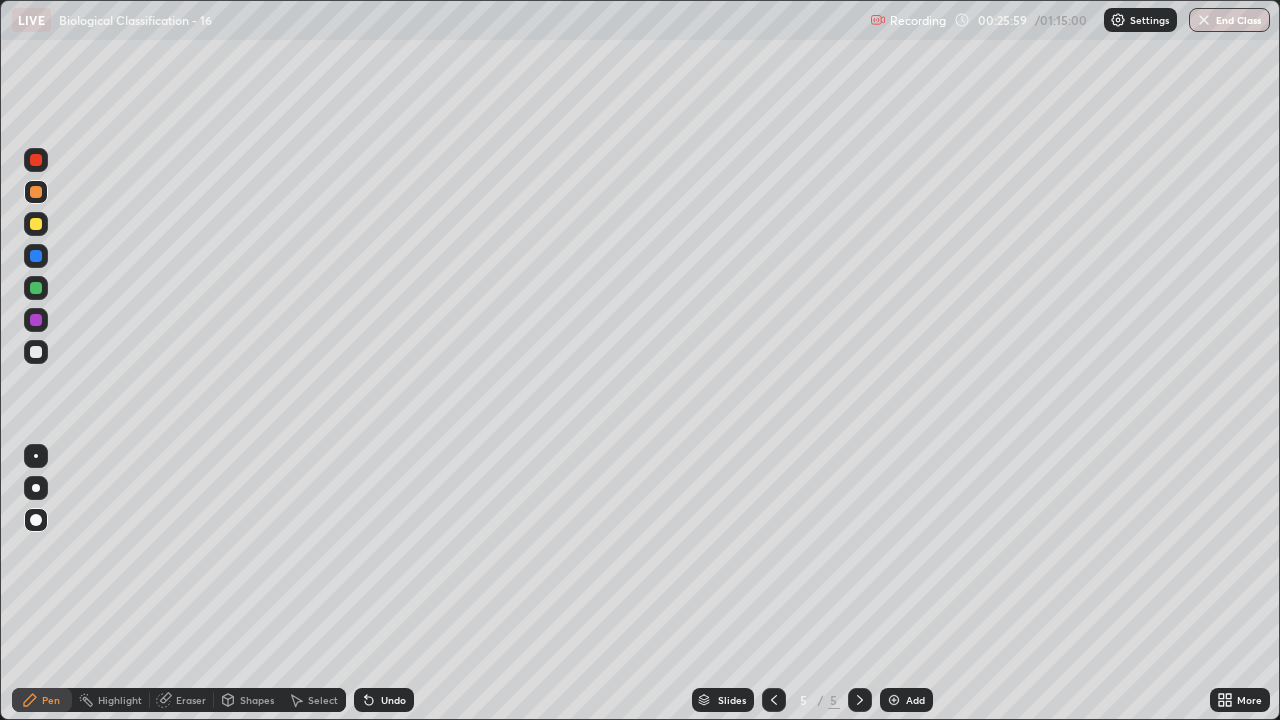 click at bounding box center [36, 352] 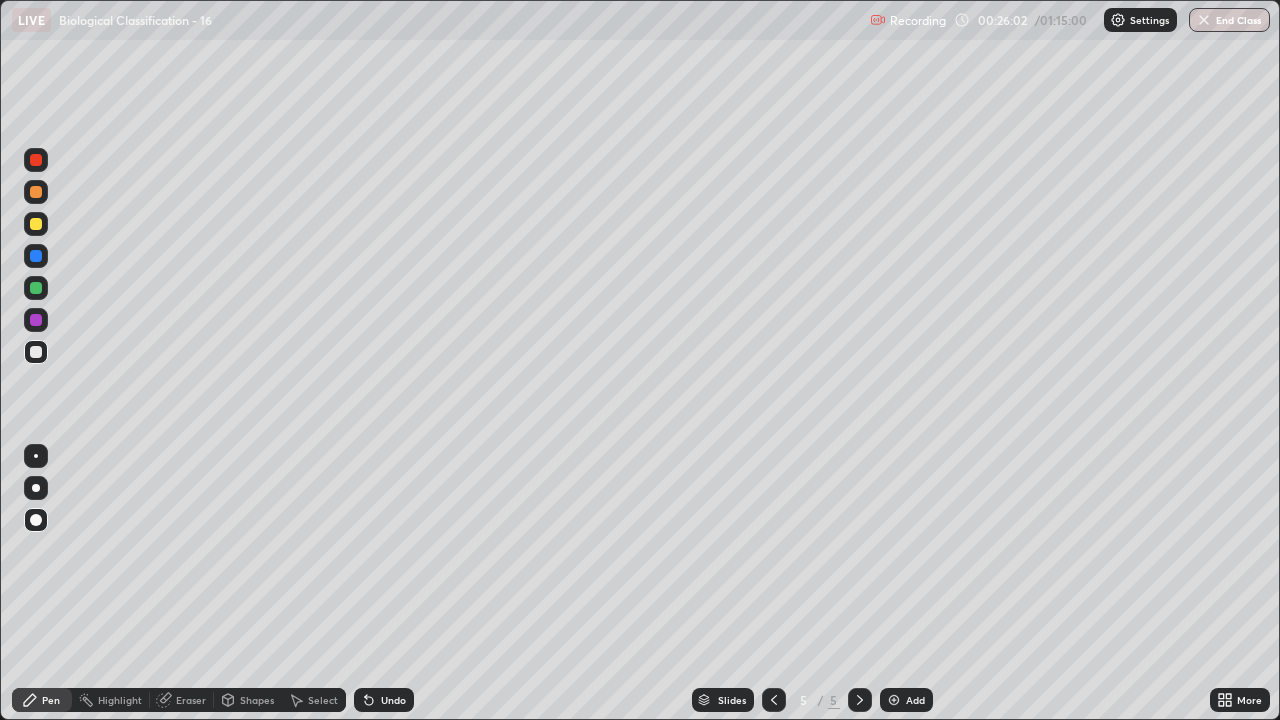 click at bounding box center (36, 192) 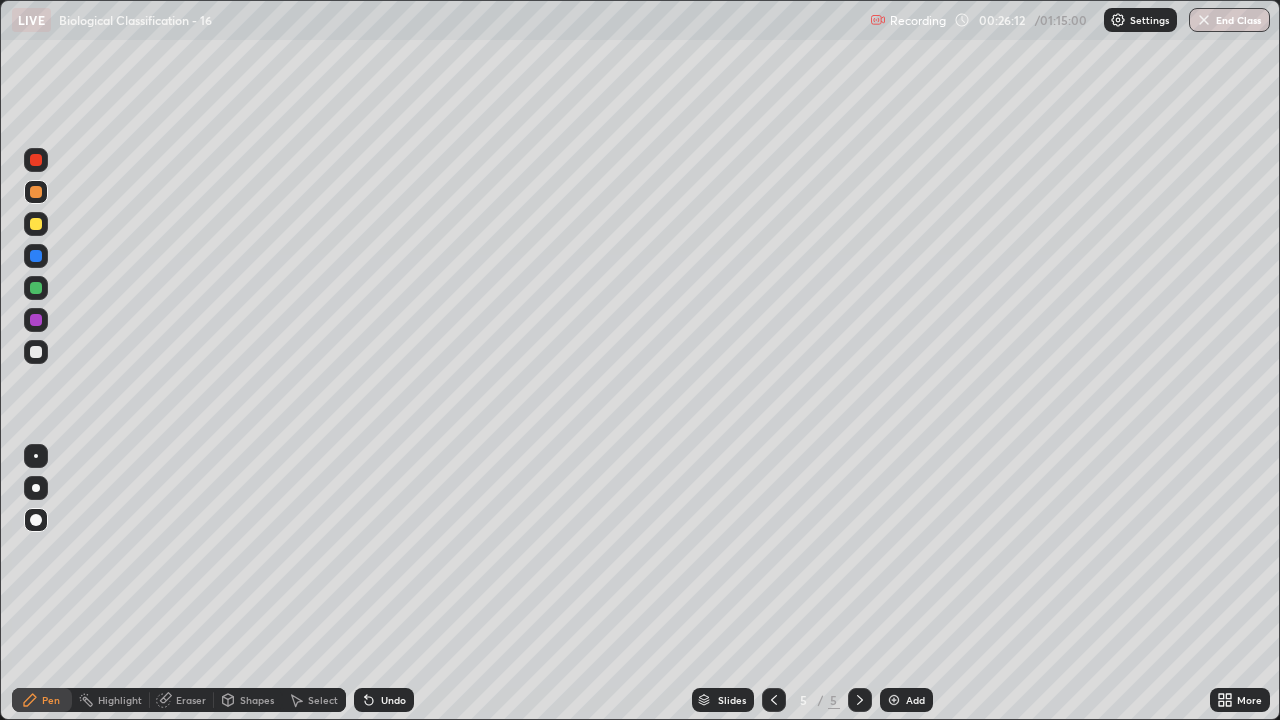 click 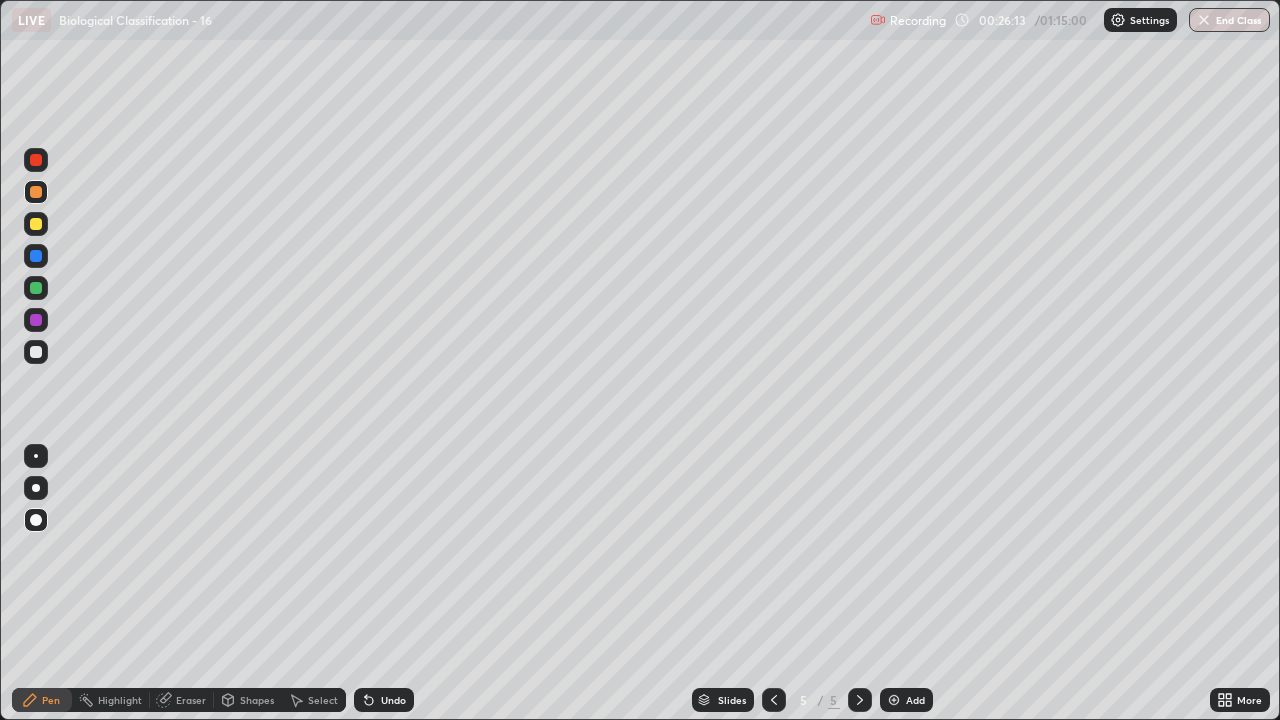 click 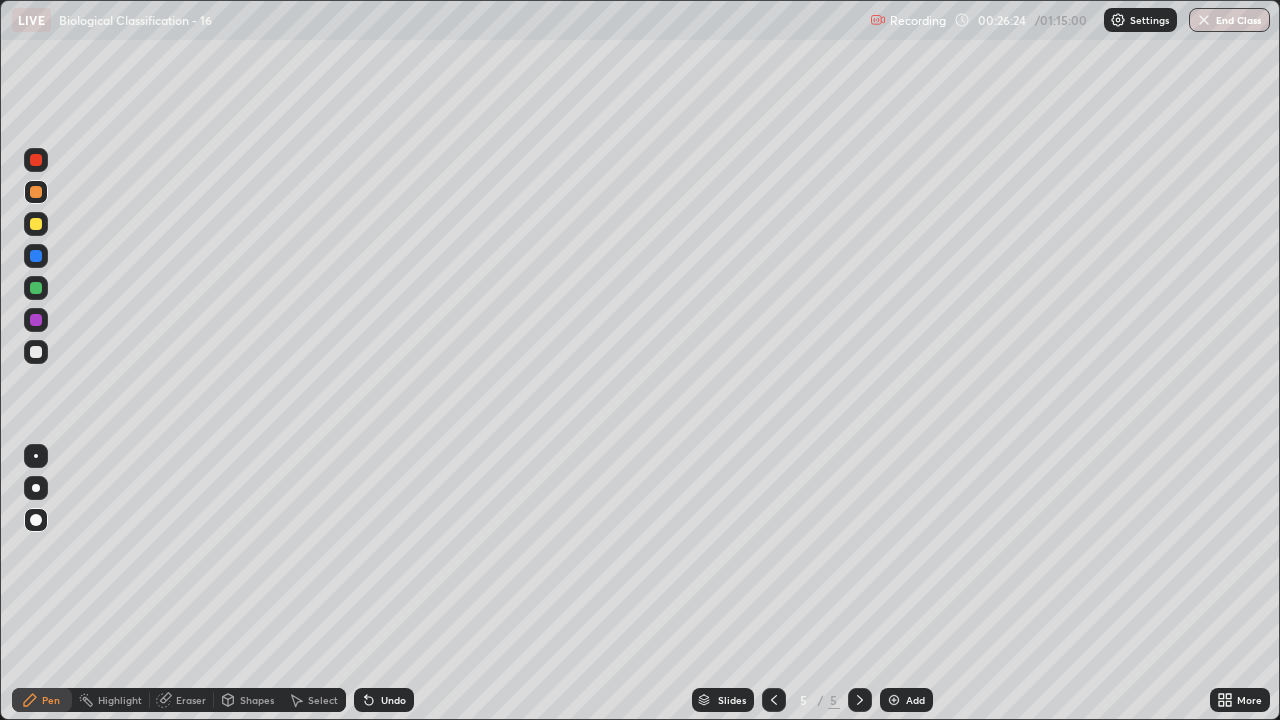 click at bounding box center [36, 224] 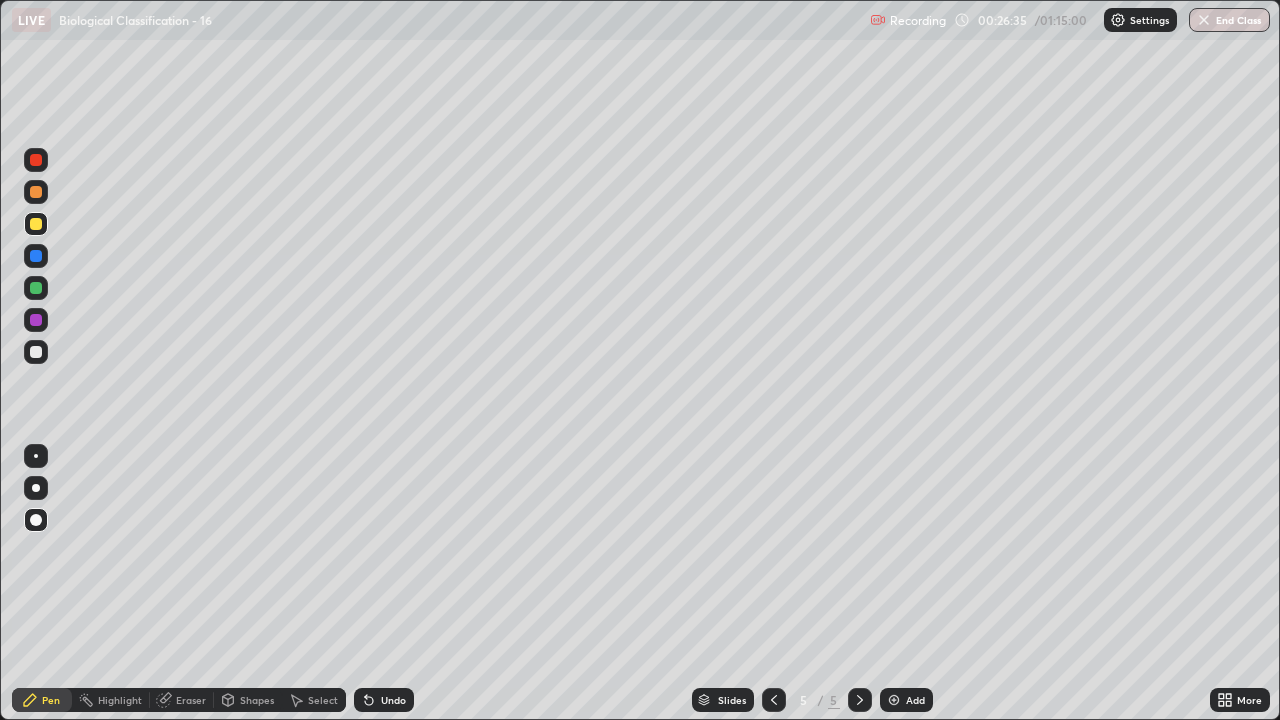 click at bounding box center (36, 192) 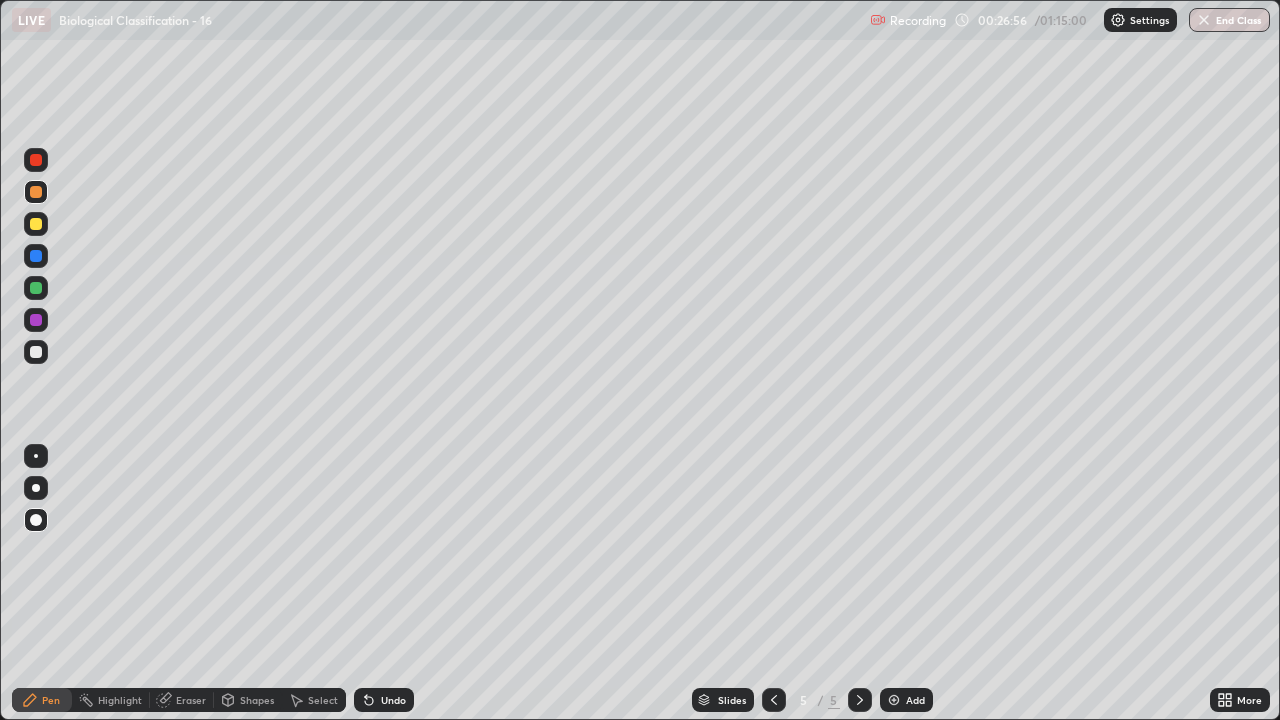 click at bounding box center (36, 352) 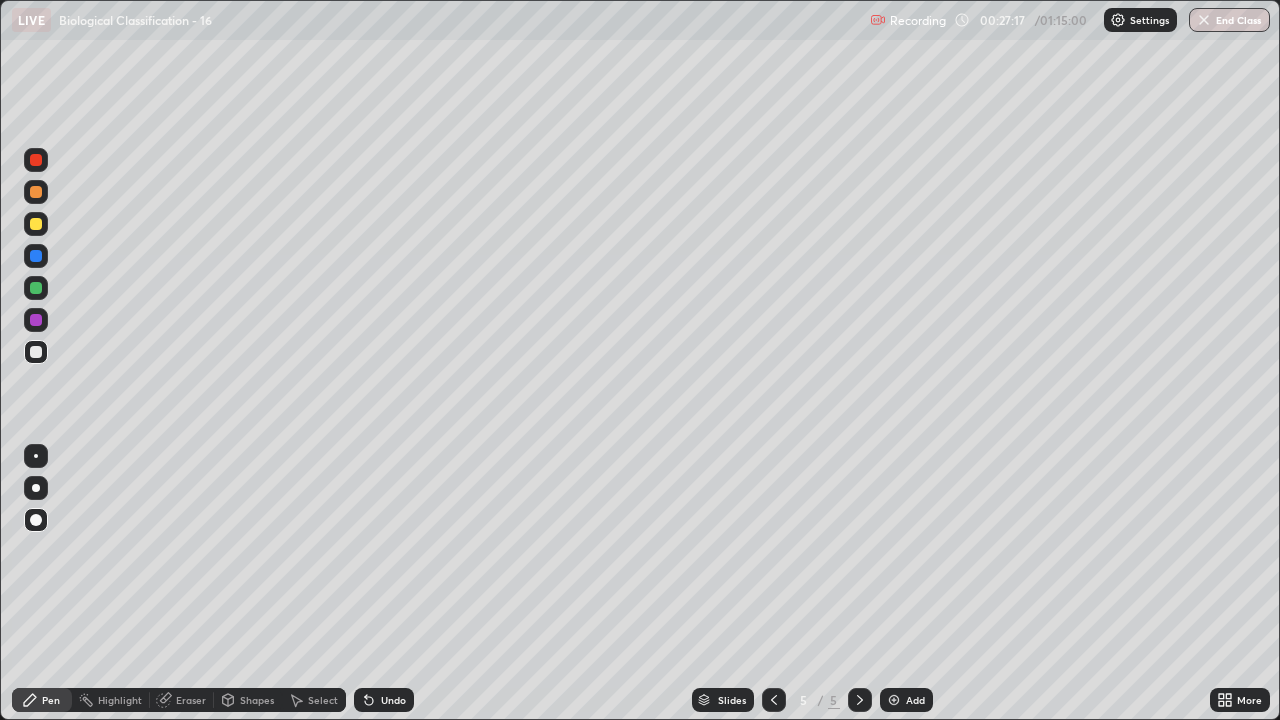click at bounding box center [36, 192] 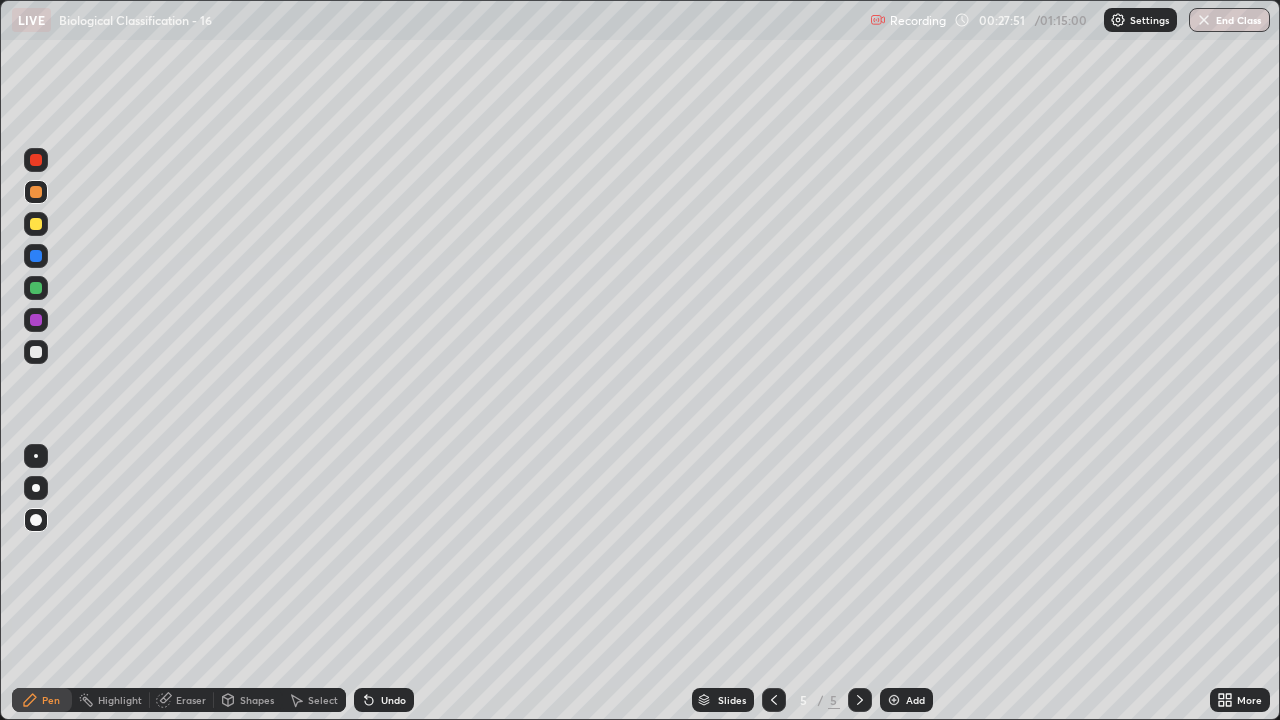 click at bounding box center (36, 224) 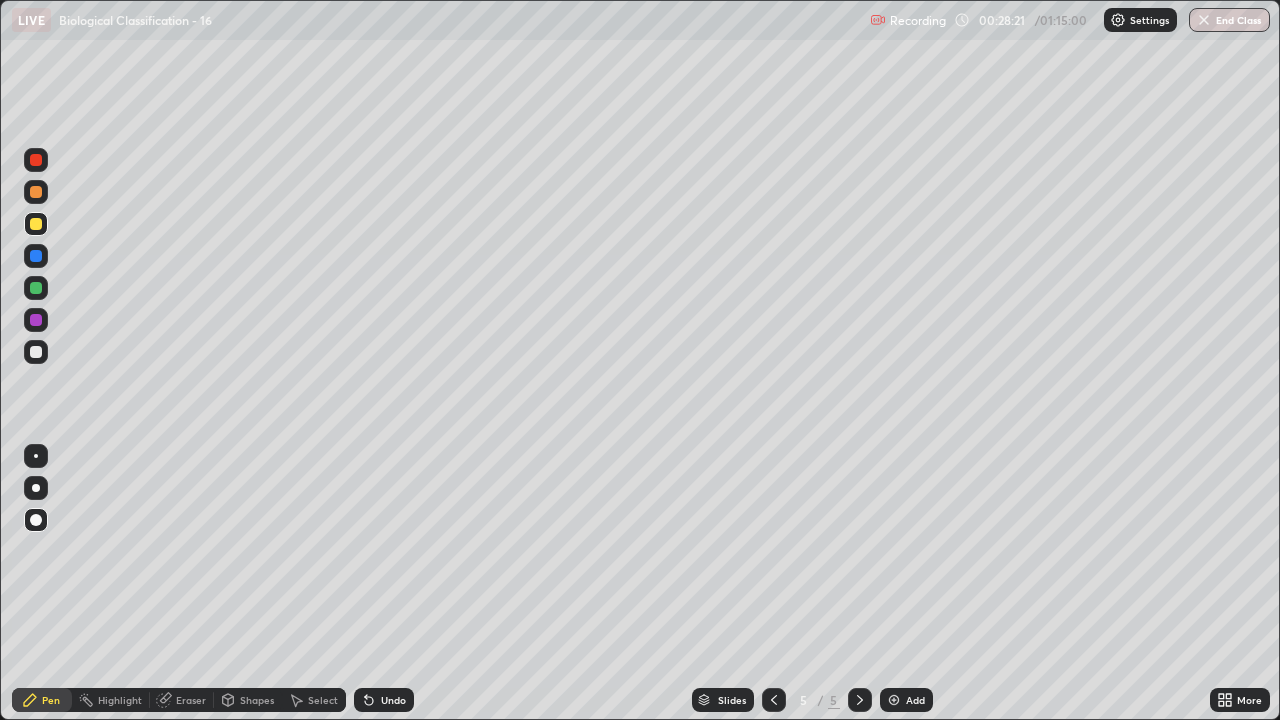 click at bounding box center (36, 352) 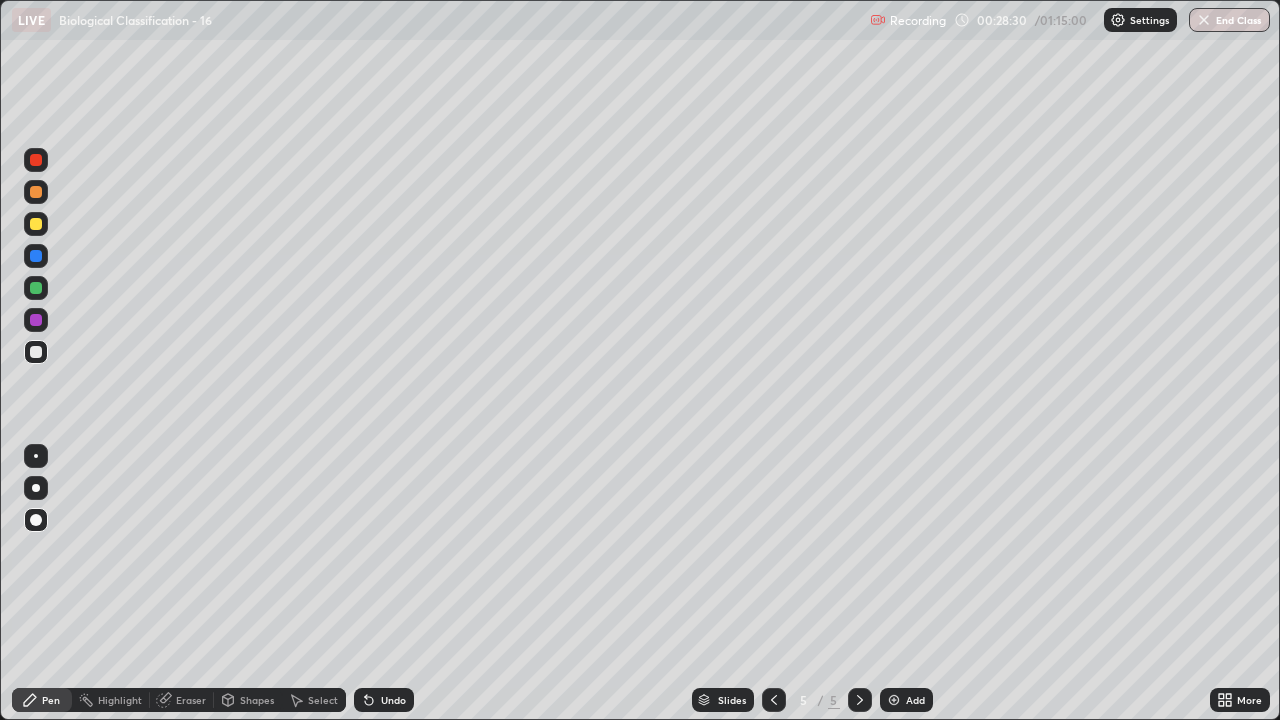 click at bounding box center (36, 192) 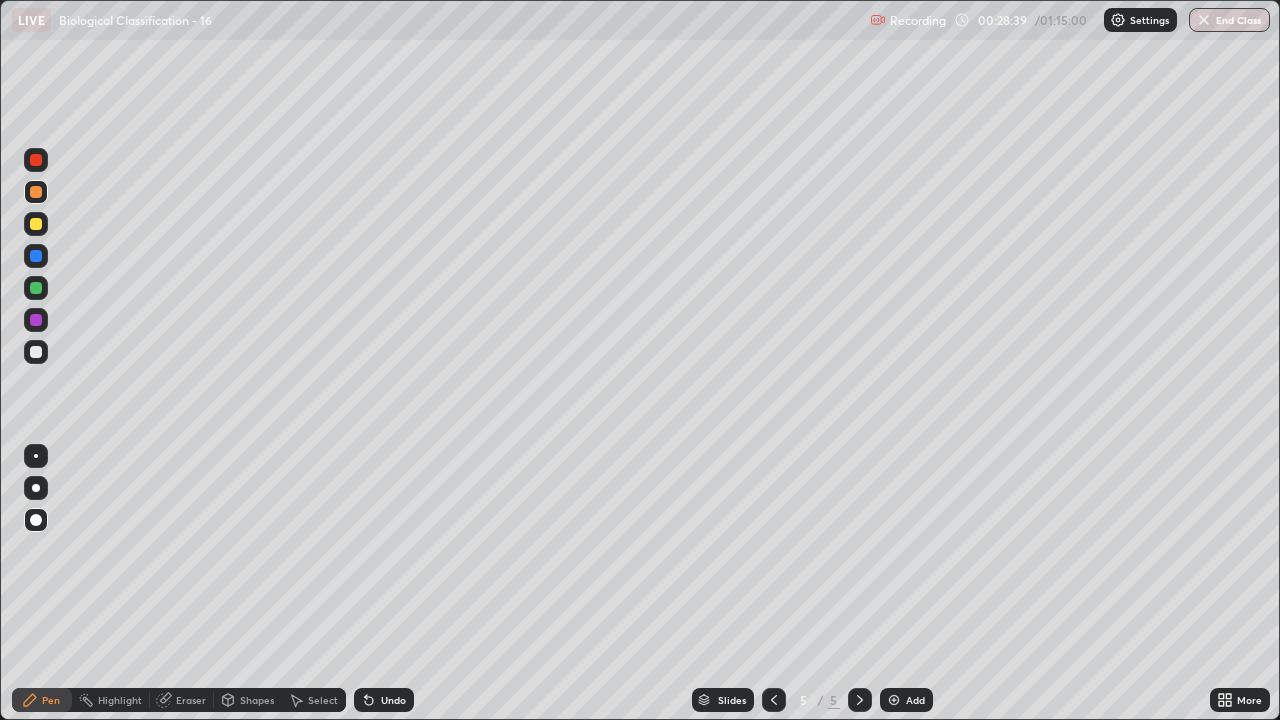 click 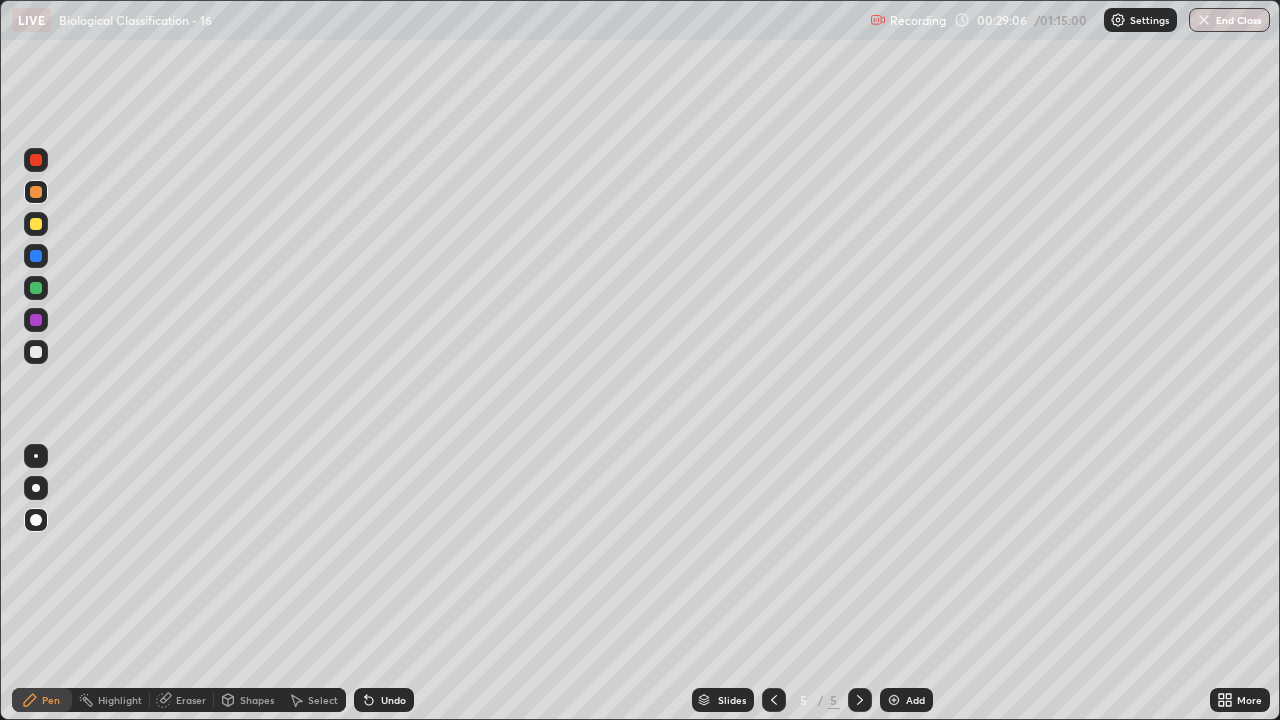 click at bounding box center (36, 192) 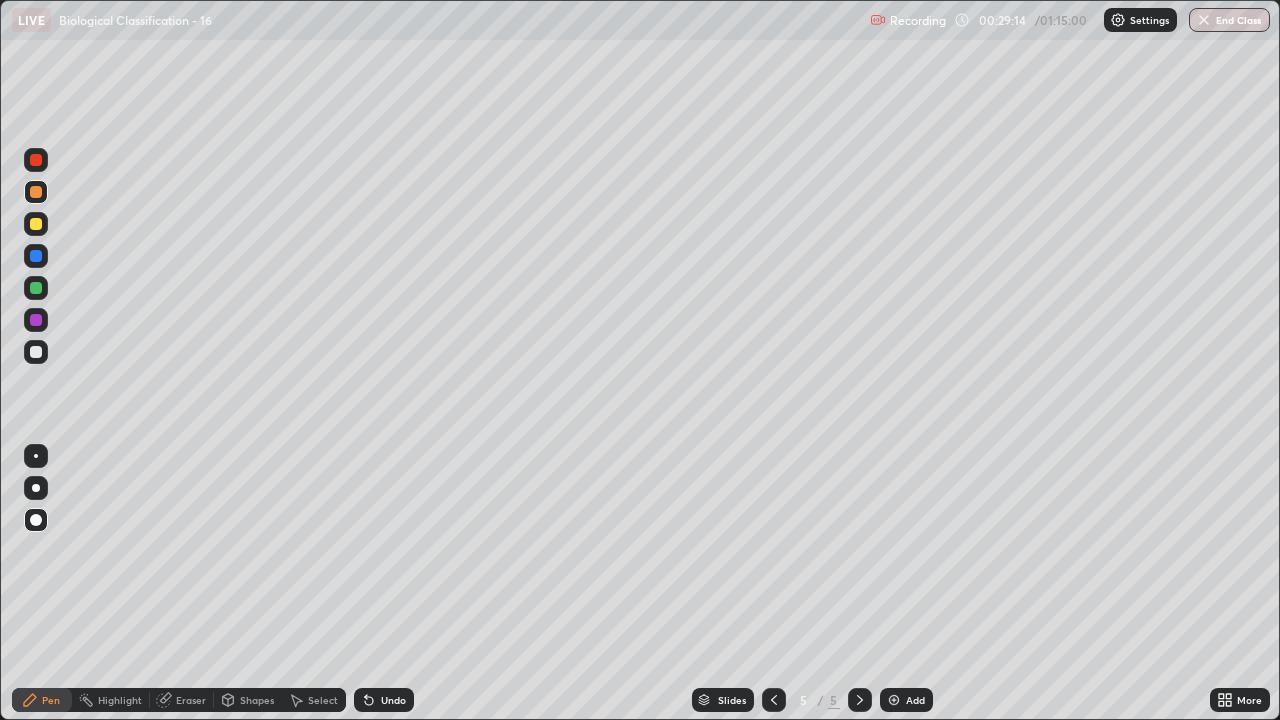 click at bounding box center (36, 224) 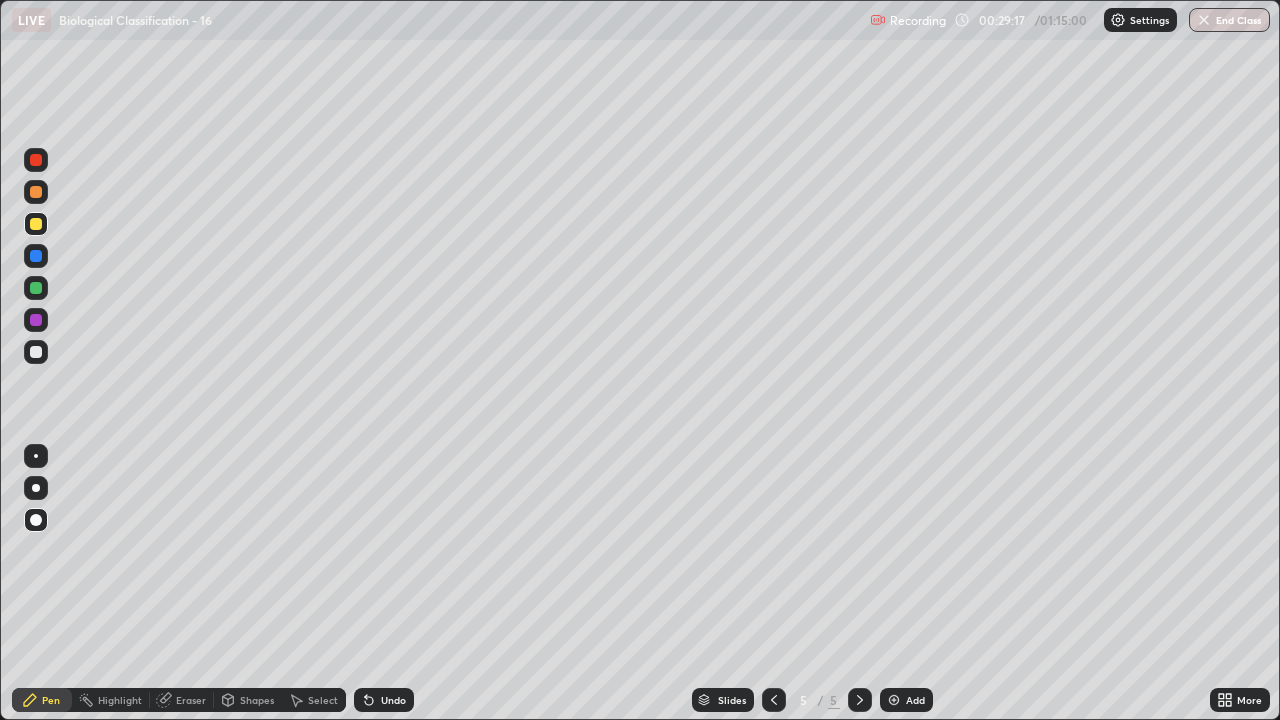 click 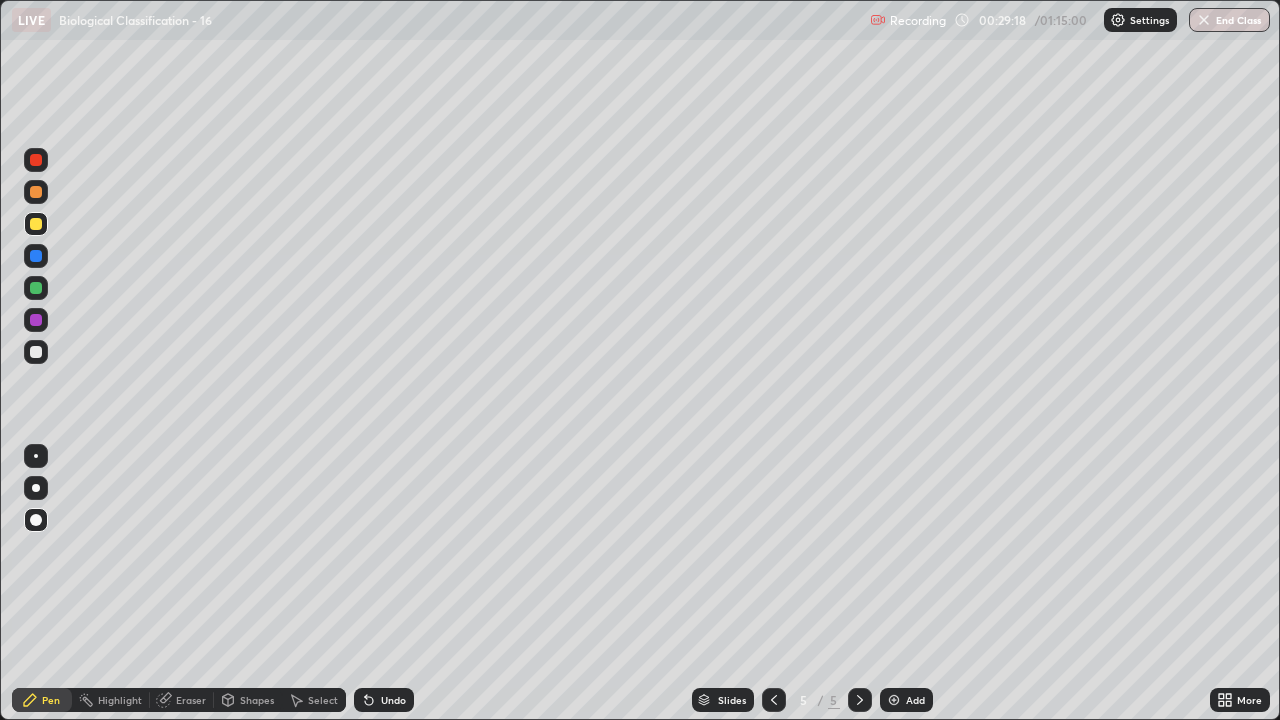 click on "Undo" at bounding box center [384, 700] 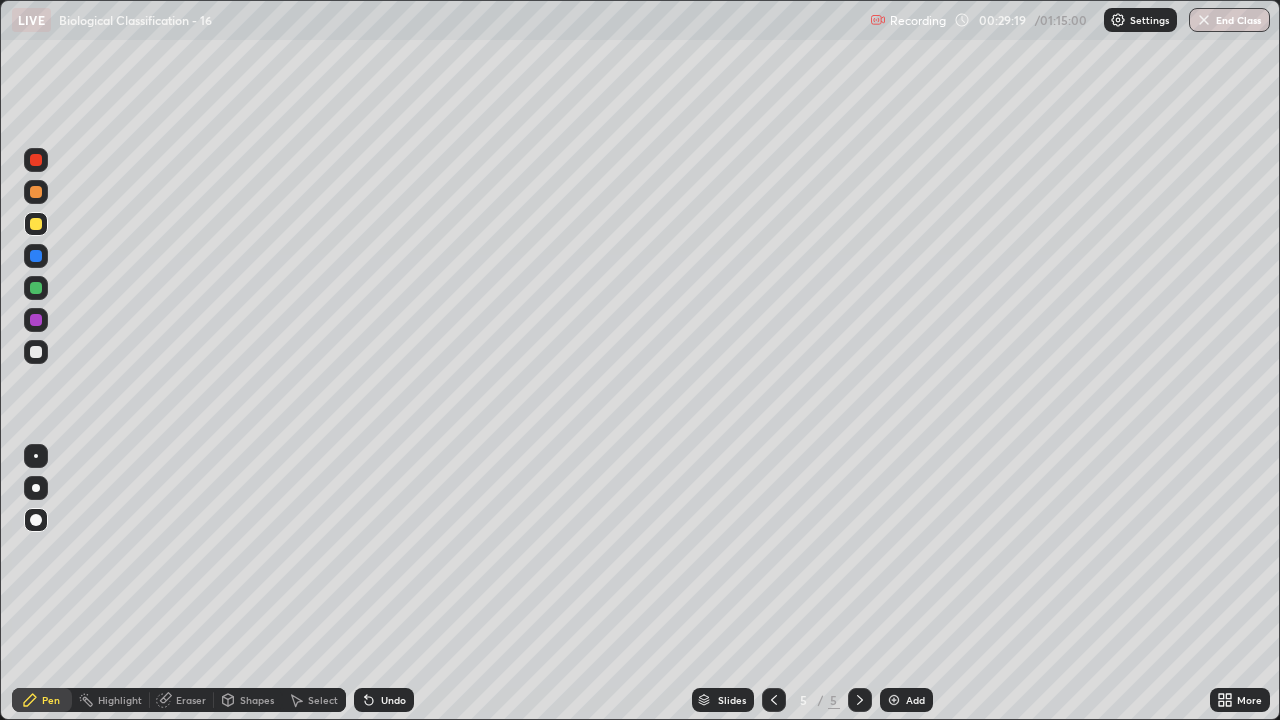 click on "Undo" at bounding box center (384, 700) 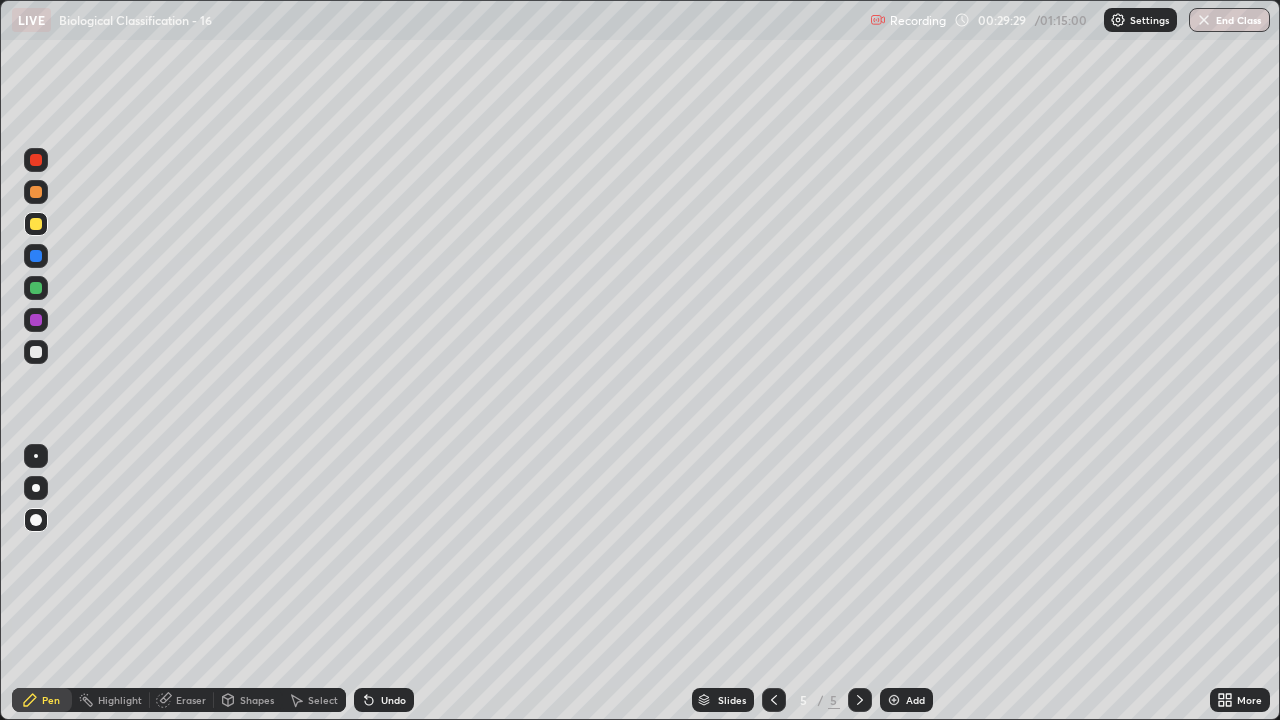 click at bounding box center (36, 192) 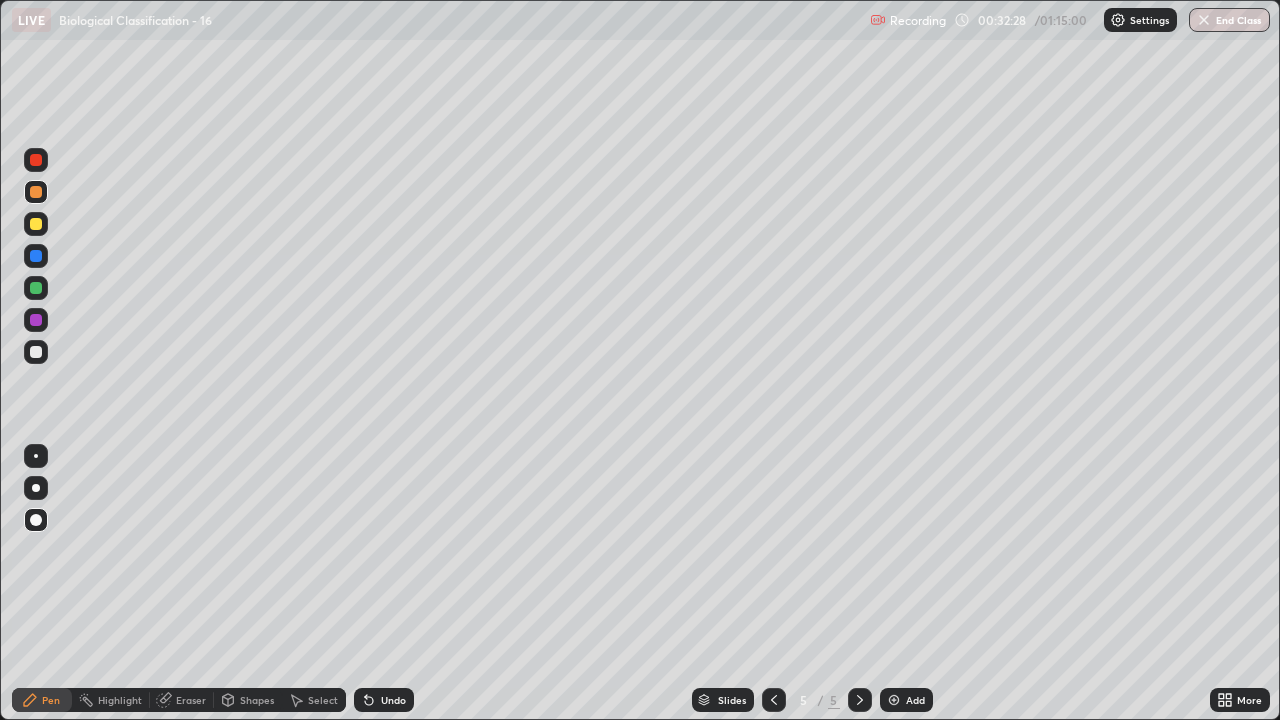 click at bounding box center [36, 256] 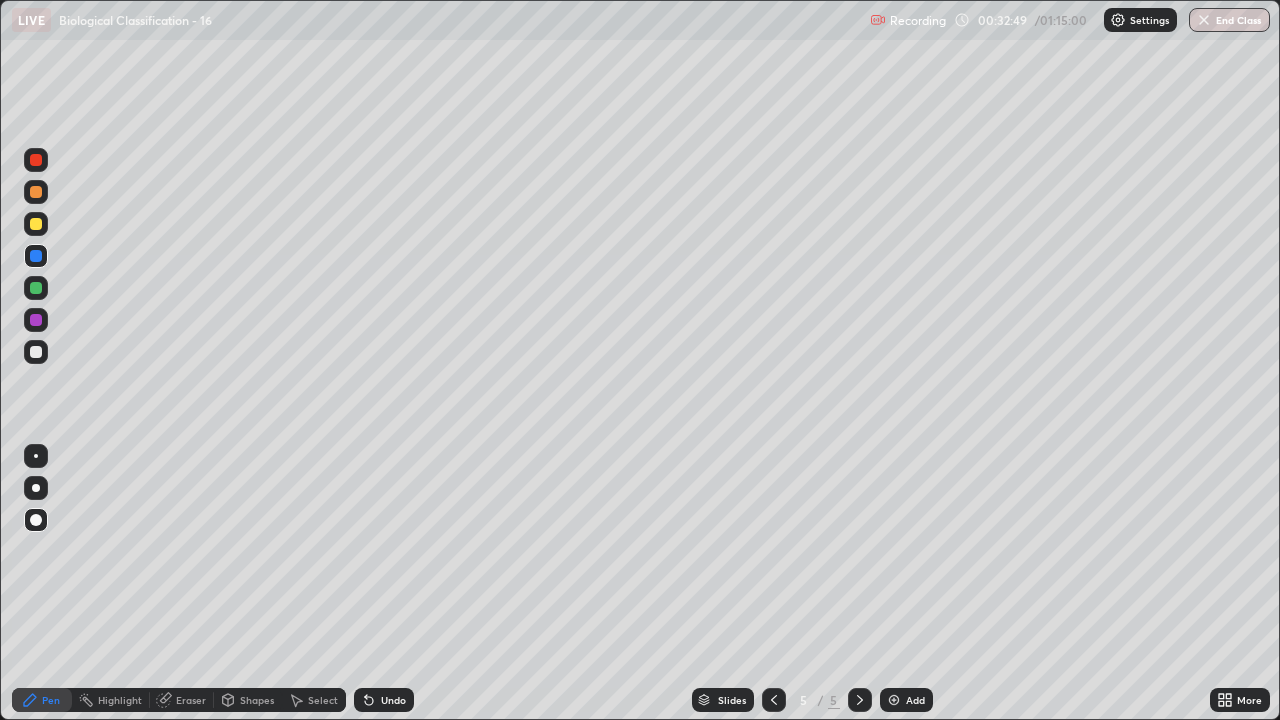click at bounding box center (36, 192) 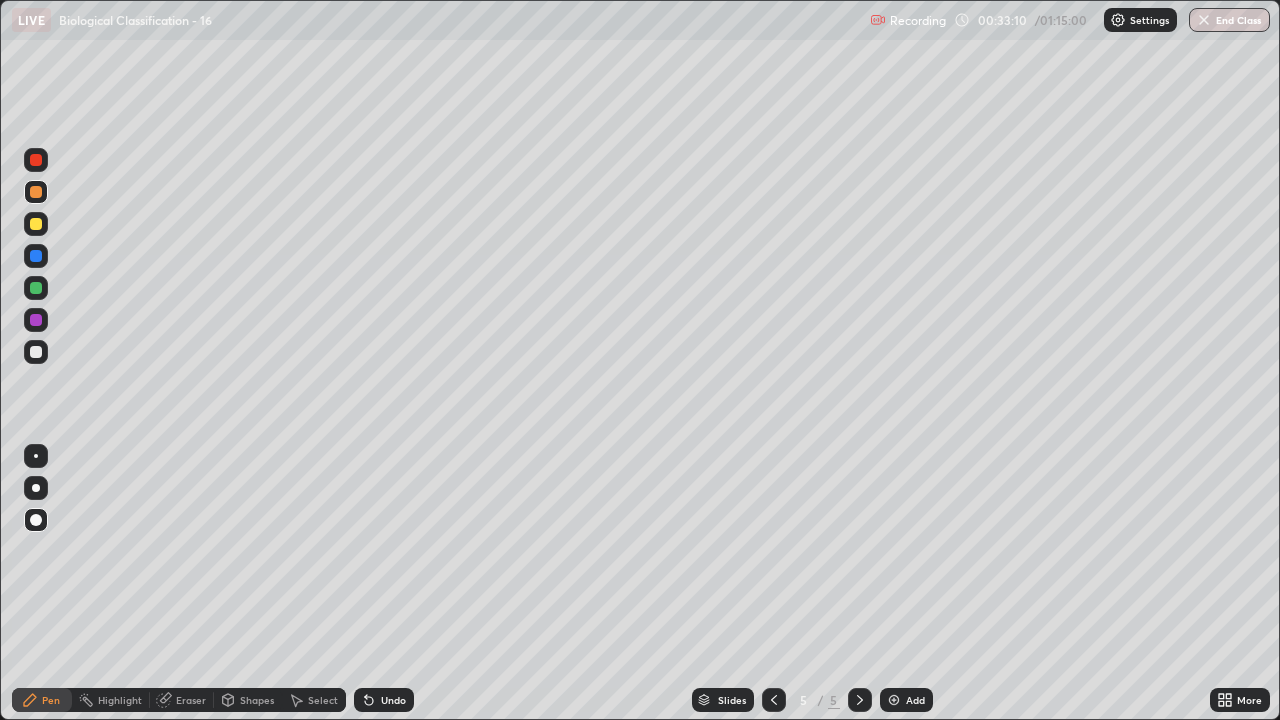 click on "Eraser" at bounding box center (191, 700) 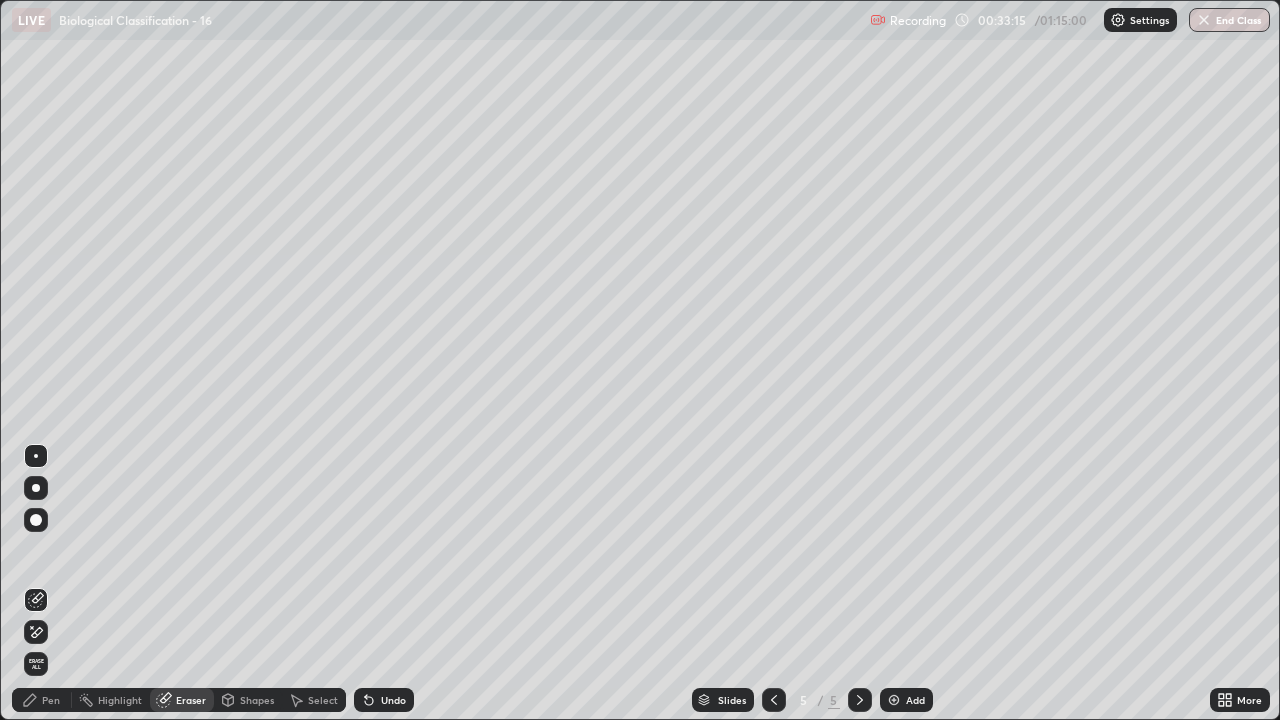 click on "Pen" at bounding box center [51, 700] 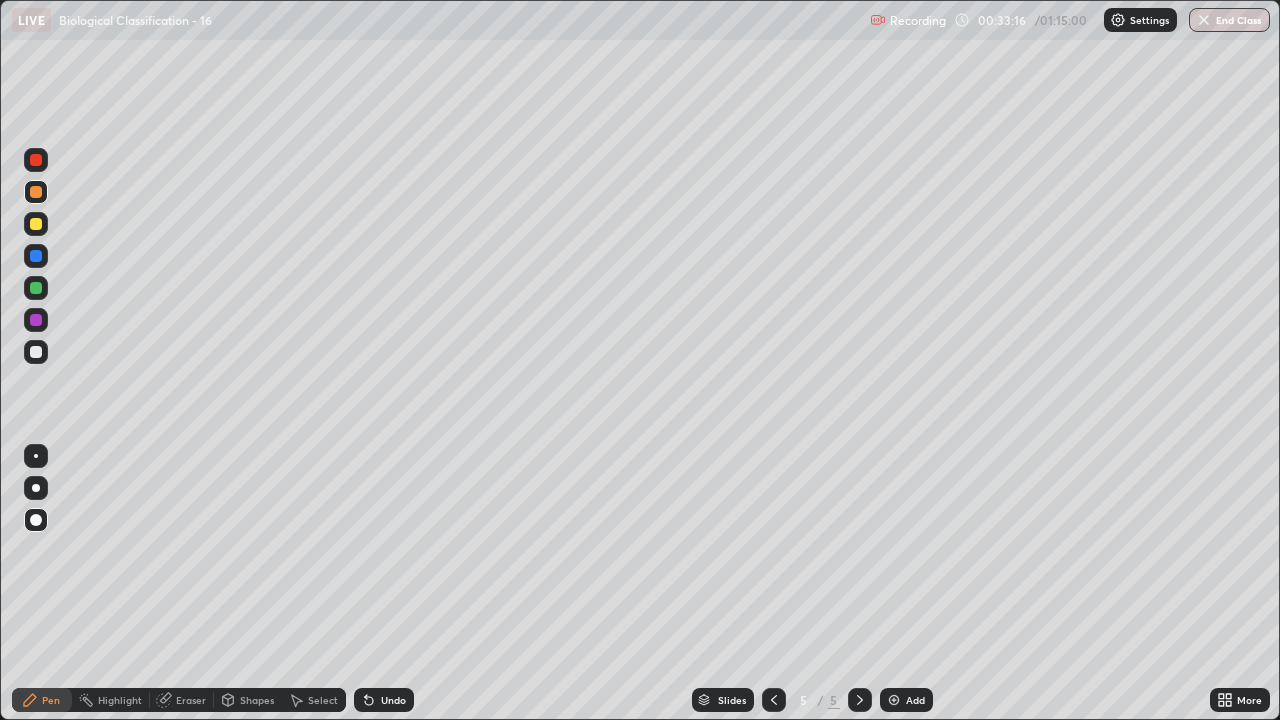 click at bounding box center (36, 192) 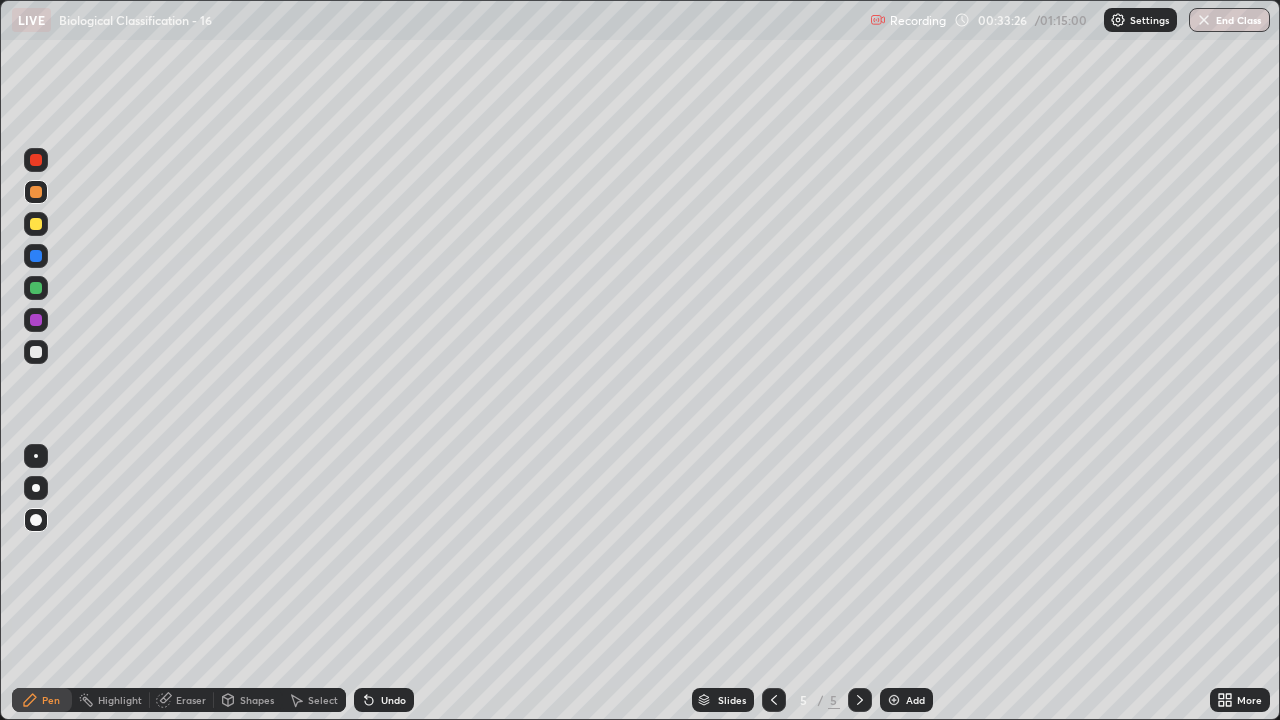 click at bounding box center [36, 224] 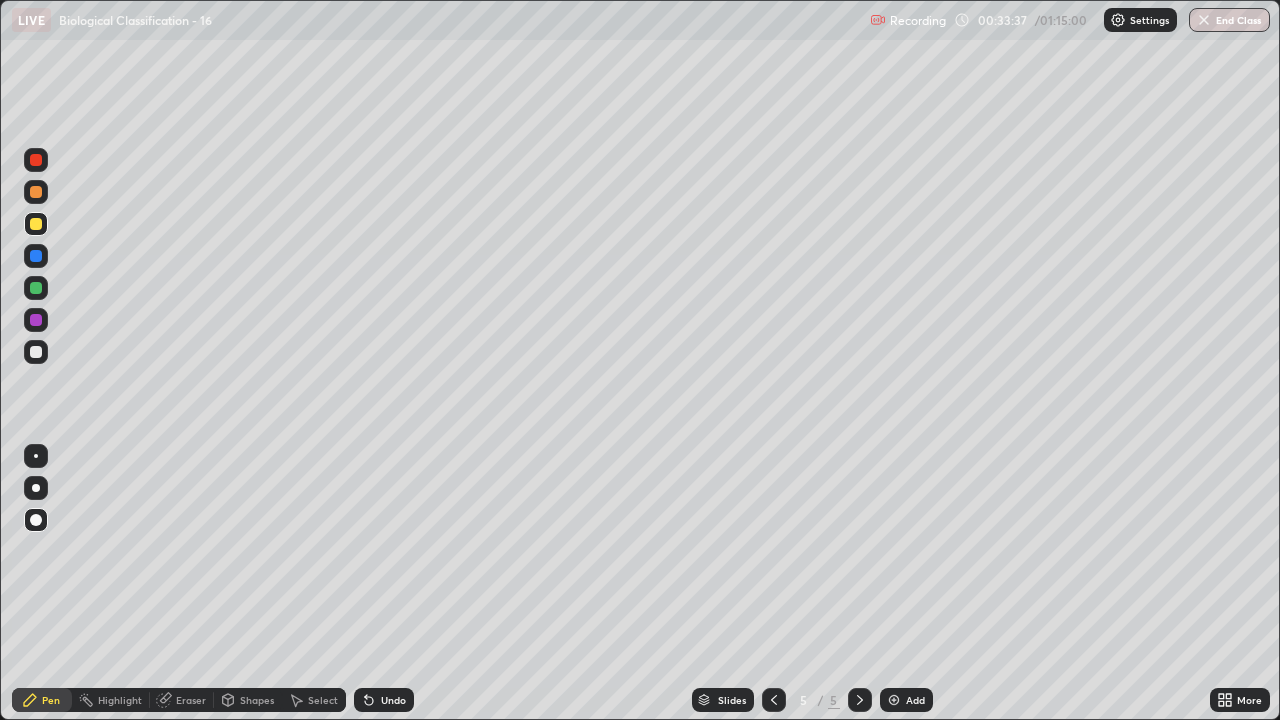 click at bounding box center (36, 352) 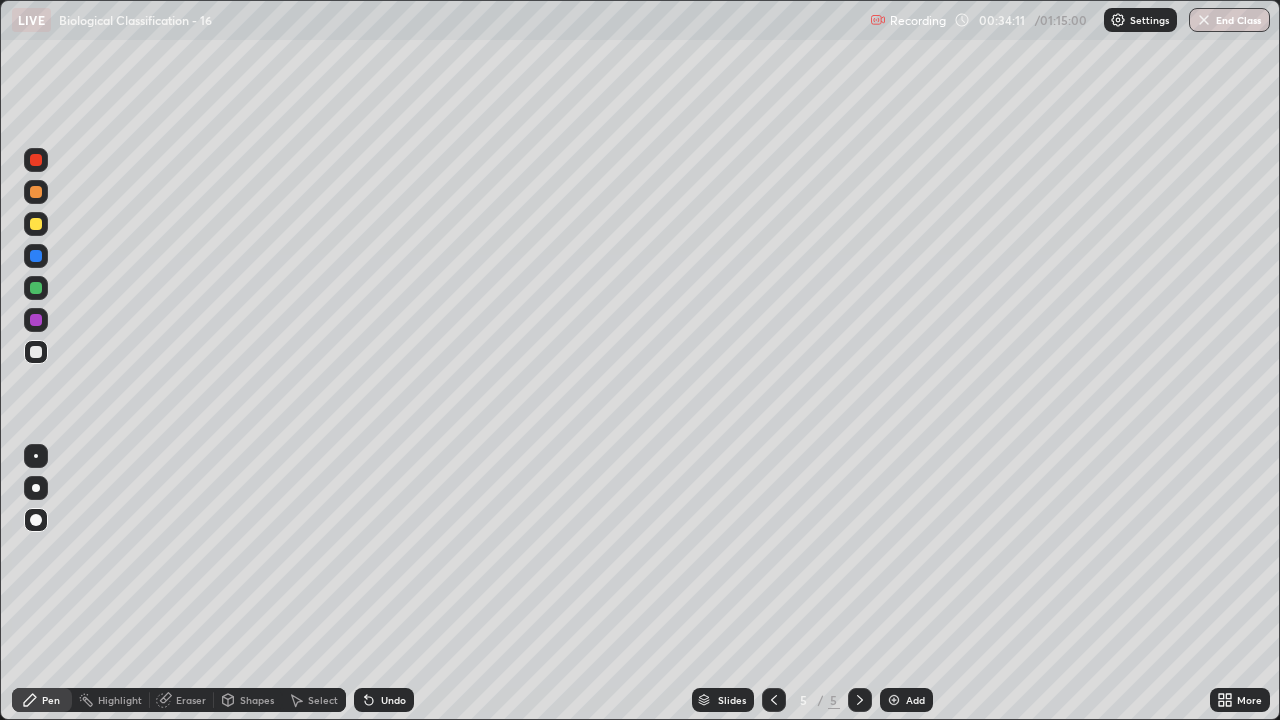 click at bounding box center (36, 256) 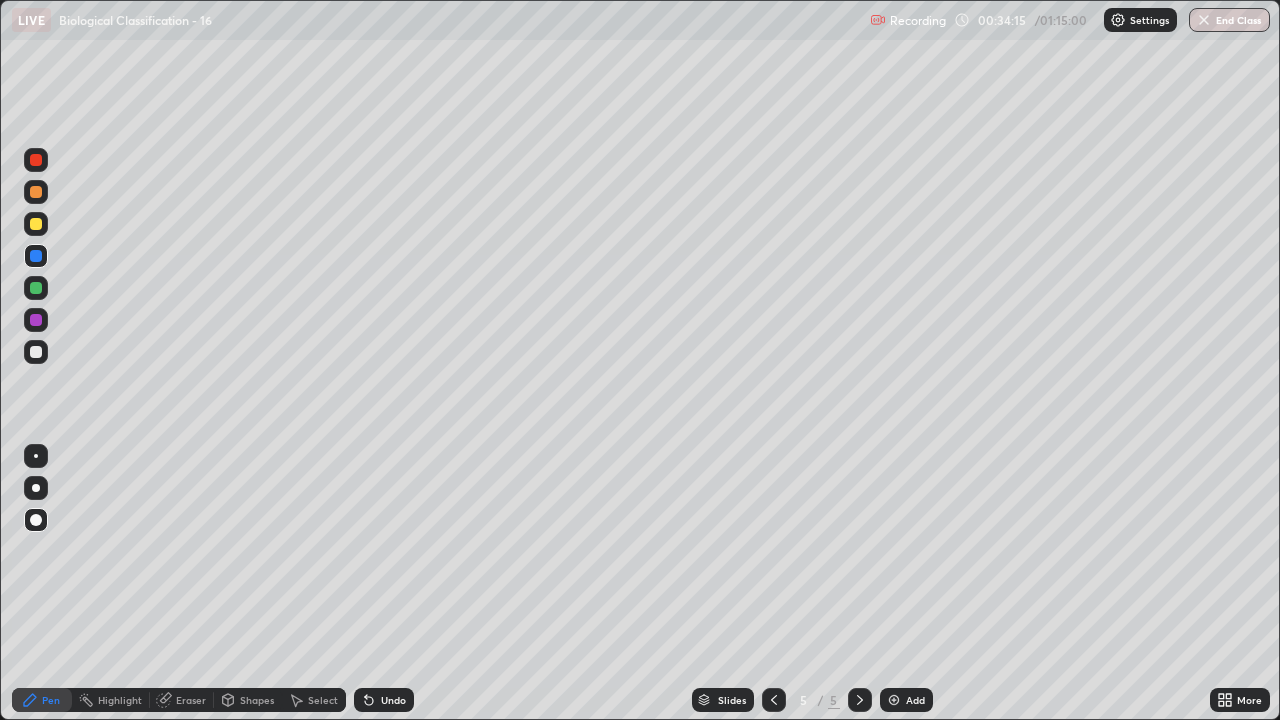 click on "Undo" at bounding box center [384, 700] 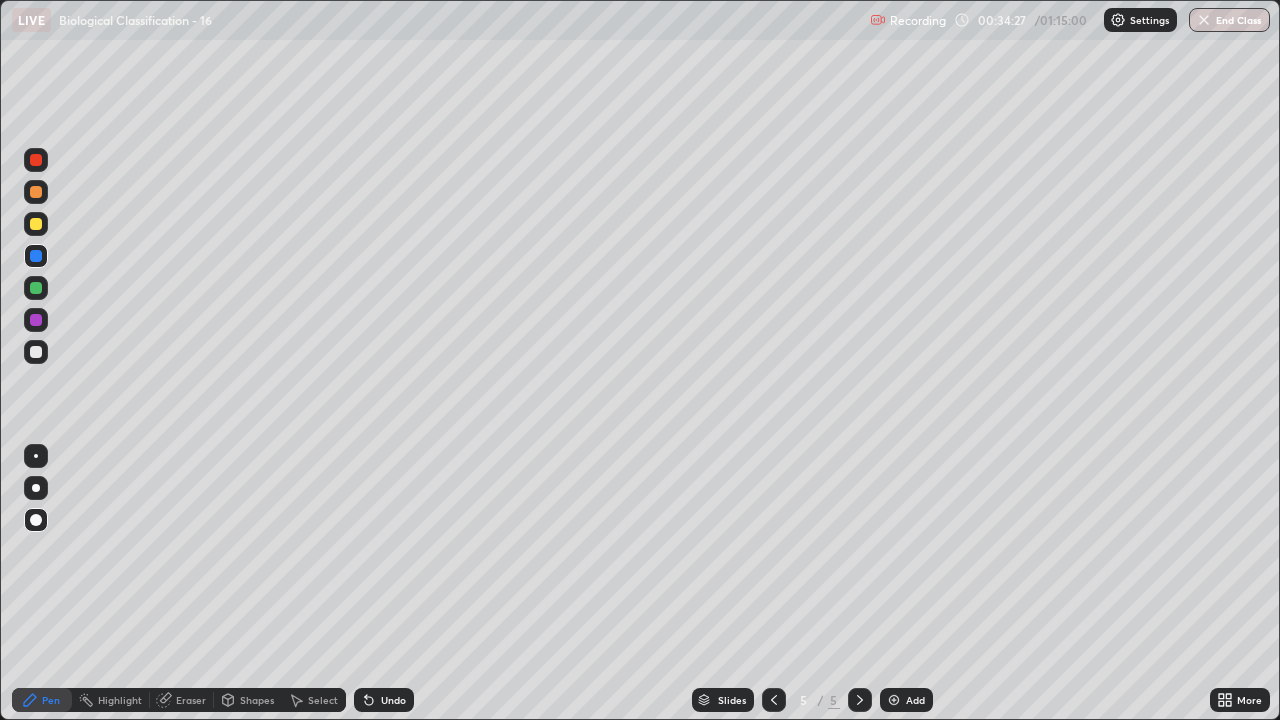 click at bounding box center [36, 352] 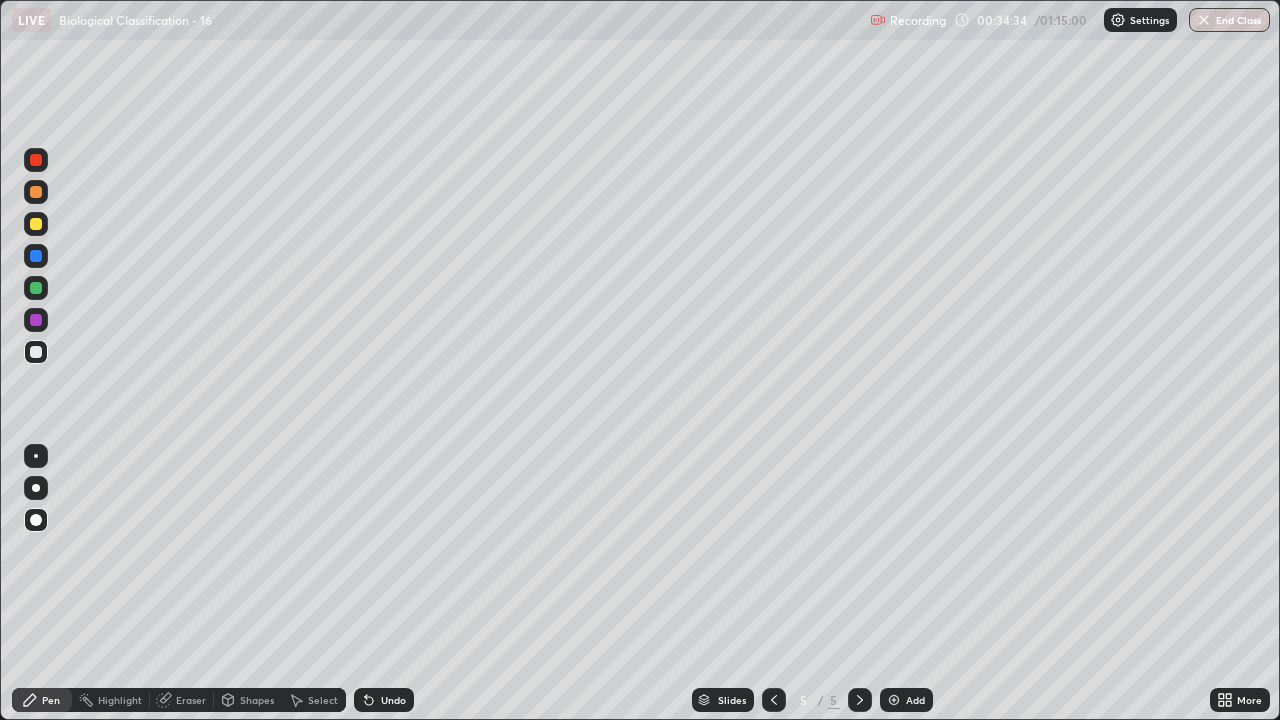 click at bounding box center (36, 192) 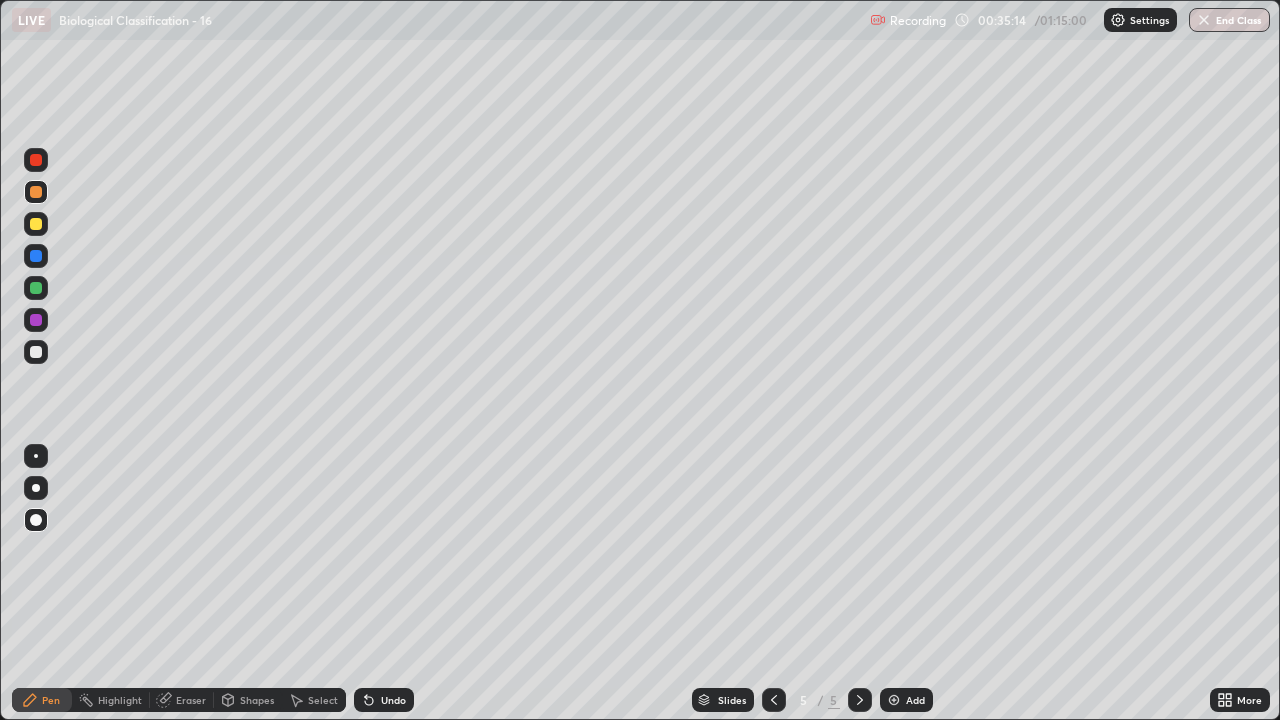 click at bounding box center [36, 288] 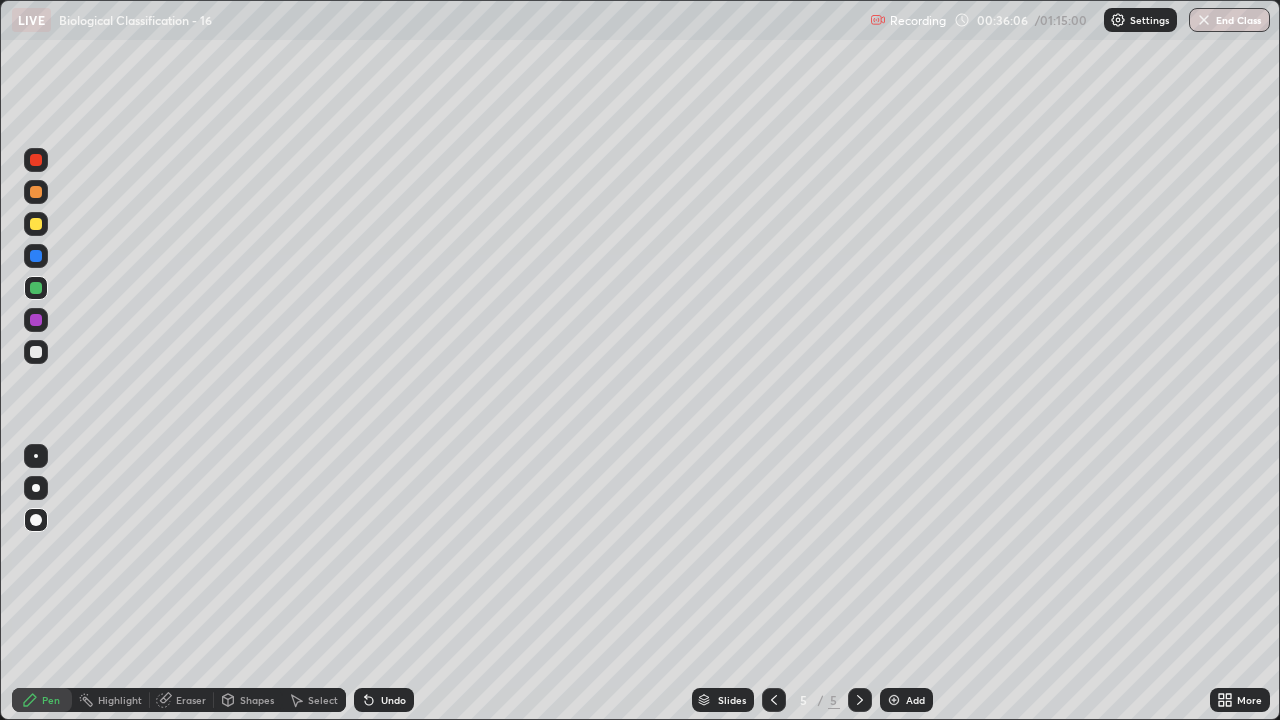 click at bounding box center [36, 352] 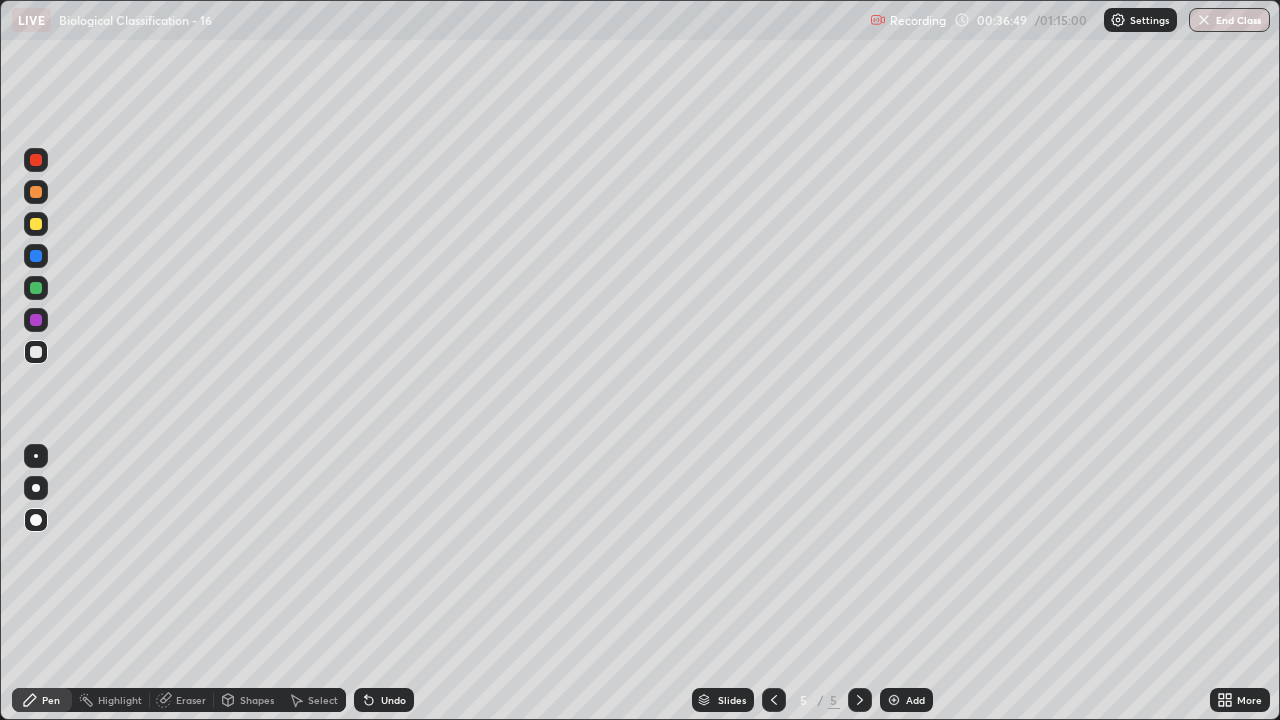 click at bounding box center (36, 288) 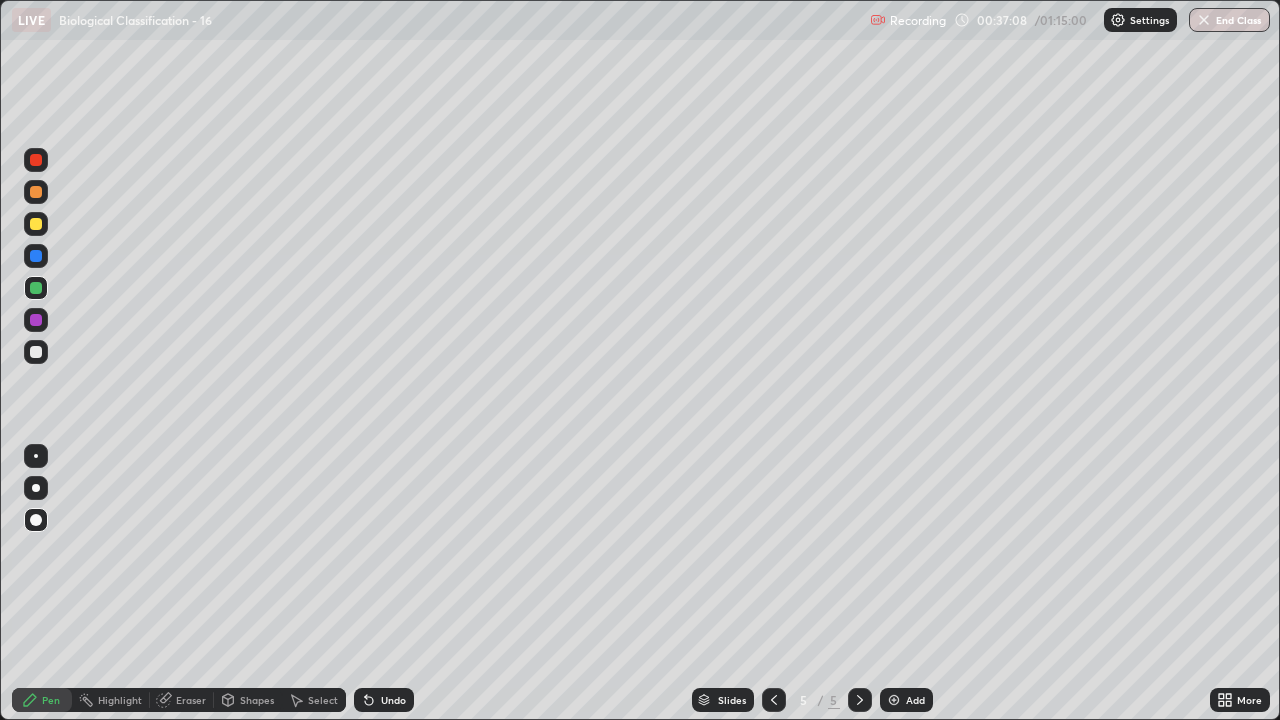 click at bounding box center (36, 352) 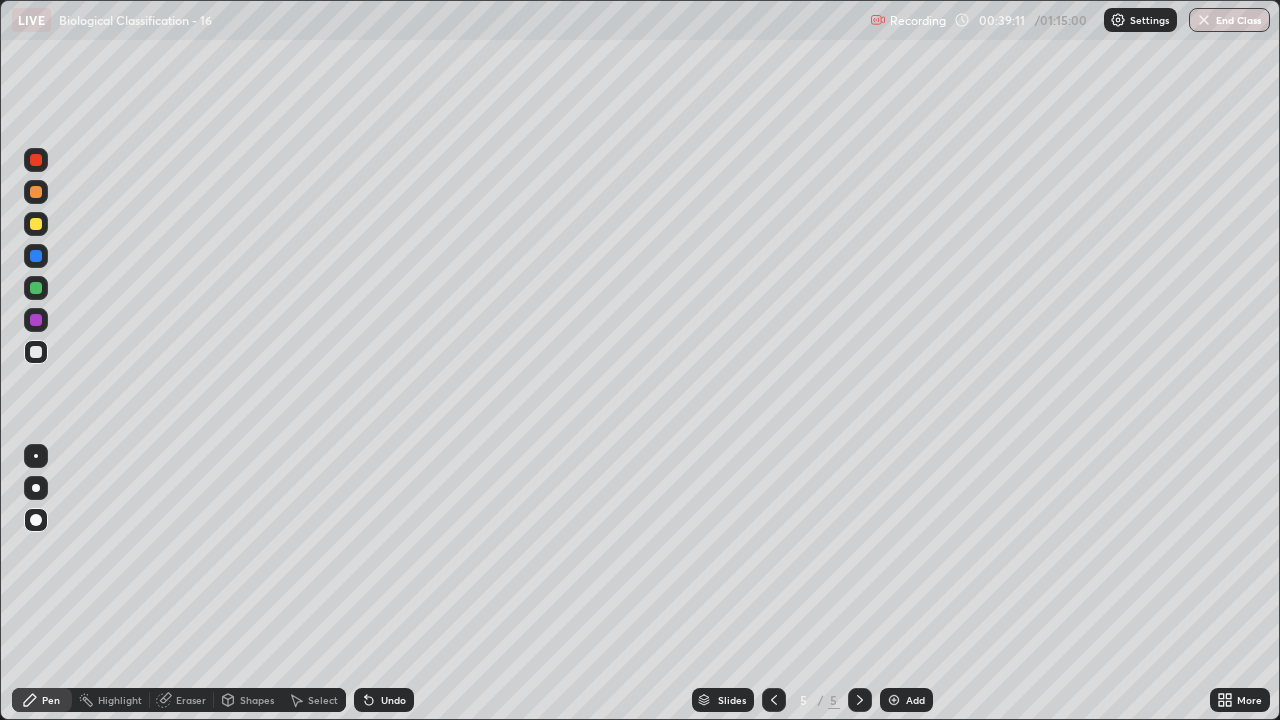 click on "Add" at bounding box center (906, 700) 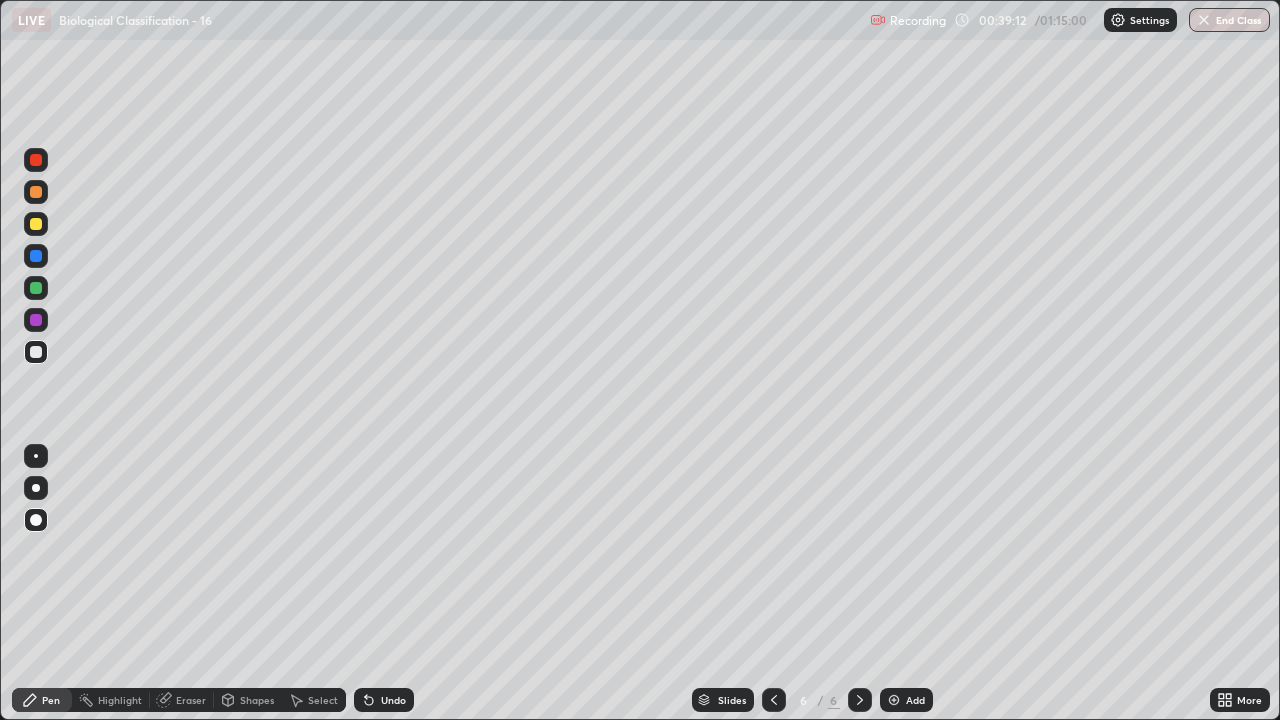 click at bounding box center [36, 224] 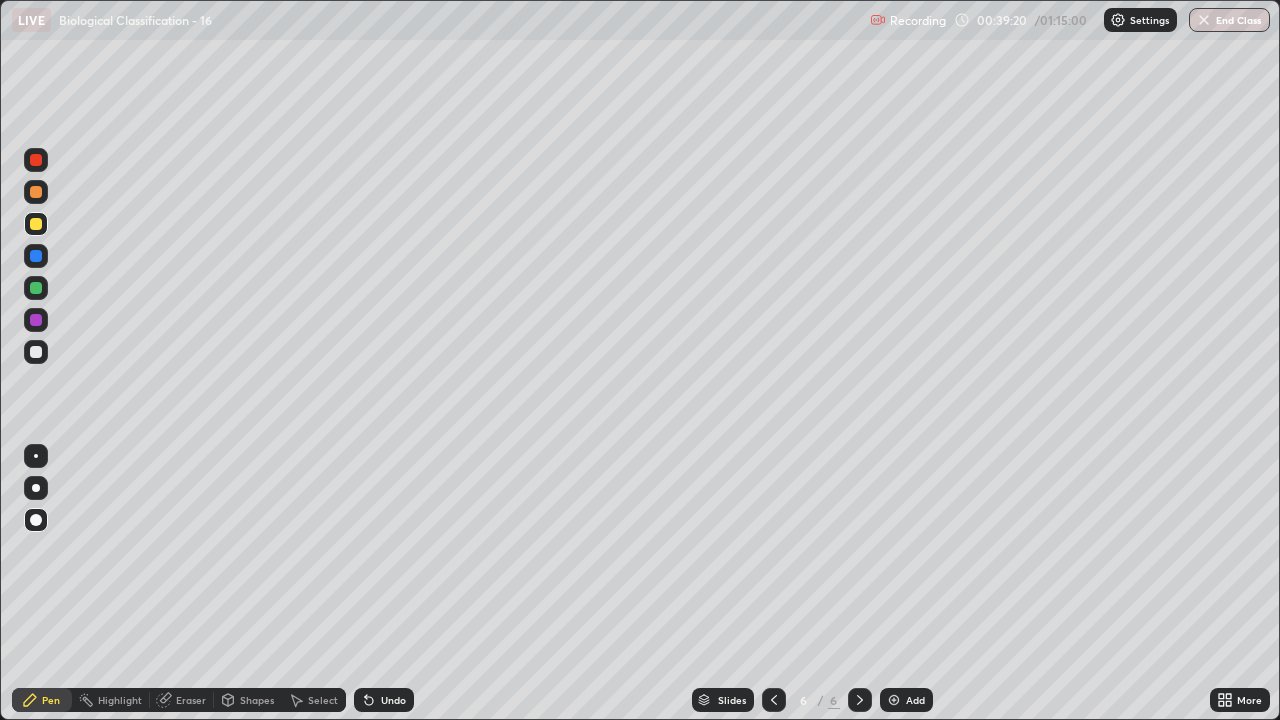 click at bounding box center (36, 352) 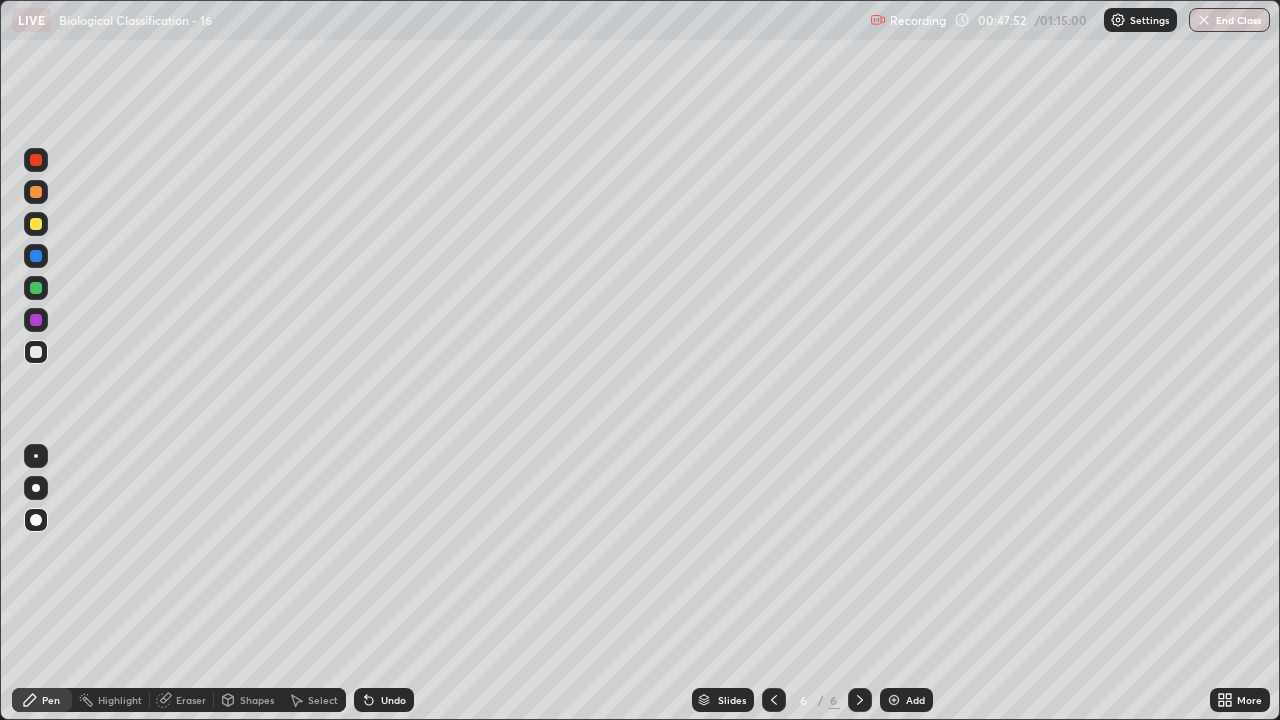 click on "Add" at bounding box center [906, 700] 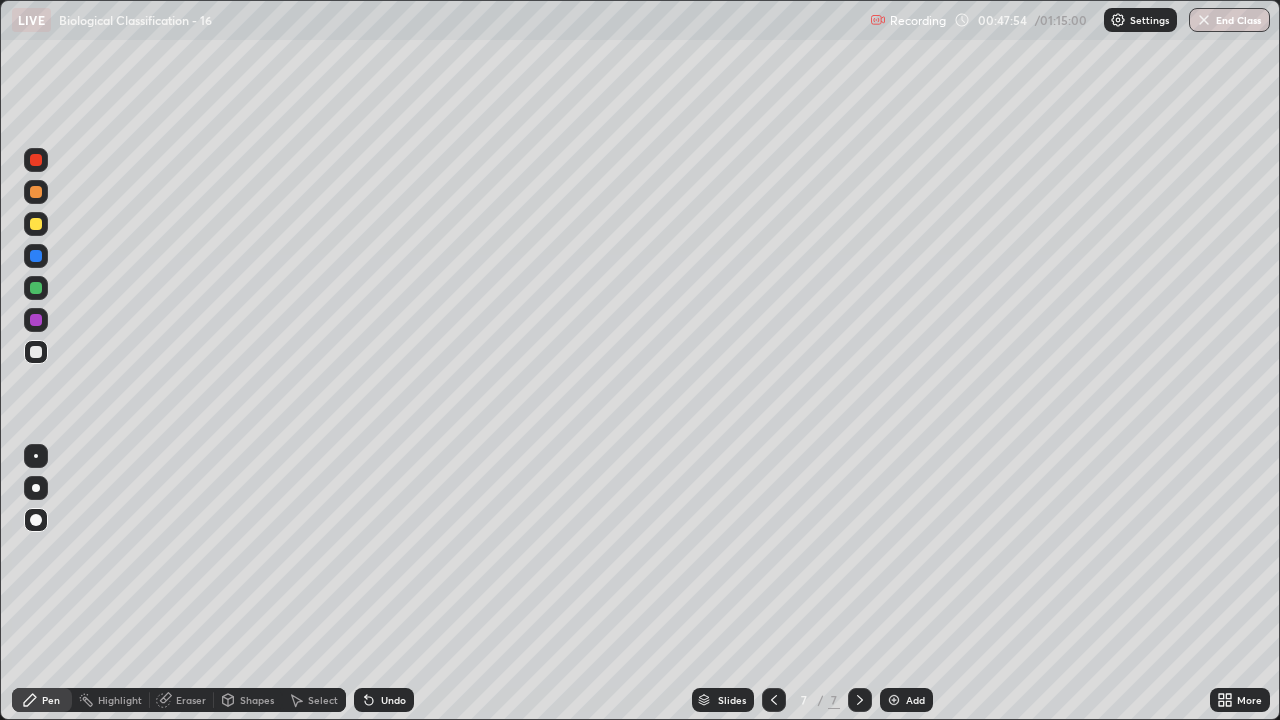 click at bounding box center (36, 320) 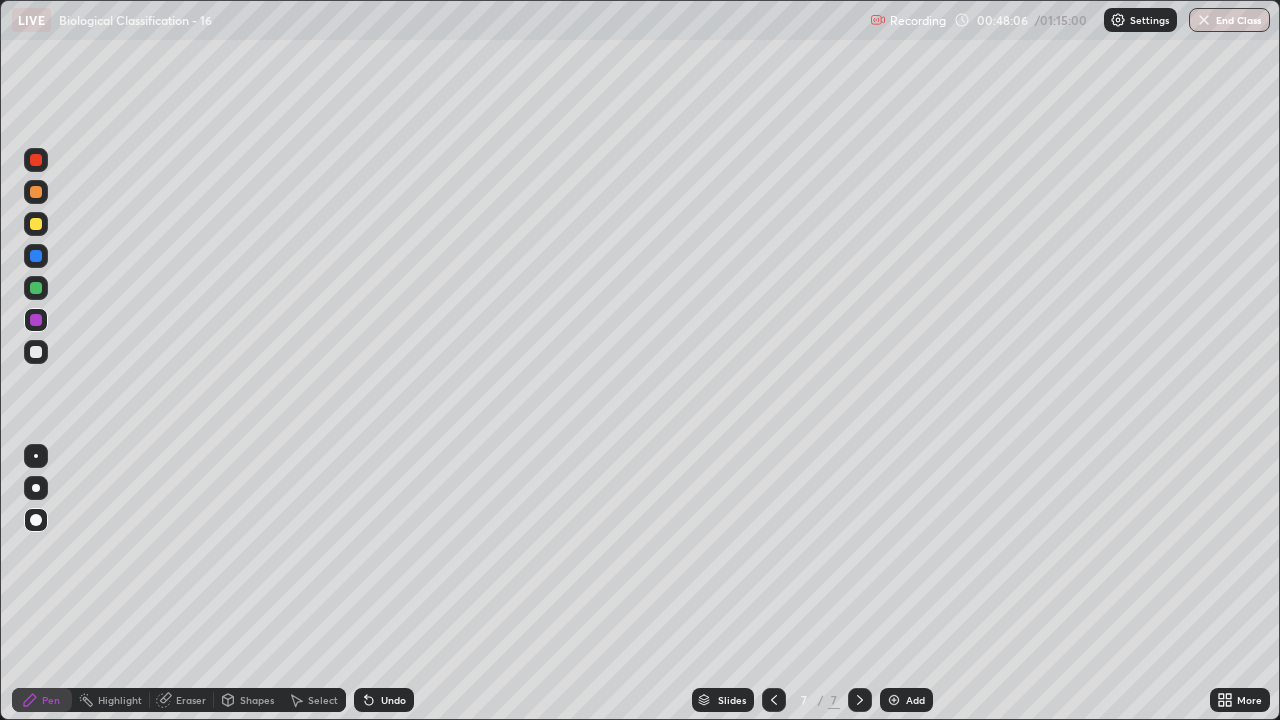 click at bounding box center (36, 352) 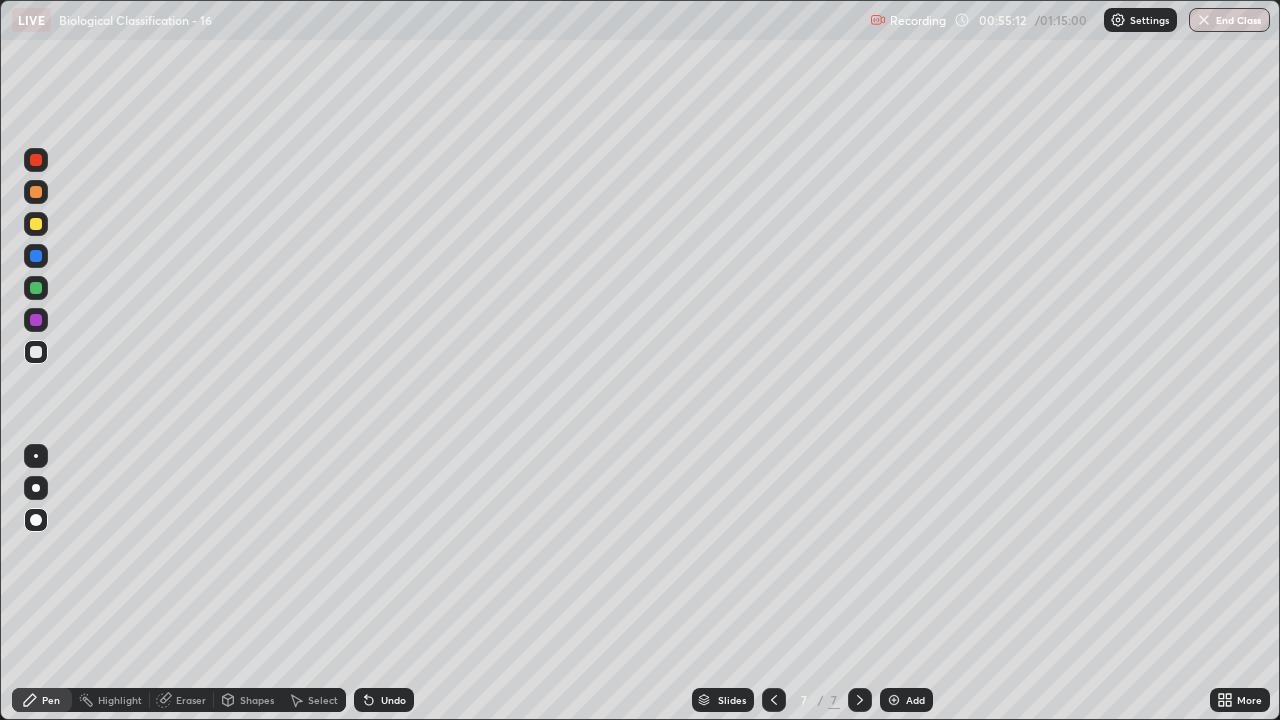 click at bounding box center [36, 352] 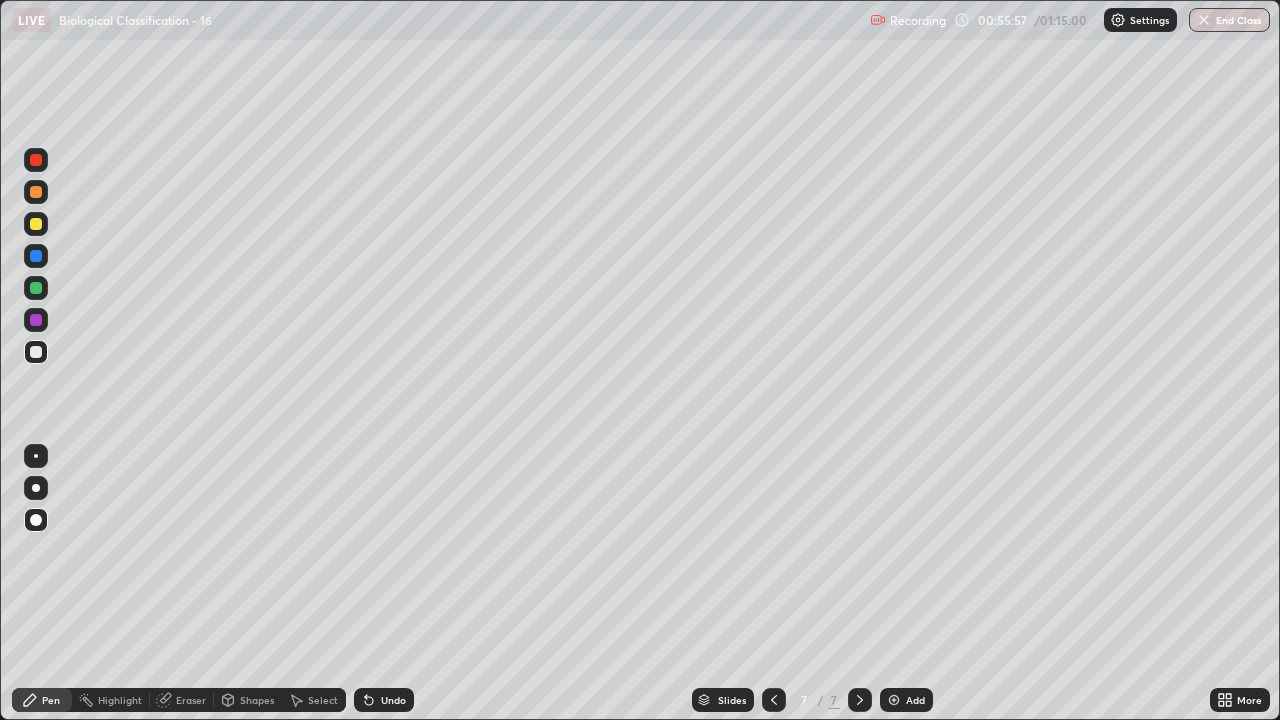 click at bounding box center (36, 352) 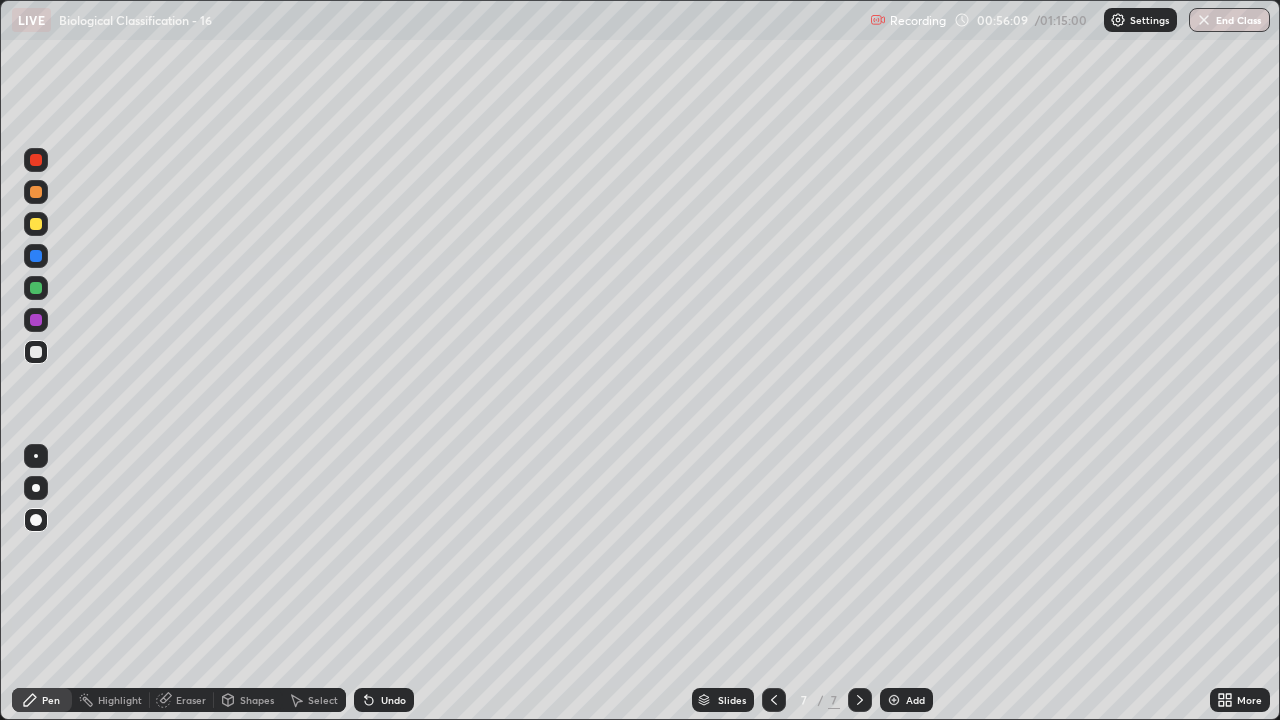 click at bounding box center [36, 352] 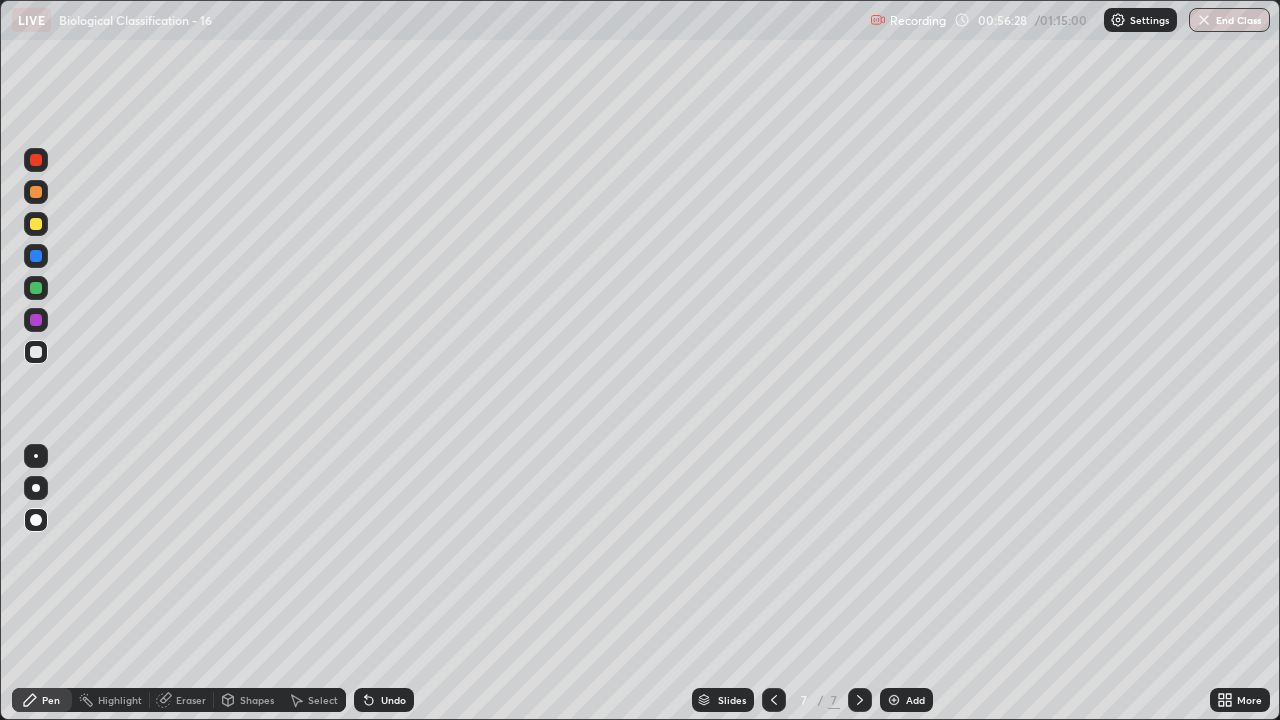 click on "Undo" at bounding box center (384, 700) 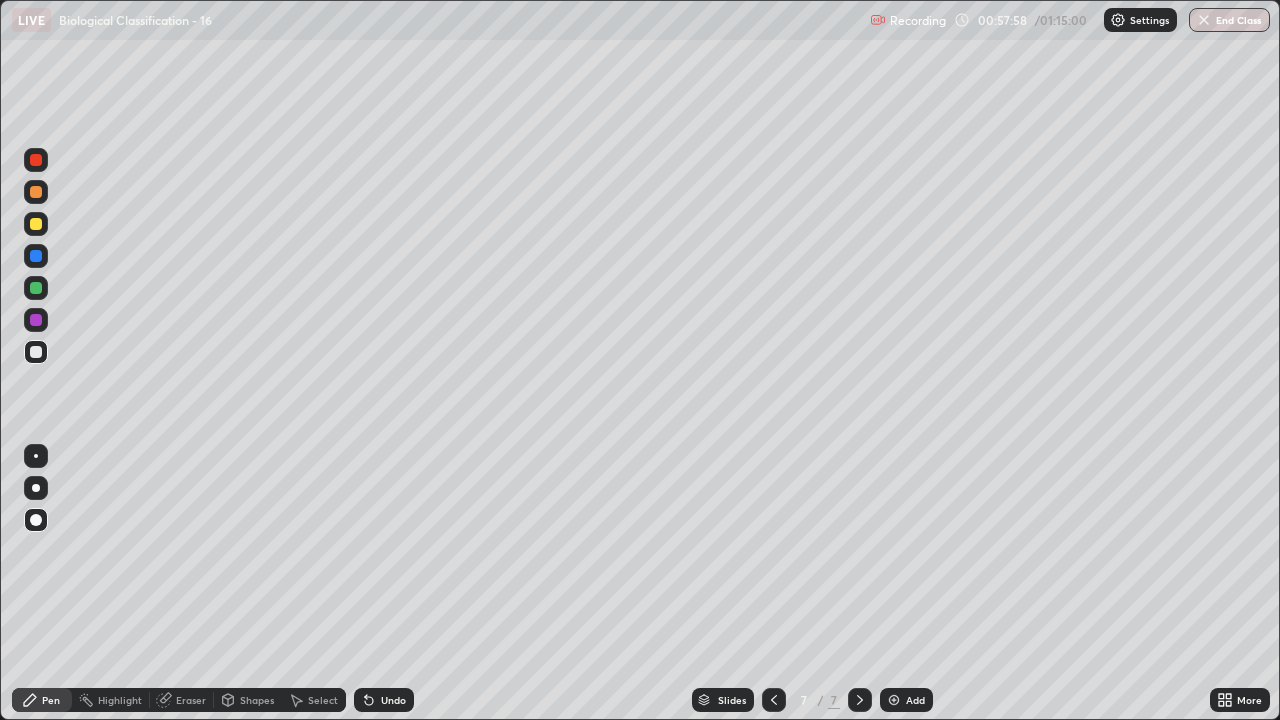 click at bounding box center [36, 352] 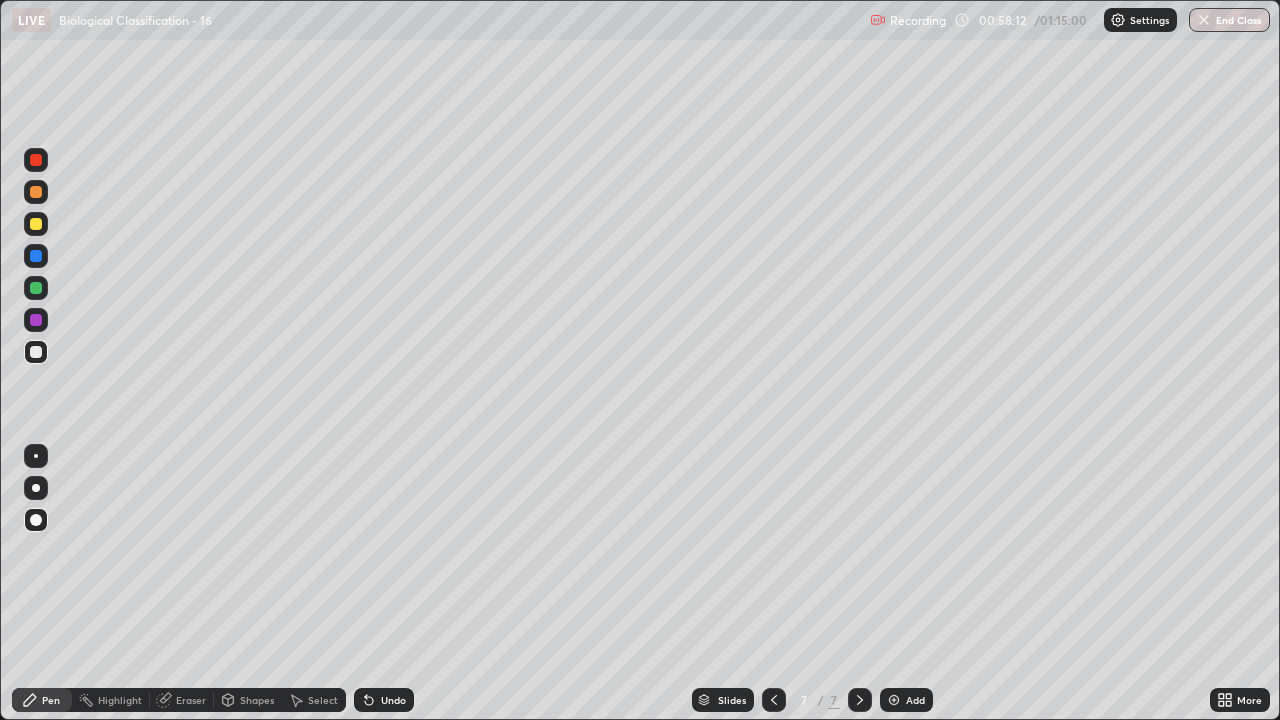 click on "Undo" at bounding box center [384, 700] 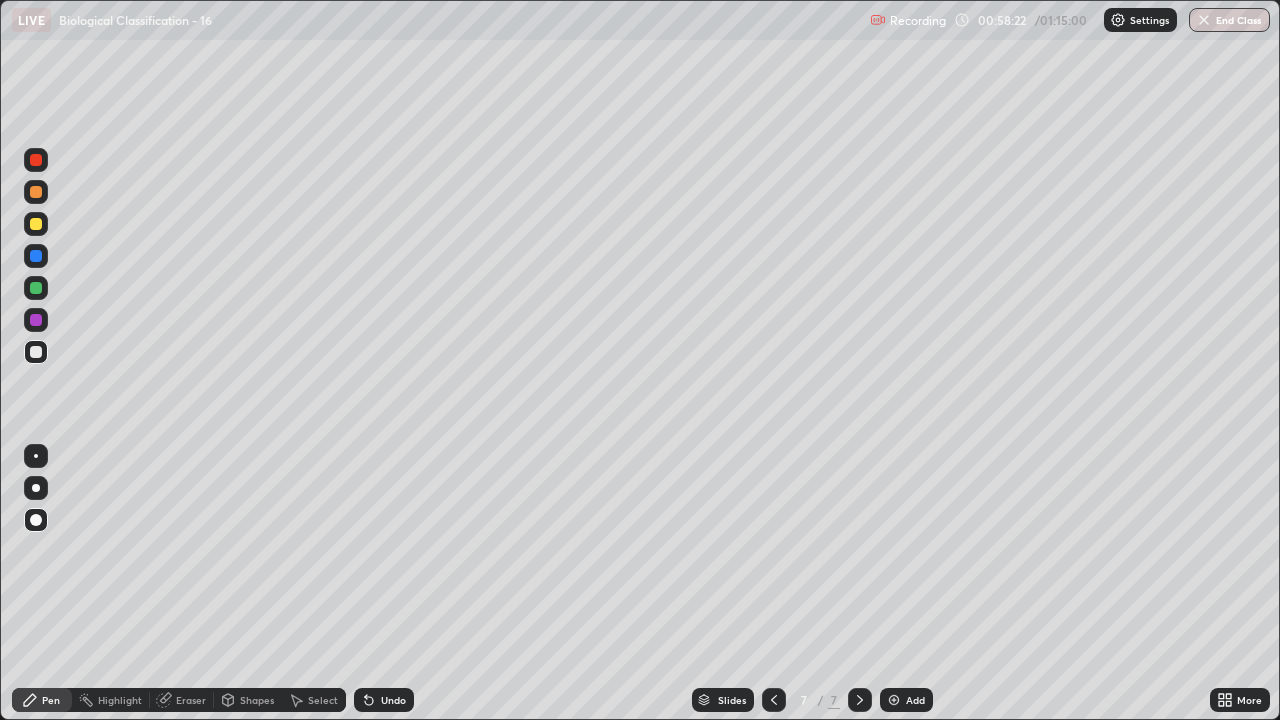 click at bounding box center (36, 352) 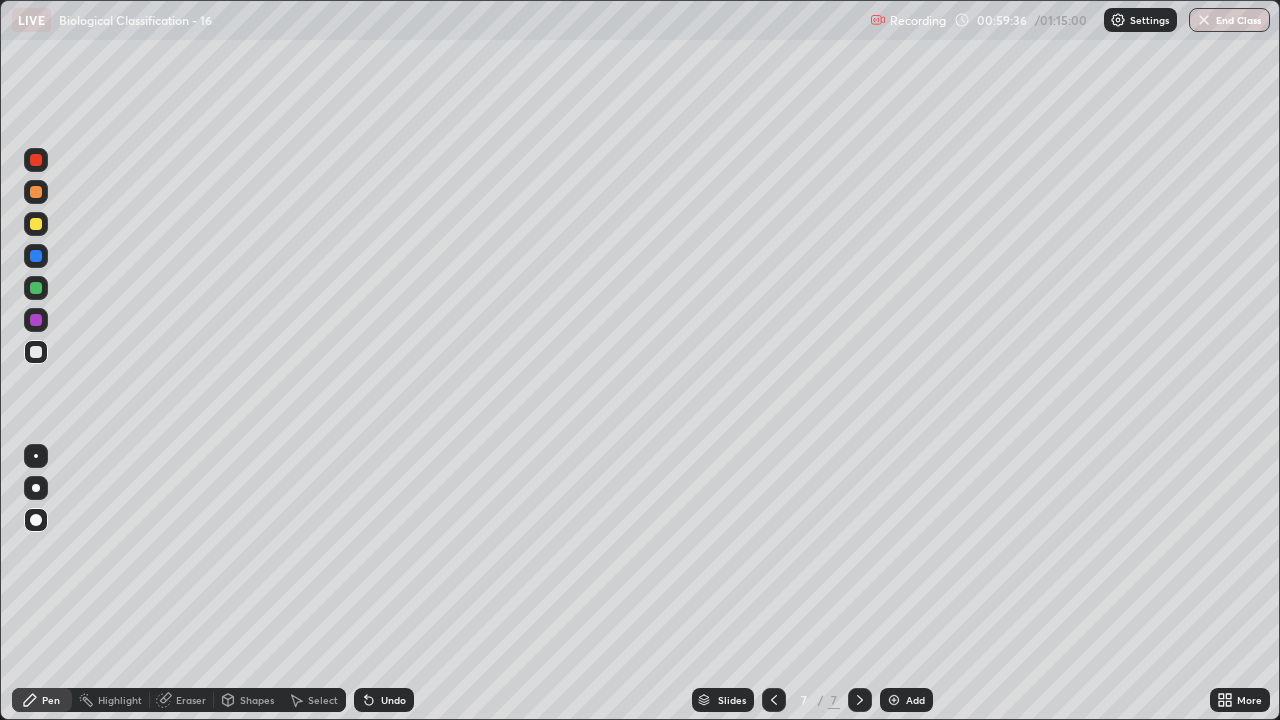 click at bounding box center [36, 352] 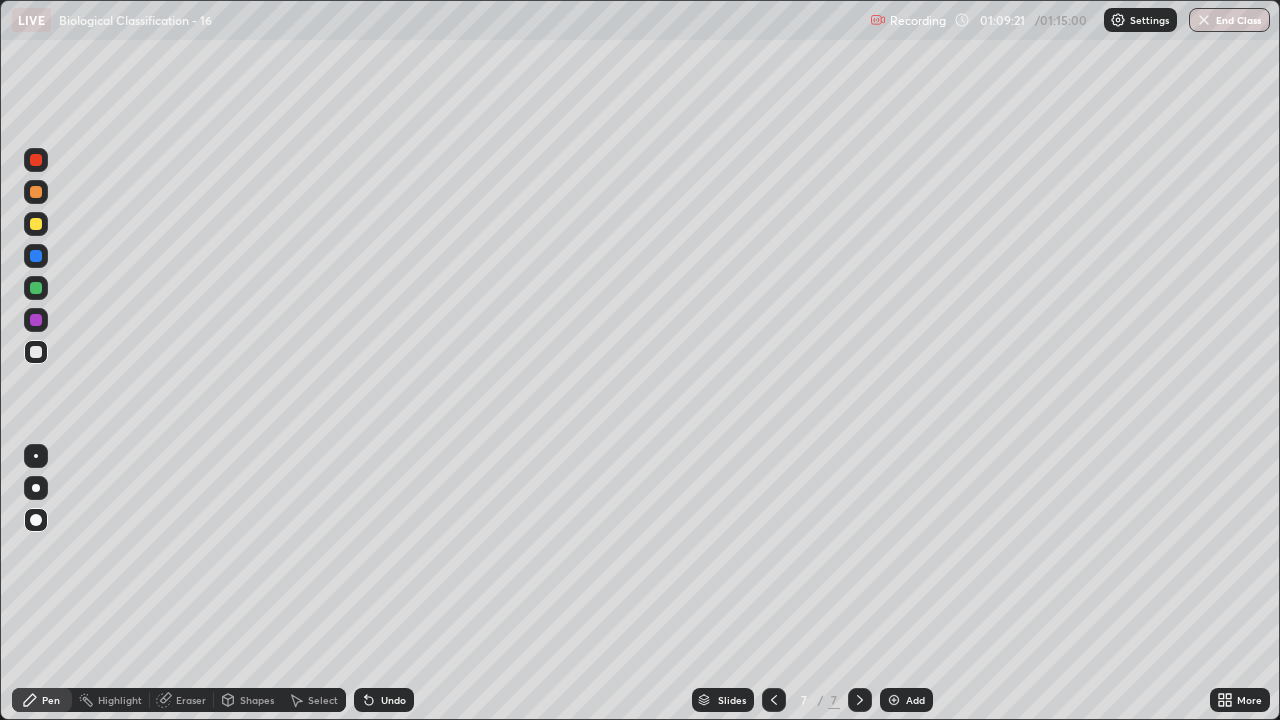 click on "End Class" at bounding box center (1229, 20) 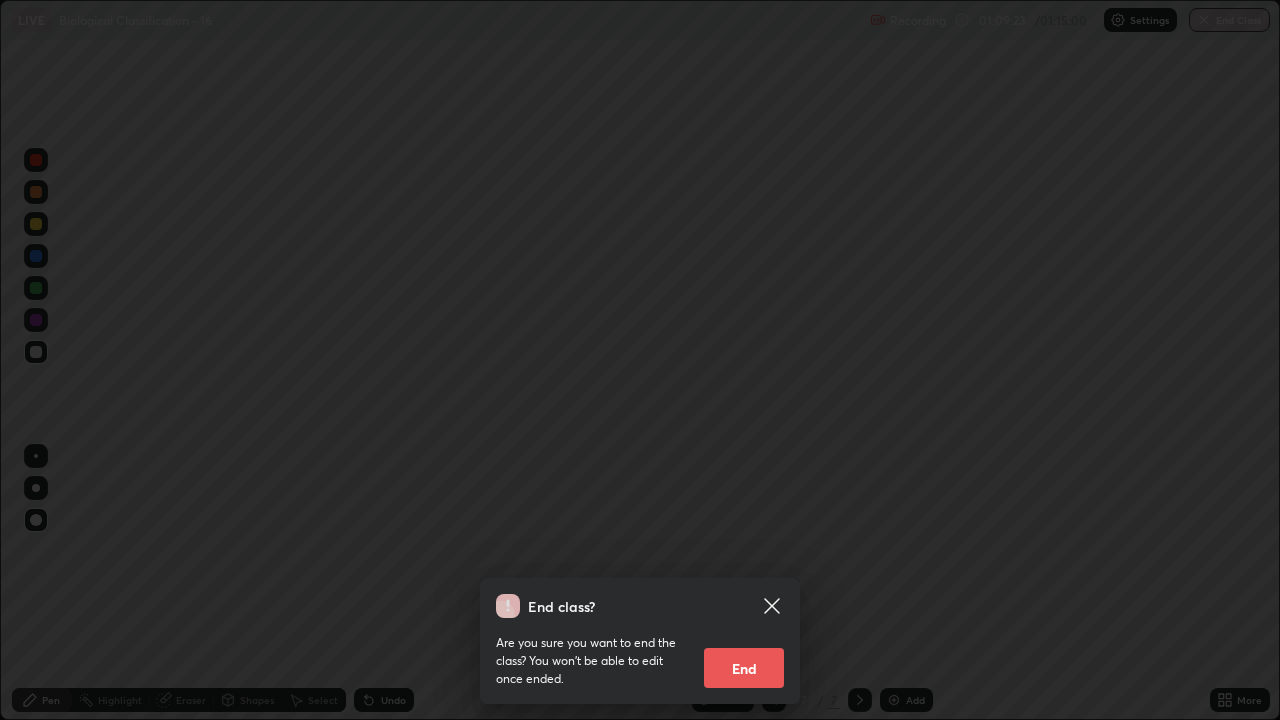 click on "End" at bounding box center (744, 668) 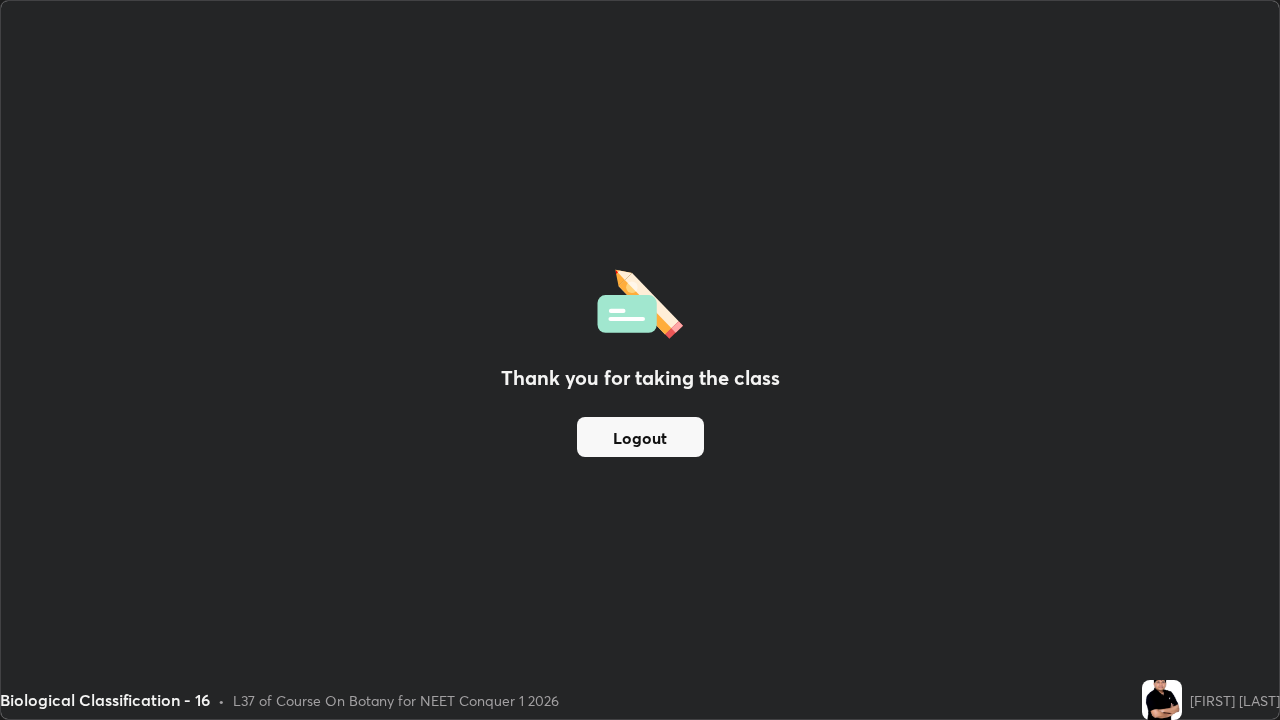 click on "Logout" at bounding box center (640, 437) 